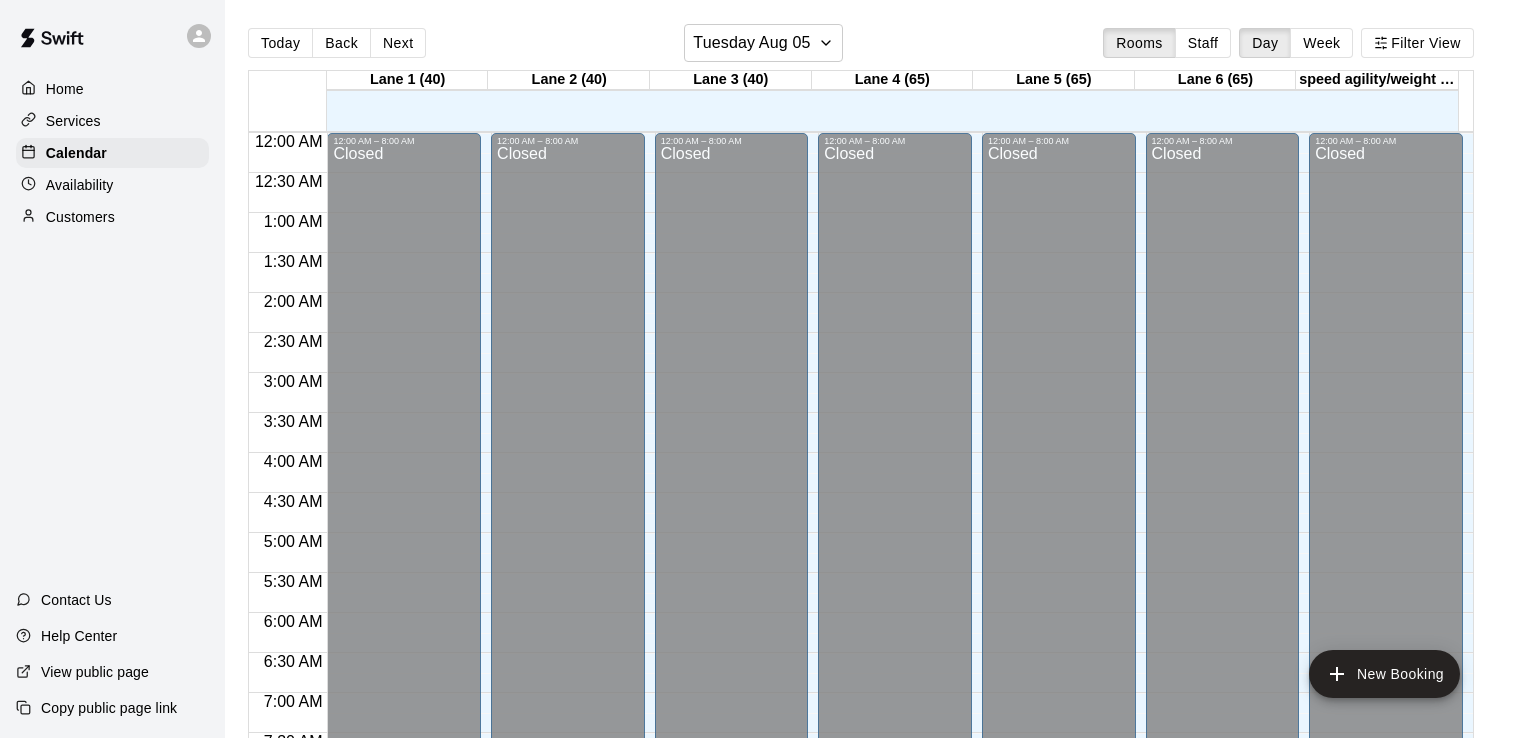 scroll, scrollTop: 0, scrollLeft: 0, axis: both 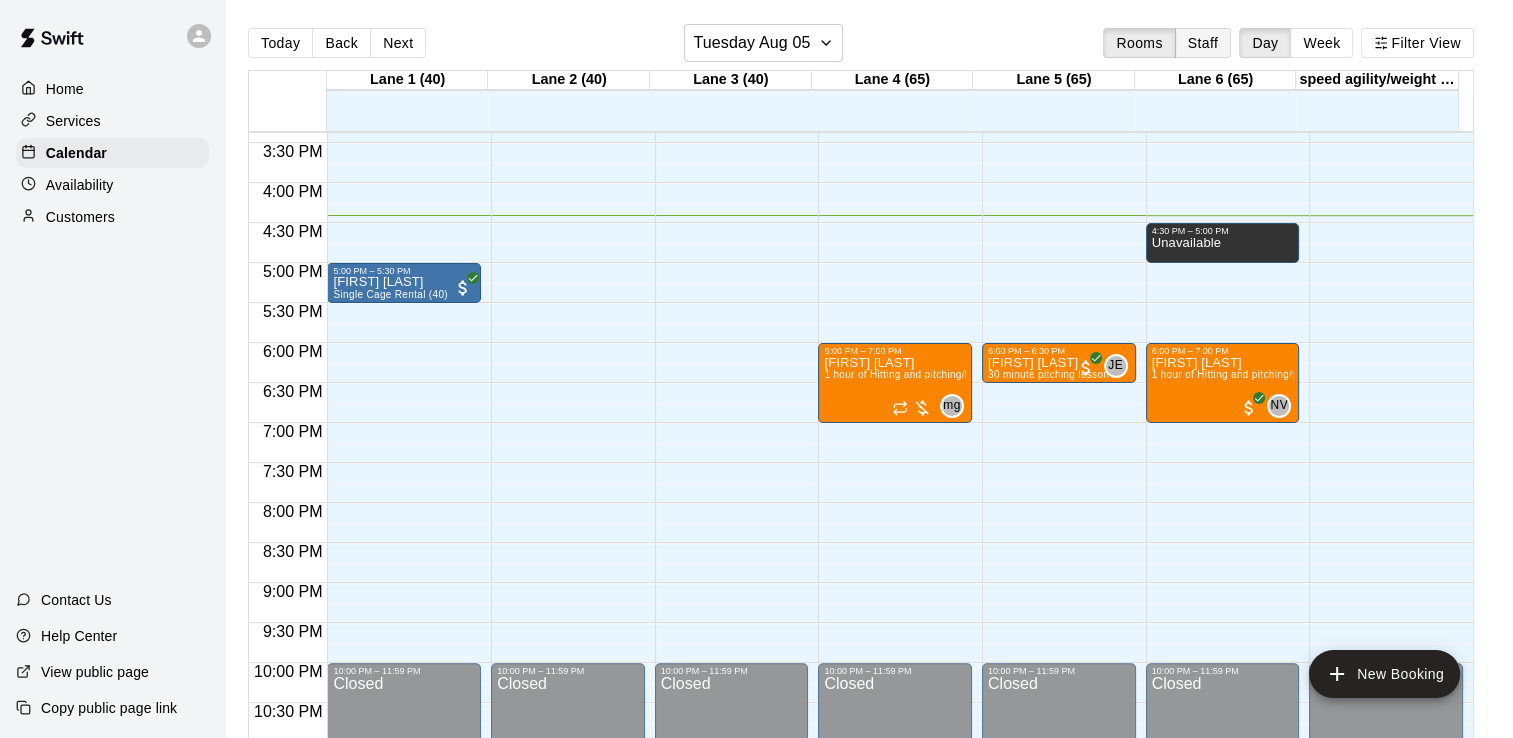 click on "Staff" at bounding box center (1203, 43) 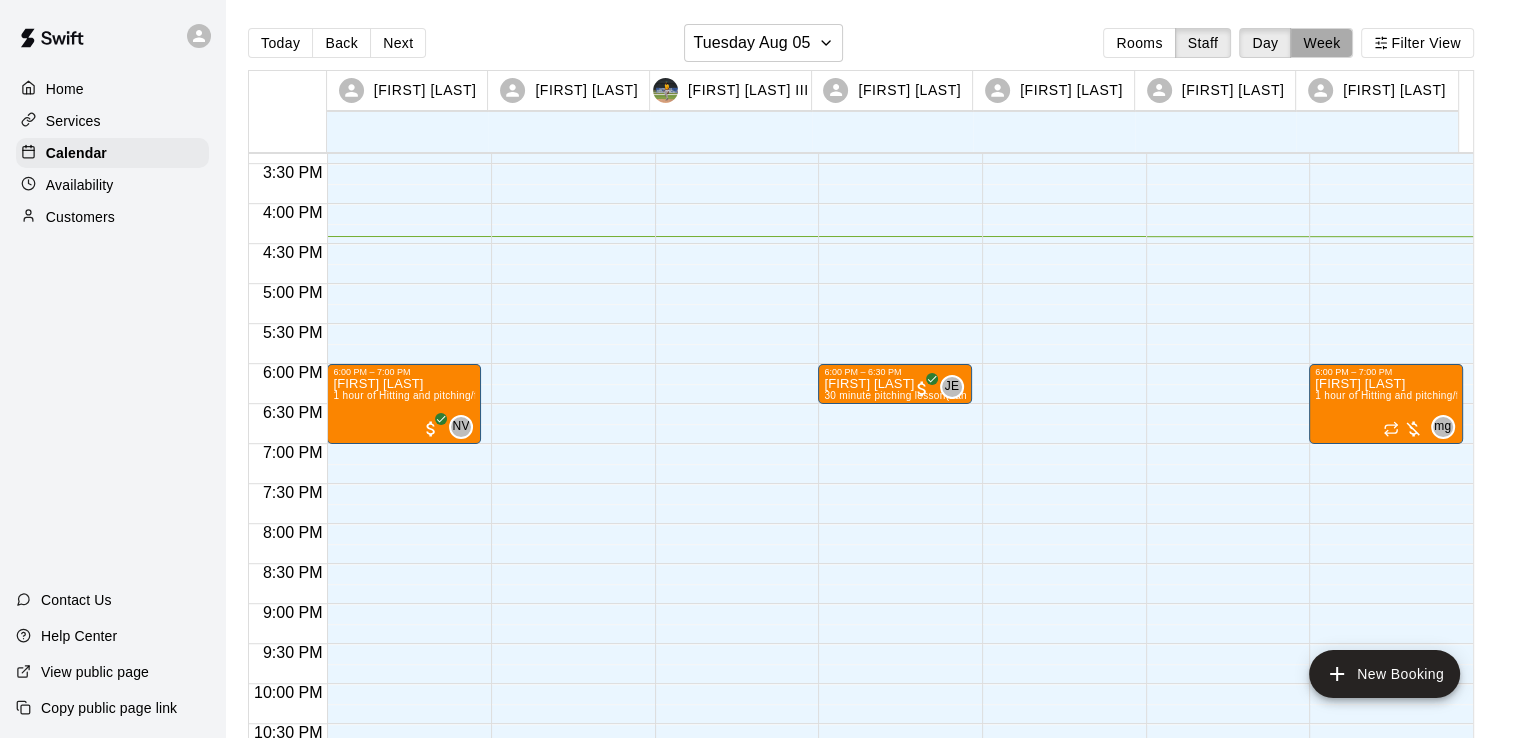 click on "Week" at bounding box center [1321, 43] 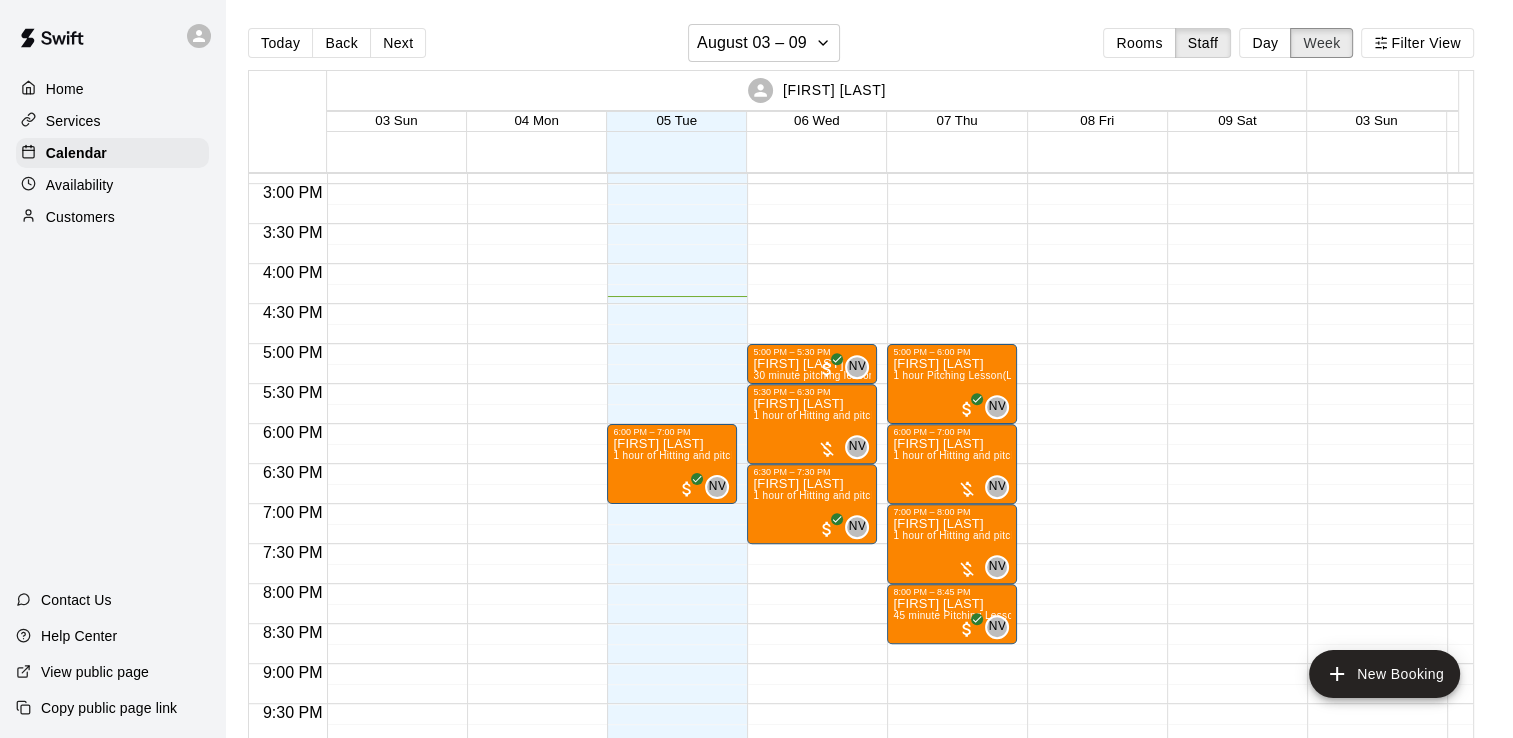 scroll, scrollTop: 1189, scrollLeft: 0, axis: vertical 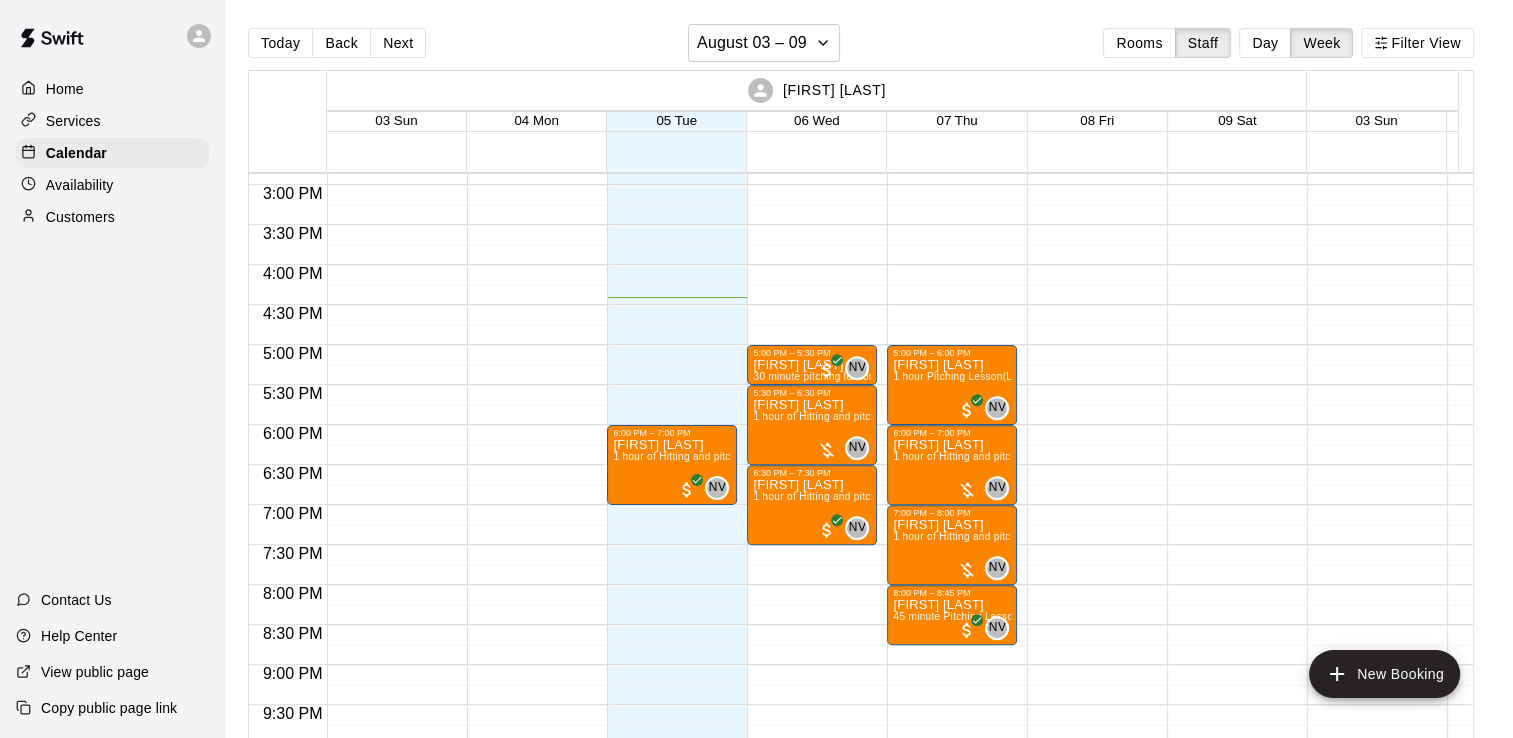 click on "9:45 AM – 10:15 AM shannon 30 minute Hitting lesson  (Lane 1 (40), Lane 2 (40), Lane 3 (40), Lane 4 (65), Lane 5 (65), Lane 6 (65), speed agility/weight room) NV 0" at bounding box center (1092, -55) 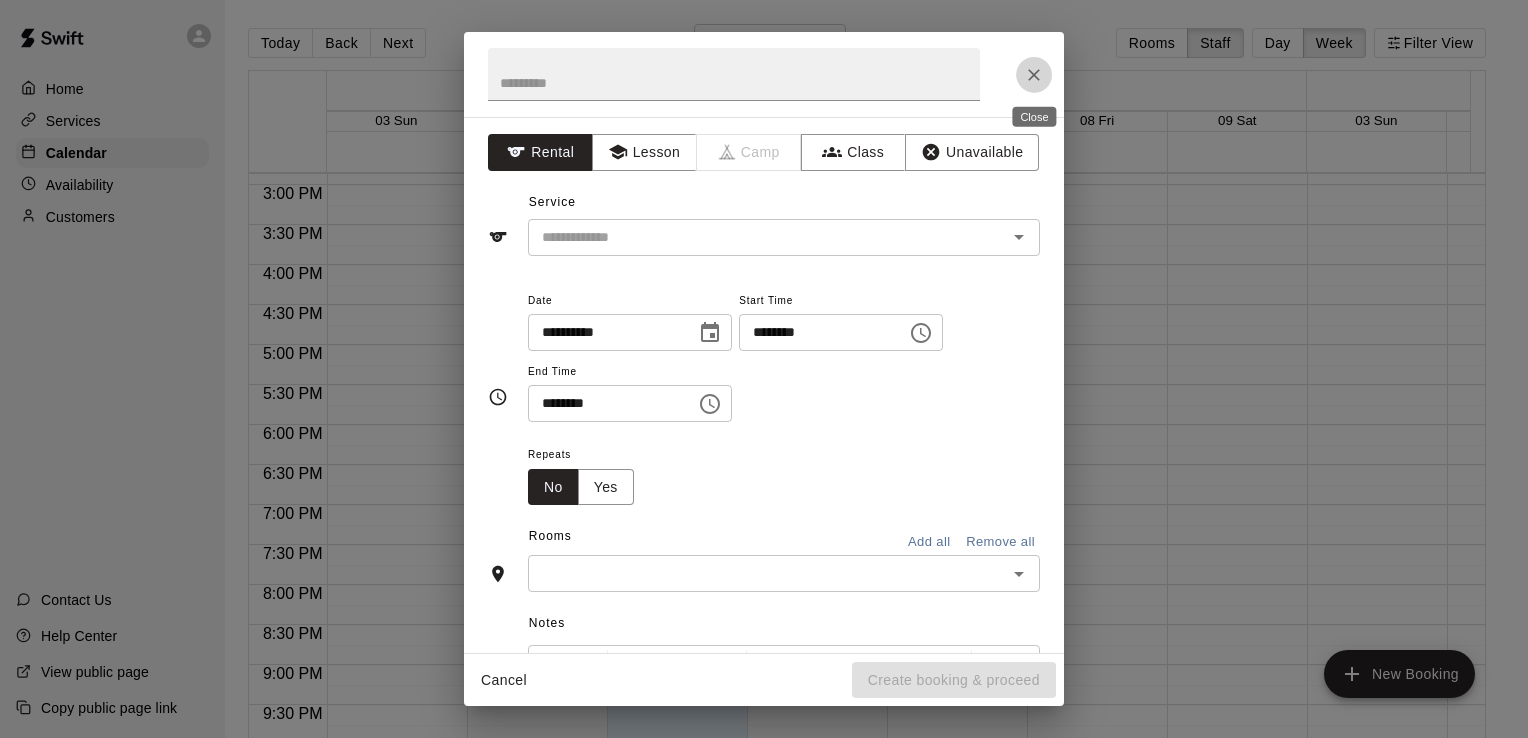 click 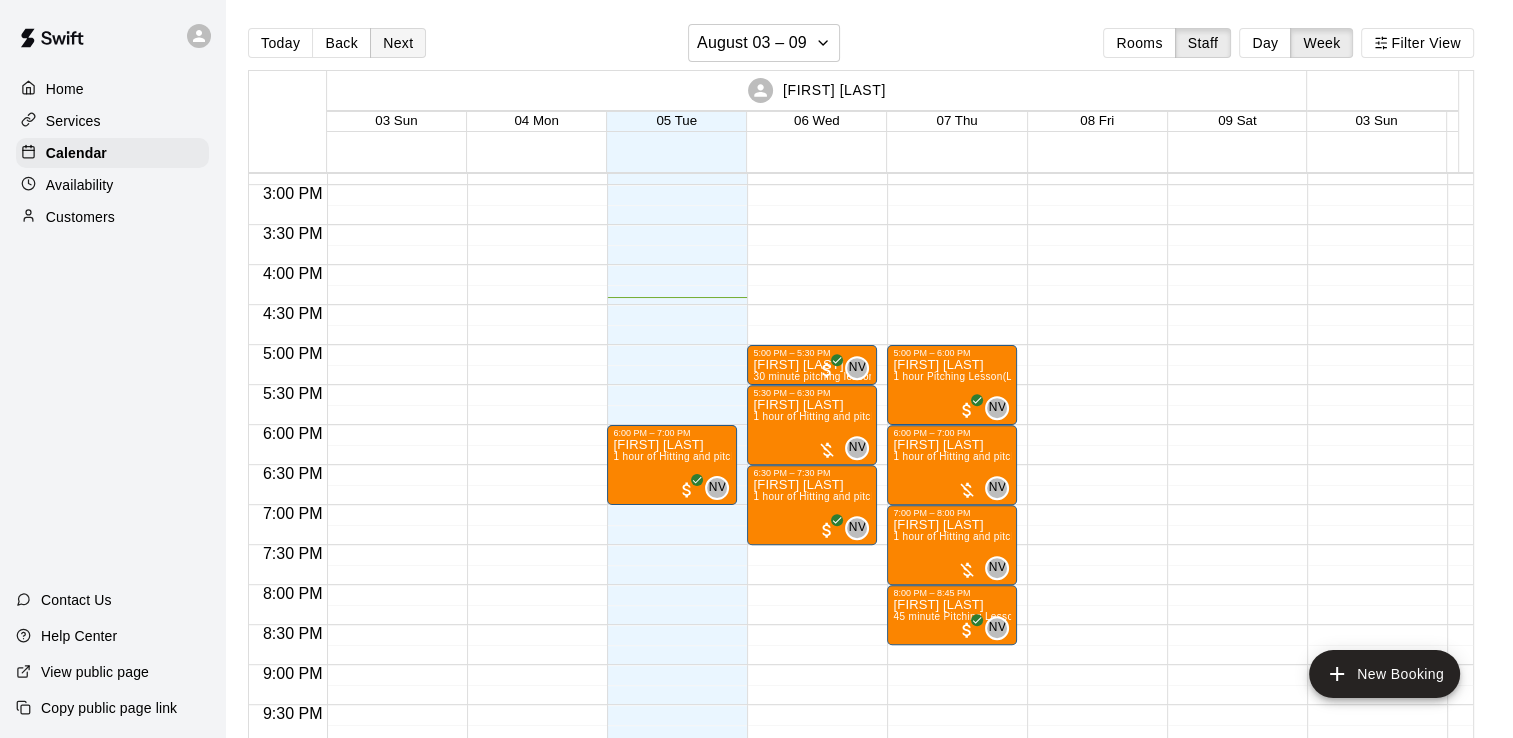 click on "Next" at bounding box center [398, 43] 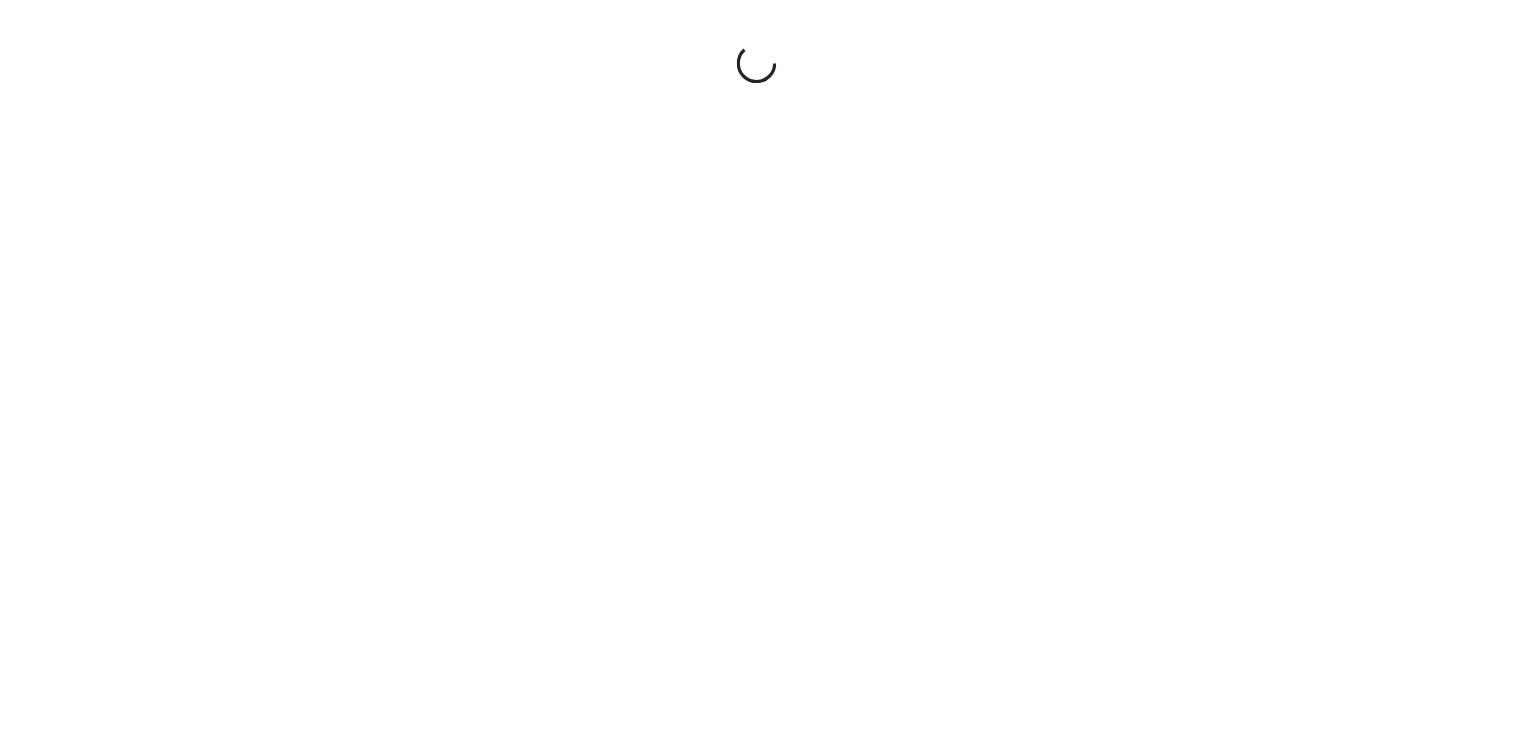 scroll, scrollTop: 0, scrollLeft: 0, axis: both 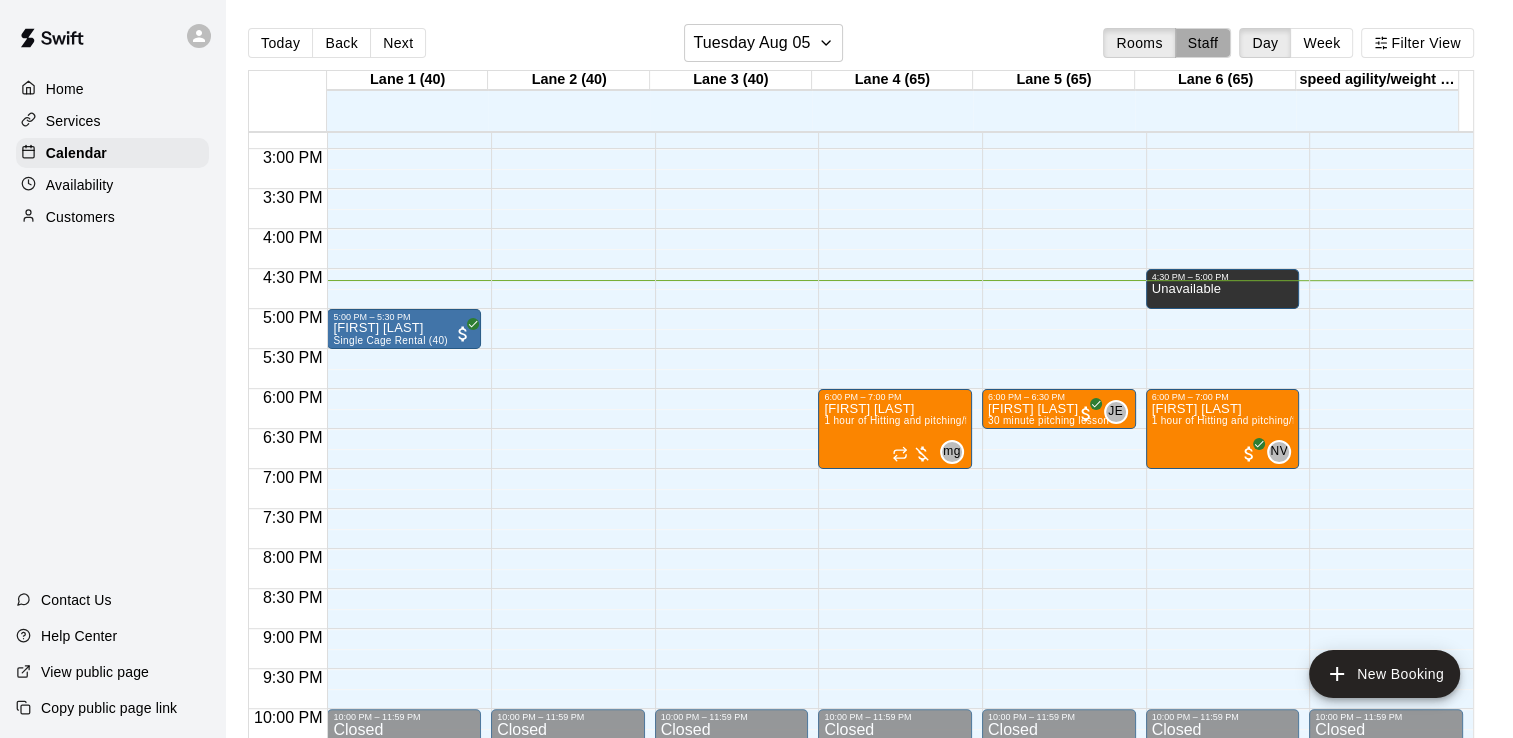click on "Staff" at bounding box center [1203, 43] 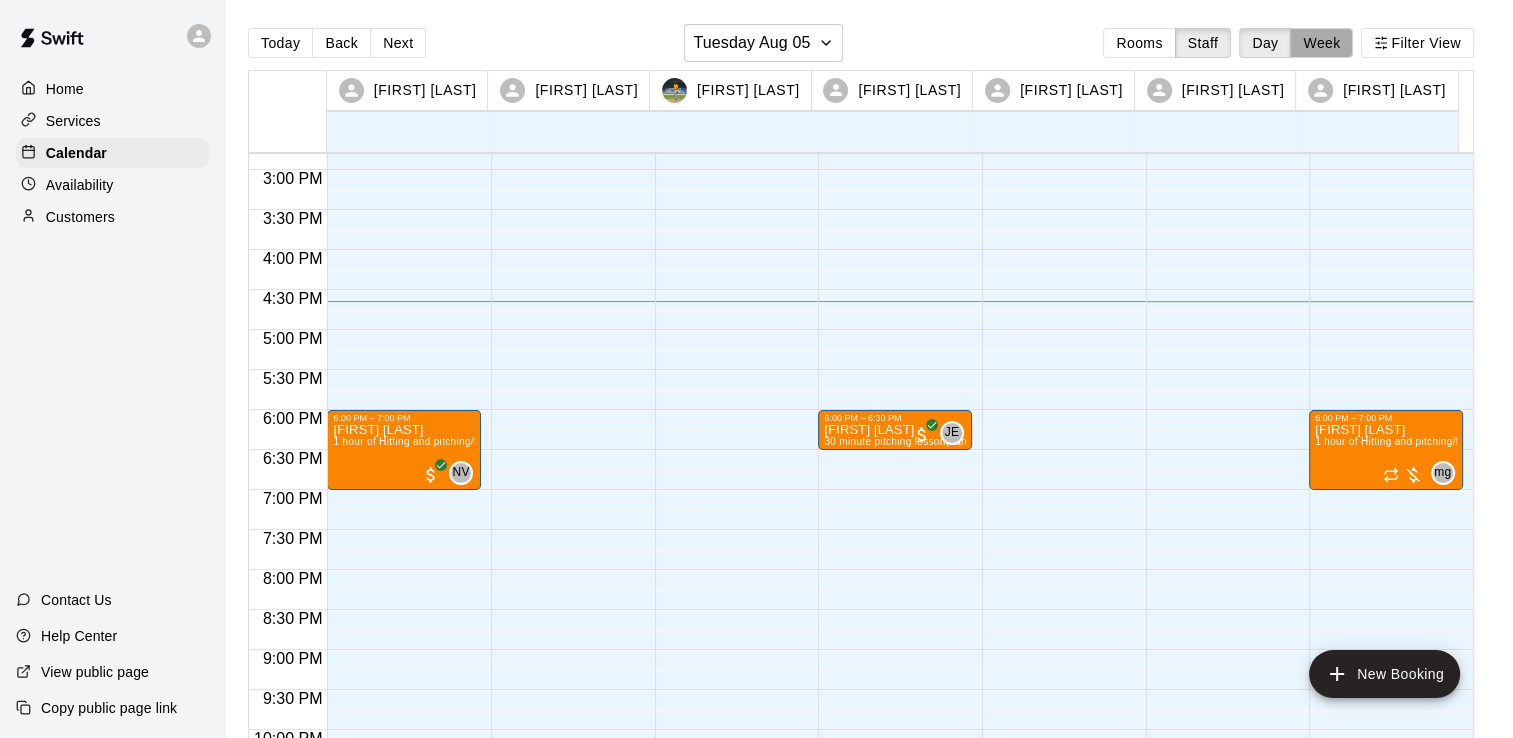 click on "Week" at bounding box center [1321, 43] 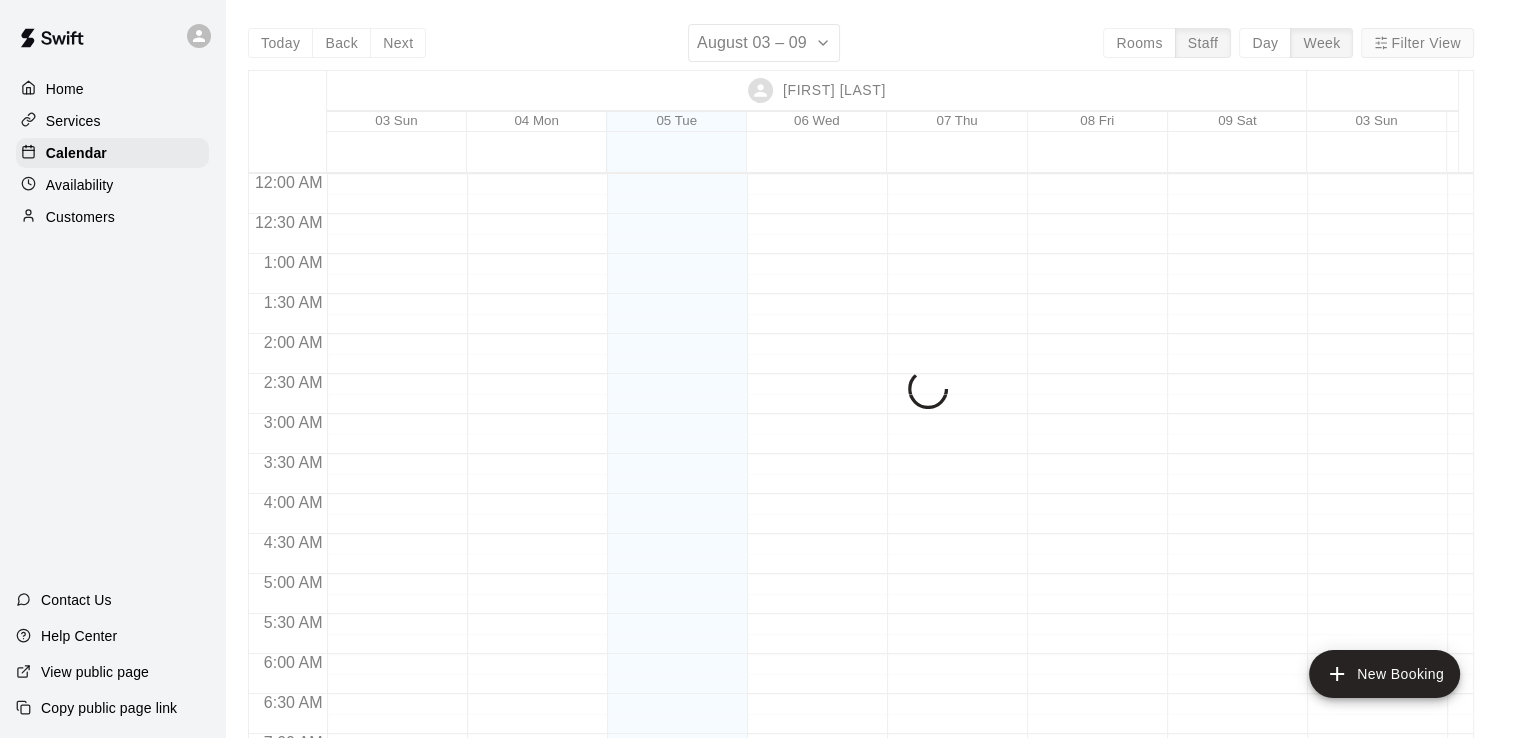 click on "Filter View" at bounding box center [1417, 43] 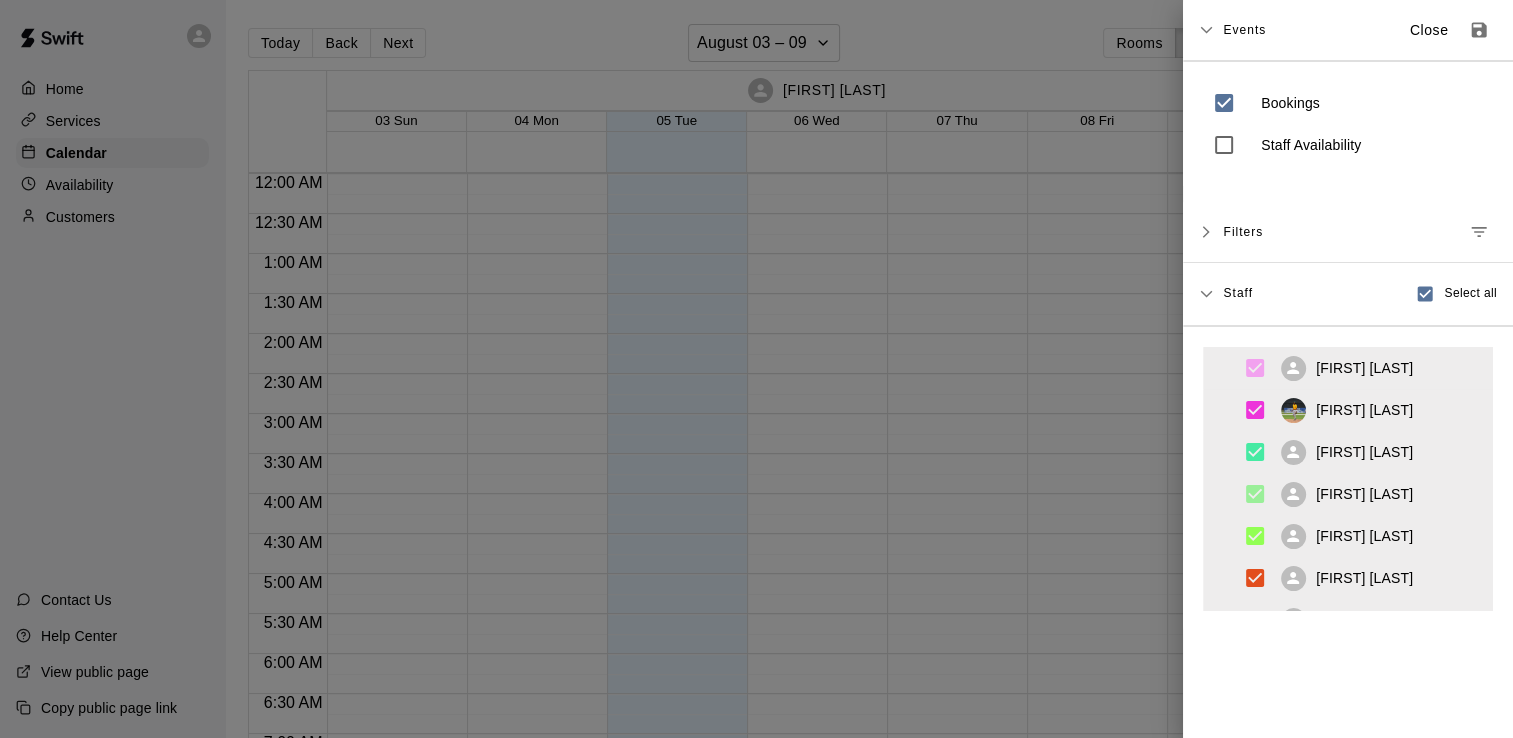 scroll, scrollTop: 1332, scrollLeft: 0, axis: vertical 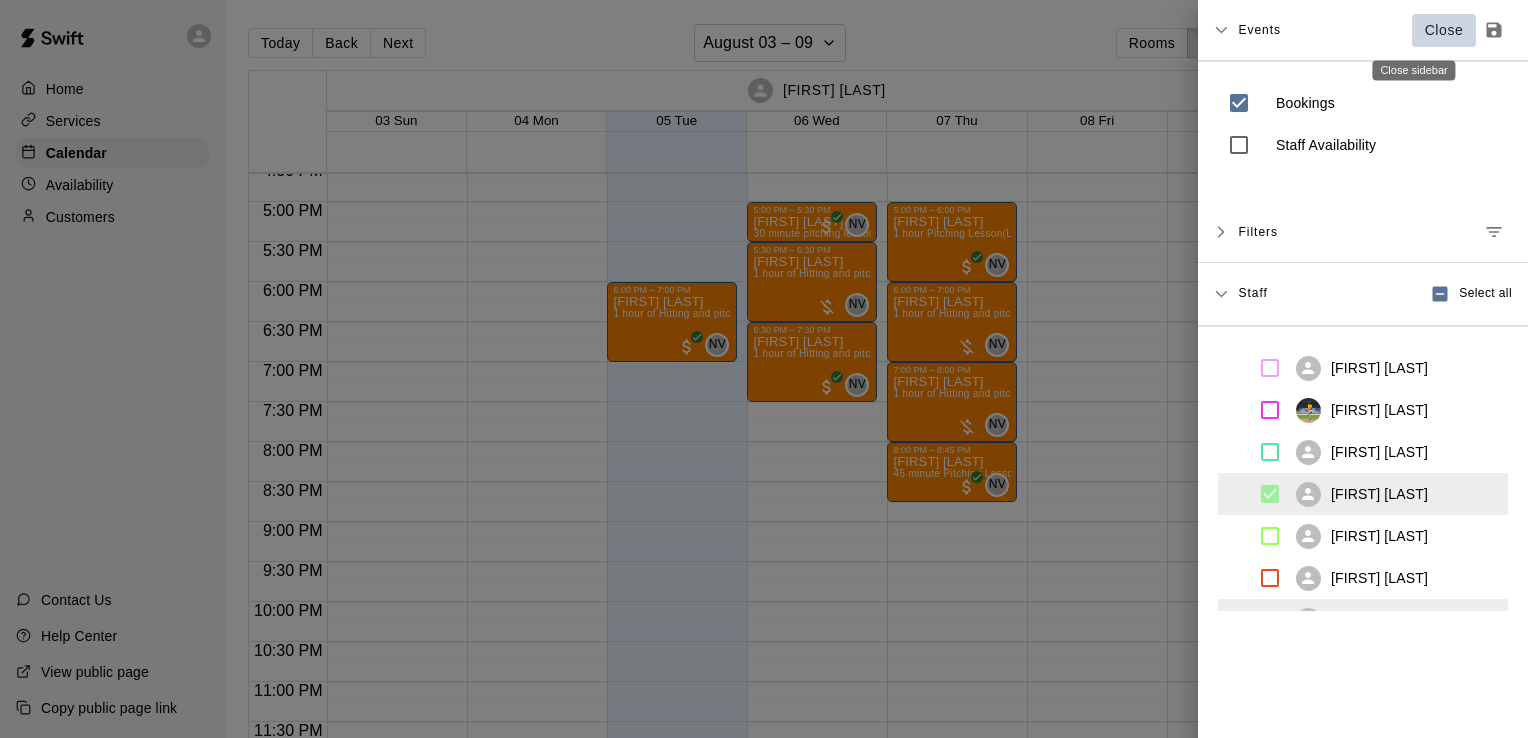click on "Close" at bounding box center (1444, 30) 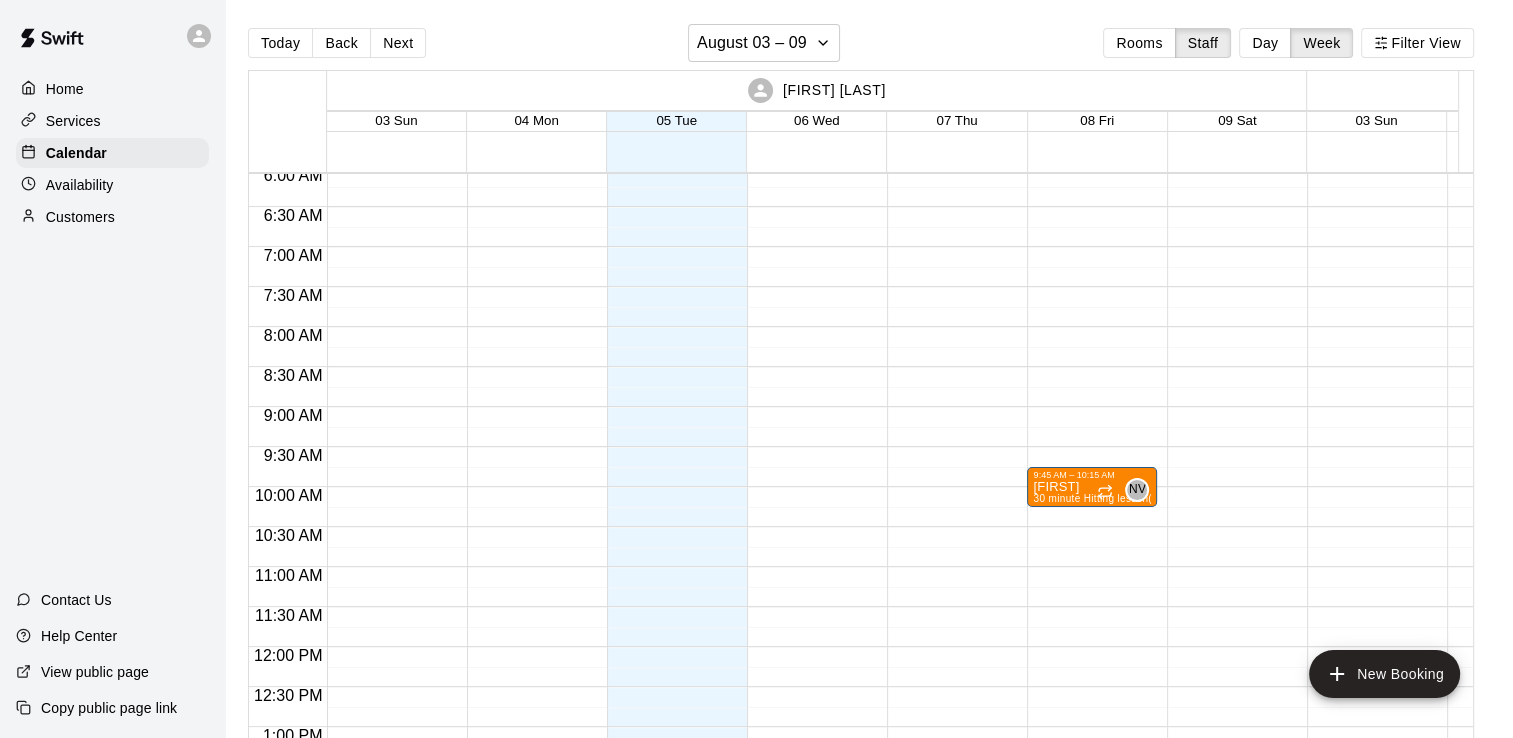 scroll, scrollTop: 486, scrollLeft: 0, axis: vertical 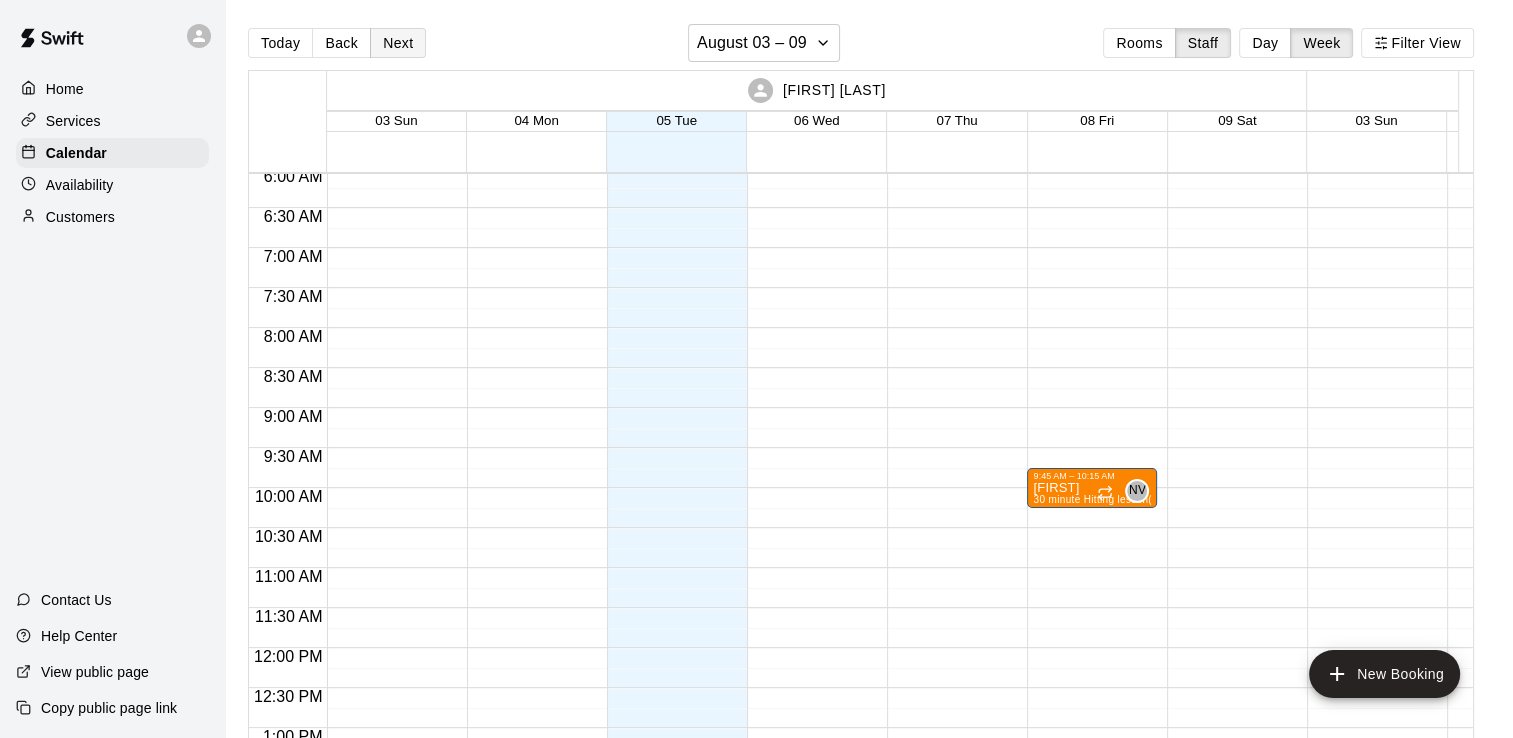 click on "Next" at bounding box center [398, 43] 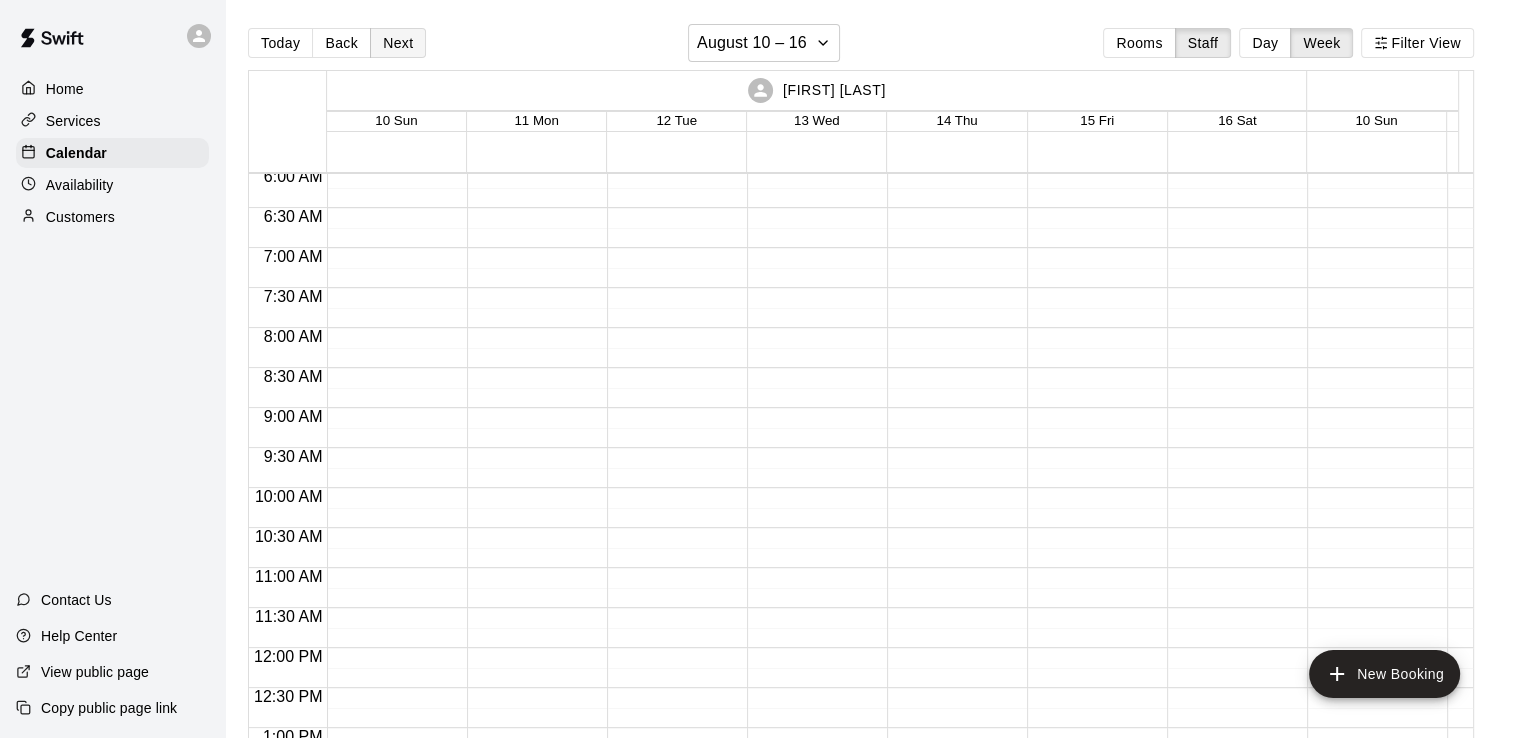 click on "Next" at bounding box center [398, 43] 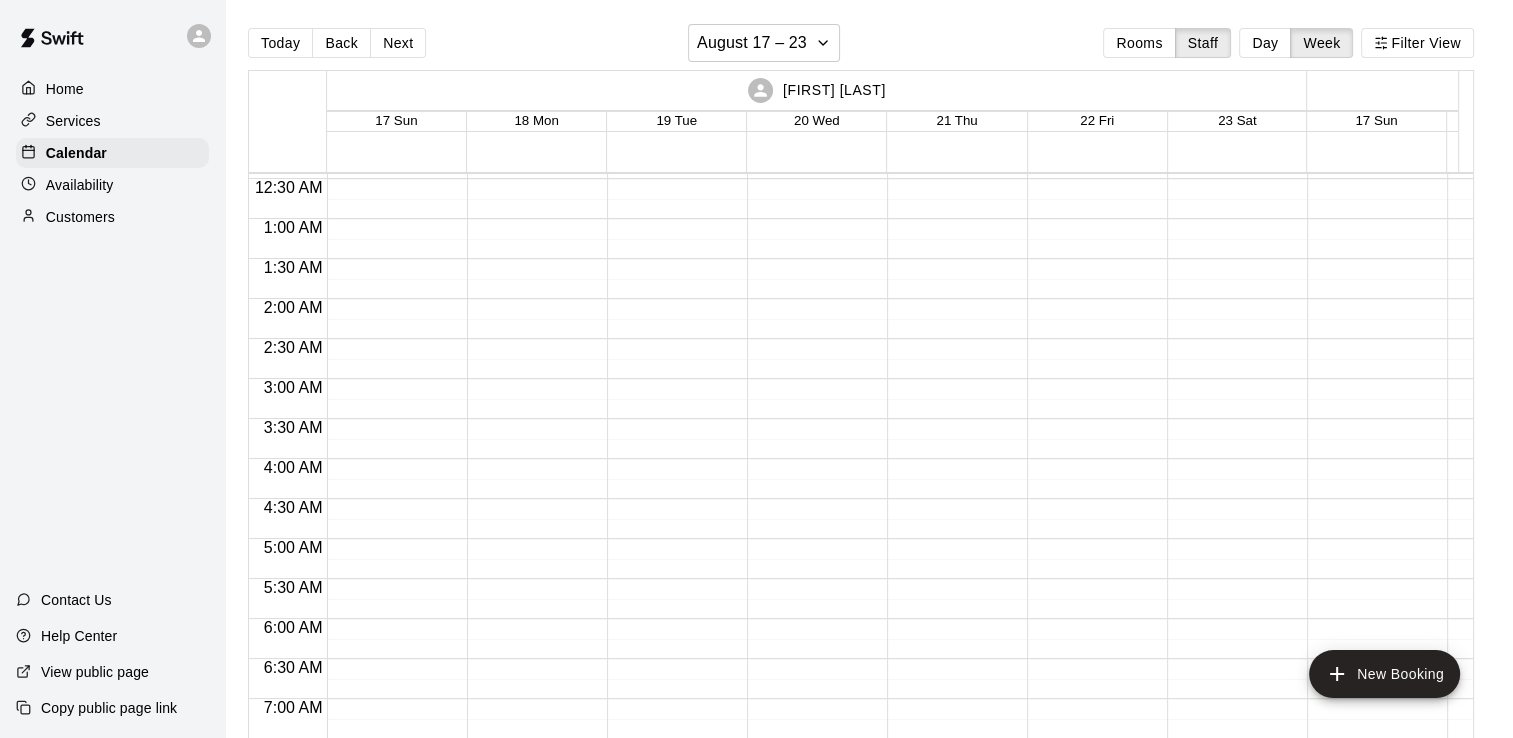scroll, scrollTop: 29, scrollLeft: 0, axis: vertical 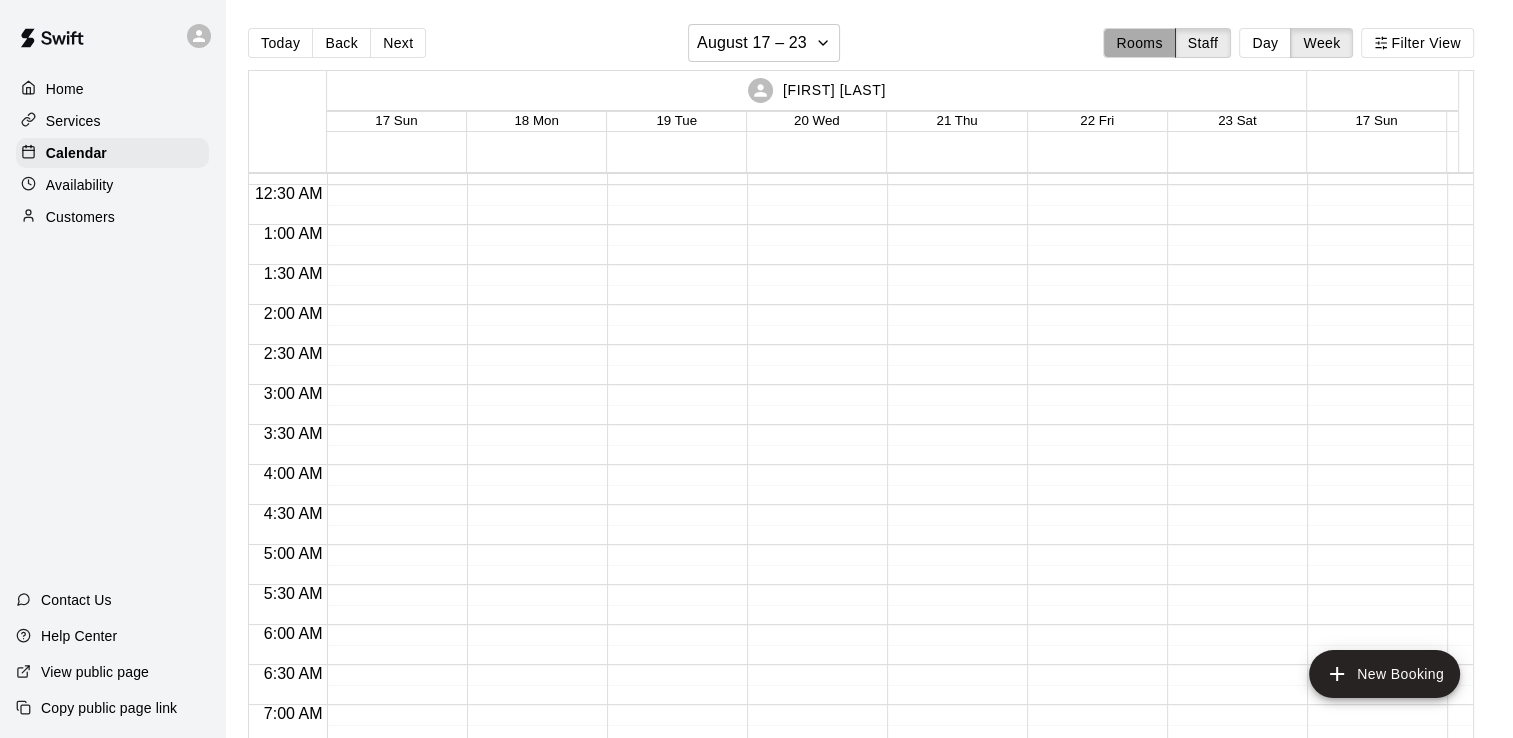 click on "Rooms" at bounding box center (1139, 43) 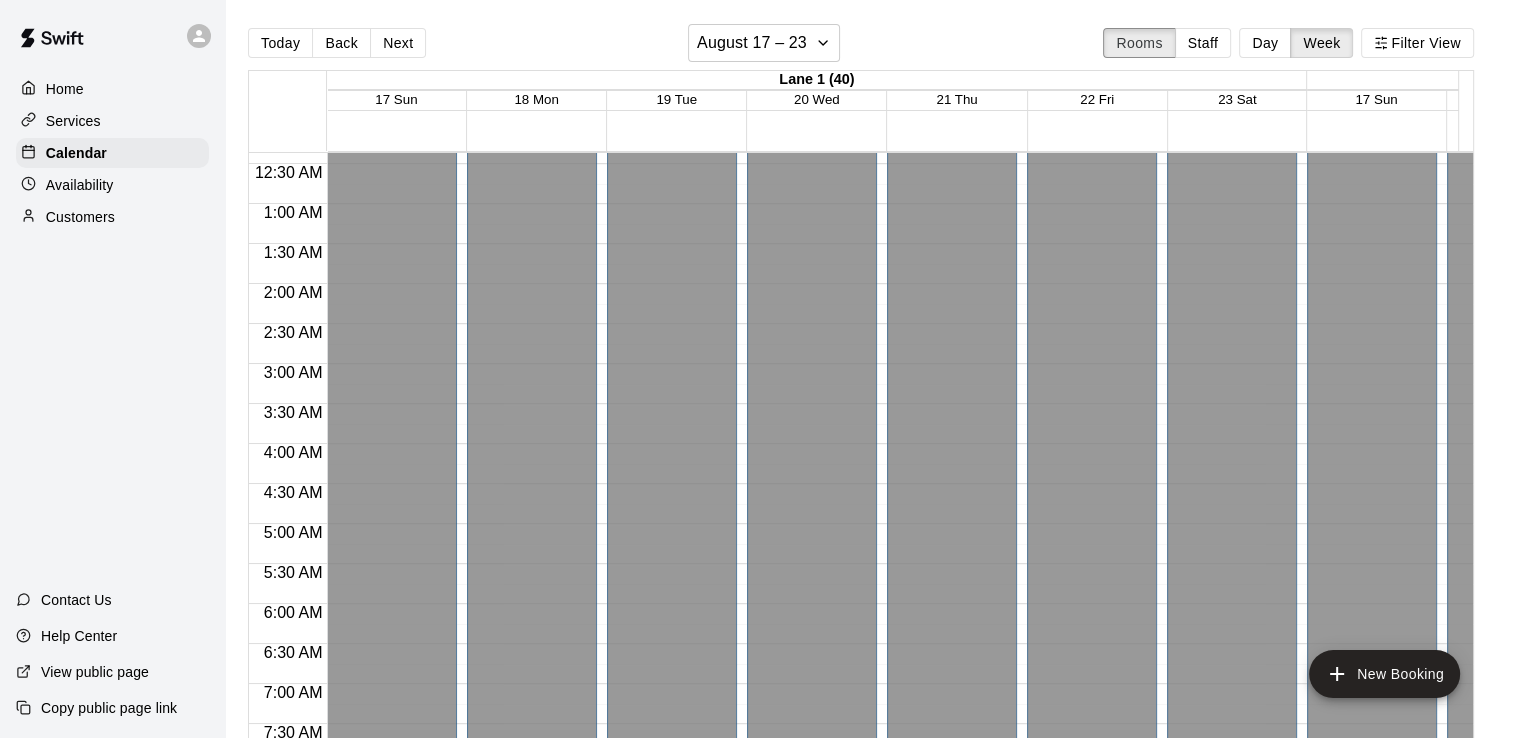 scroll, scrollTop: 0, scrollLeft: 0, axis: both 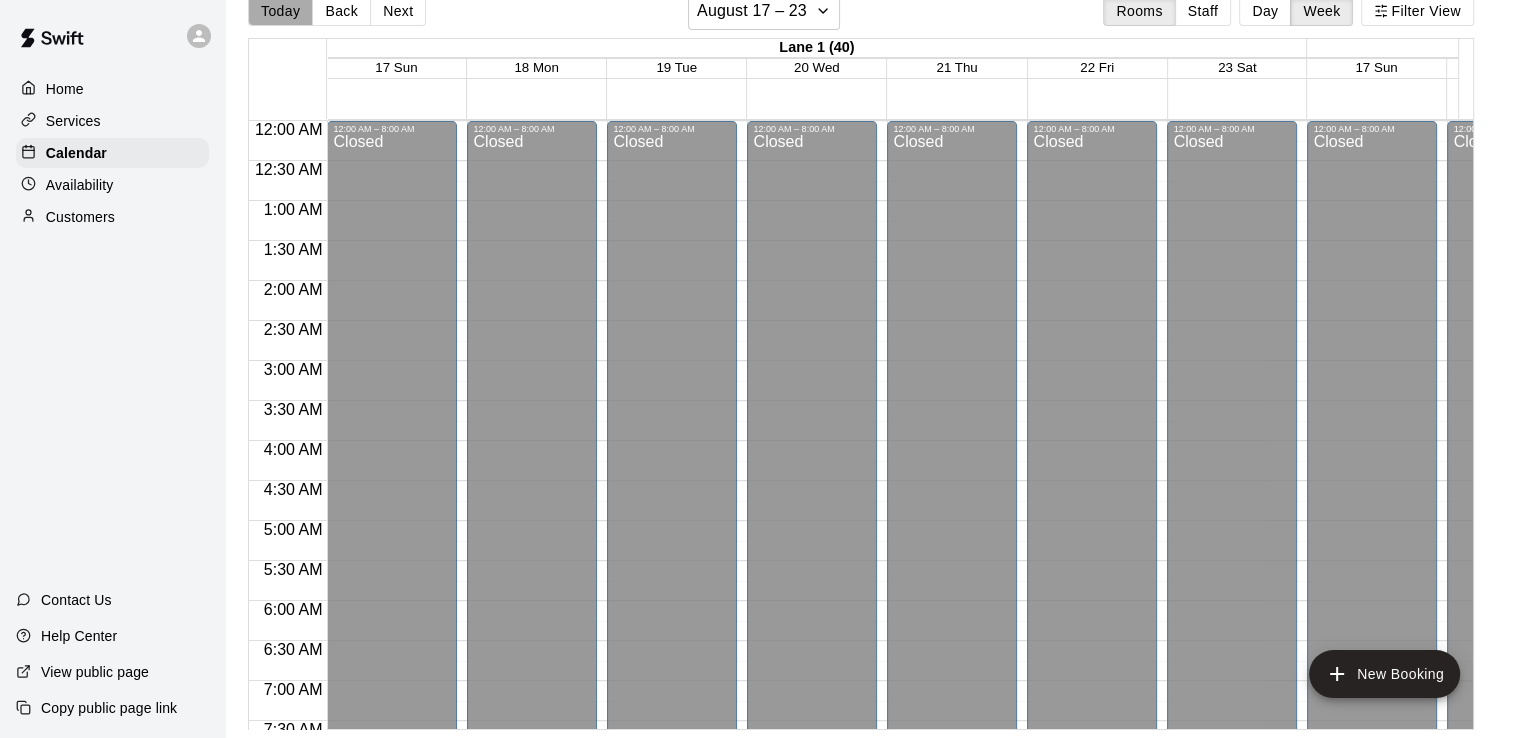 click on "Today" at bounding box center [280, 11] 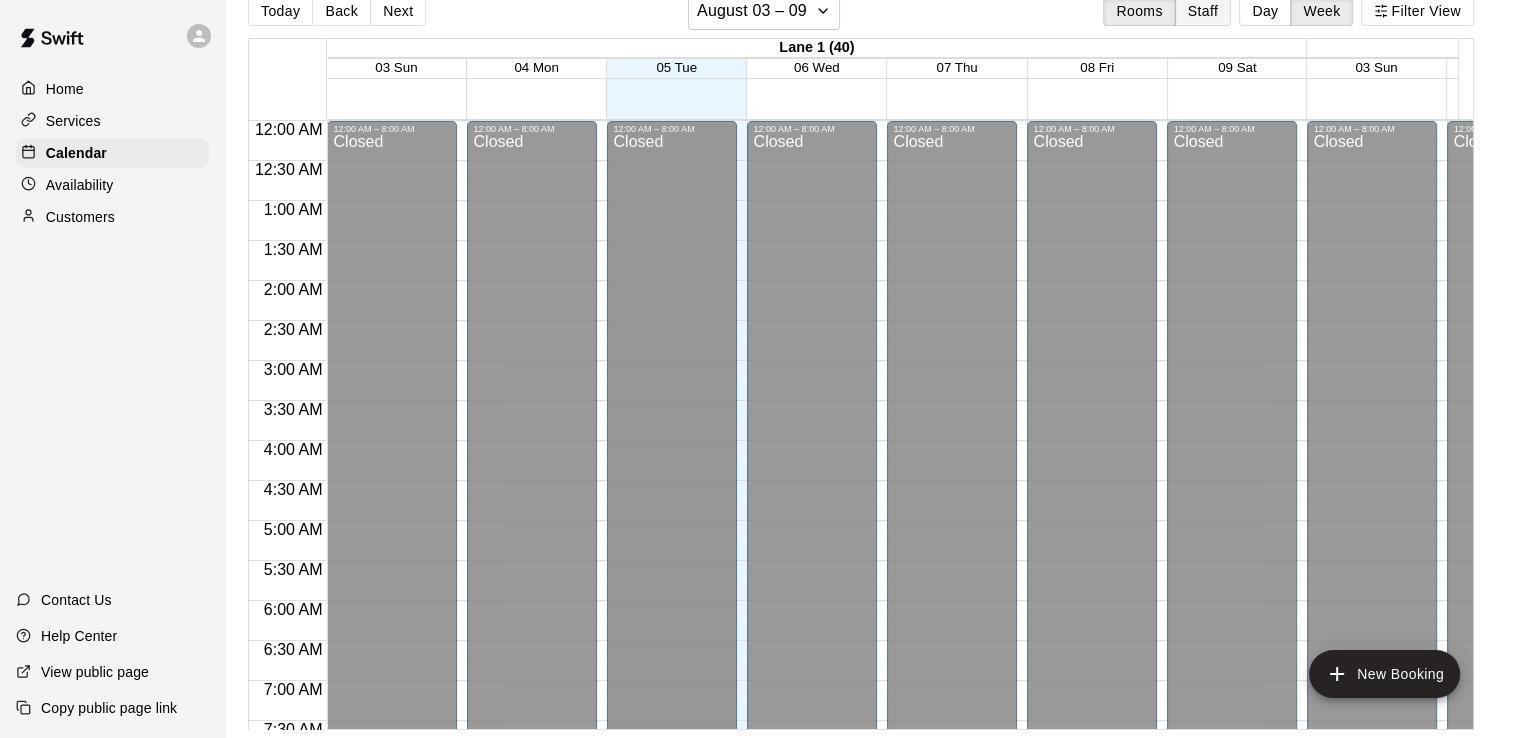click on "Staff" at bounding box center [1203, 11] 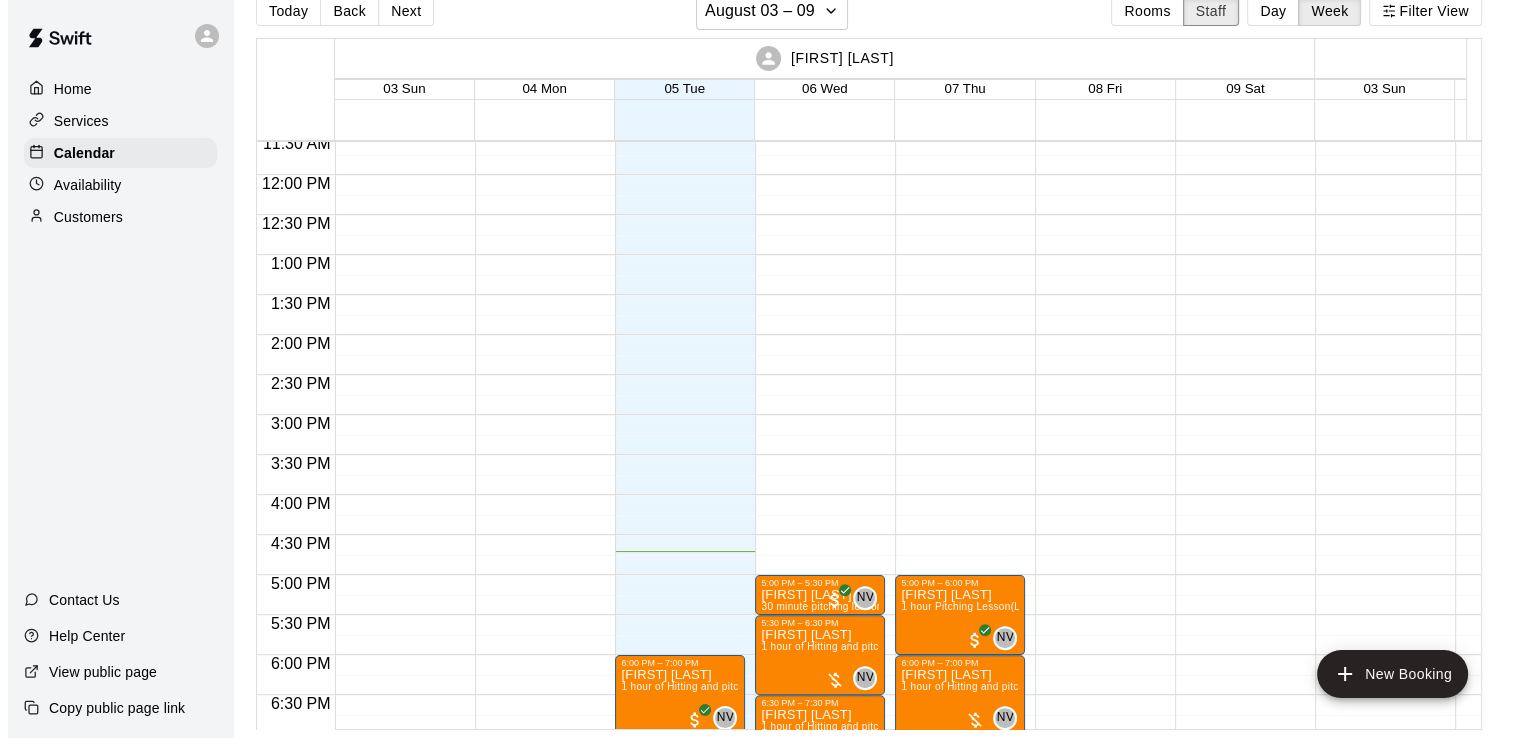 scroll, scrollTop: 1252, scrollLeft: 0, axis: vertical 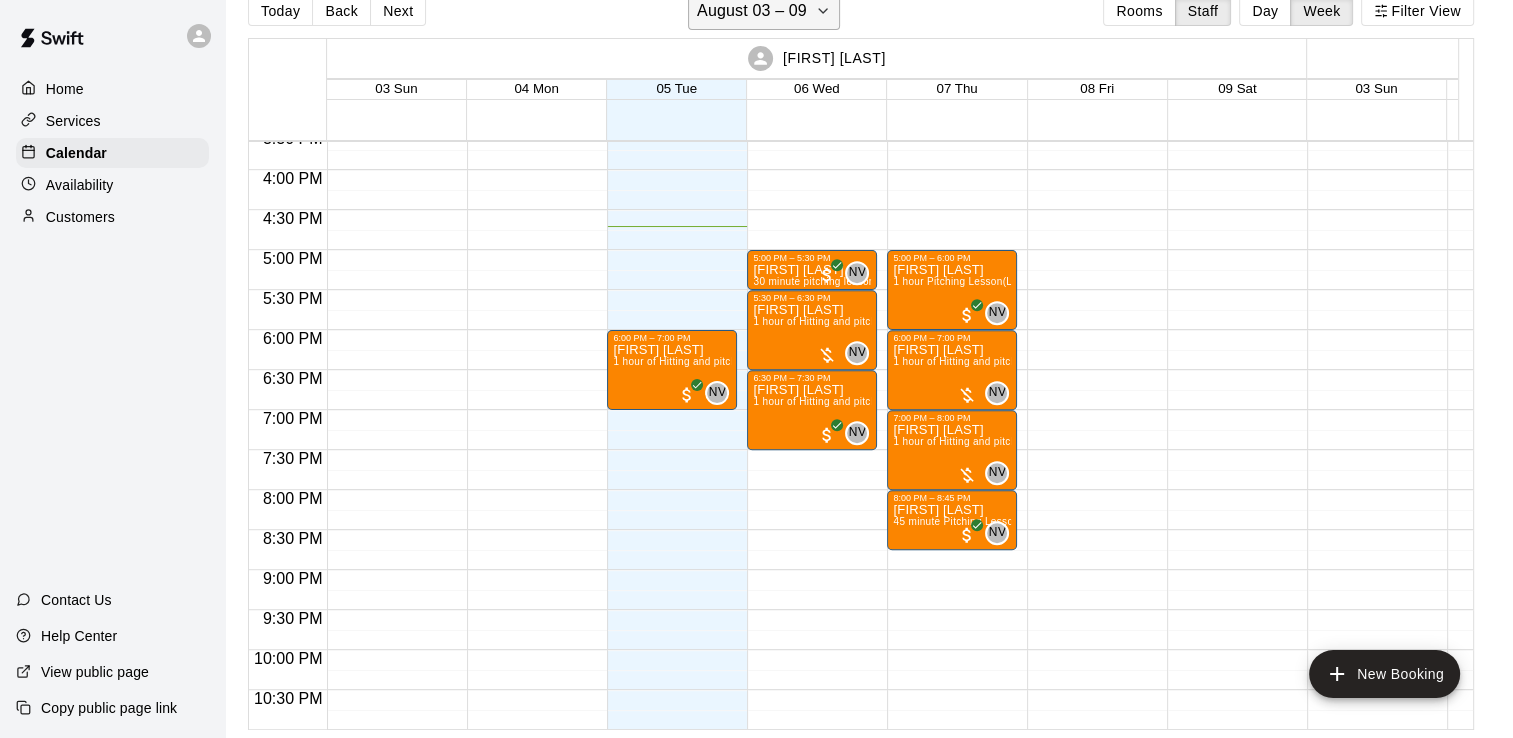 click on "August 03 – 09" at bounding box center [764, 11] 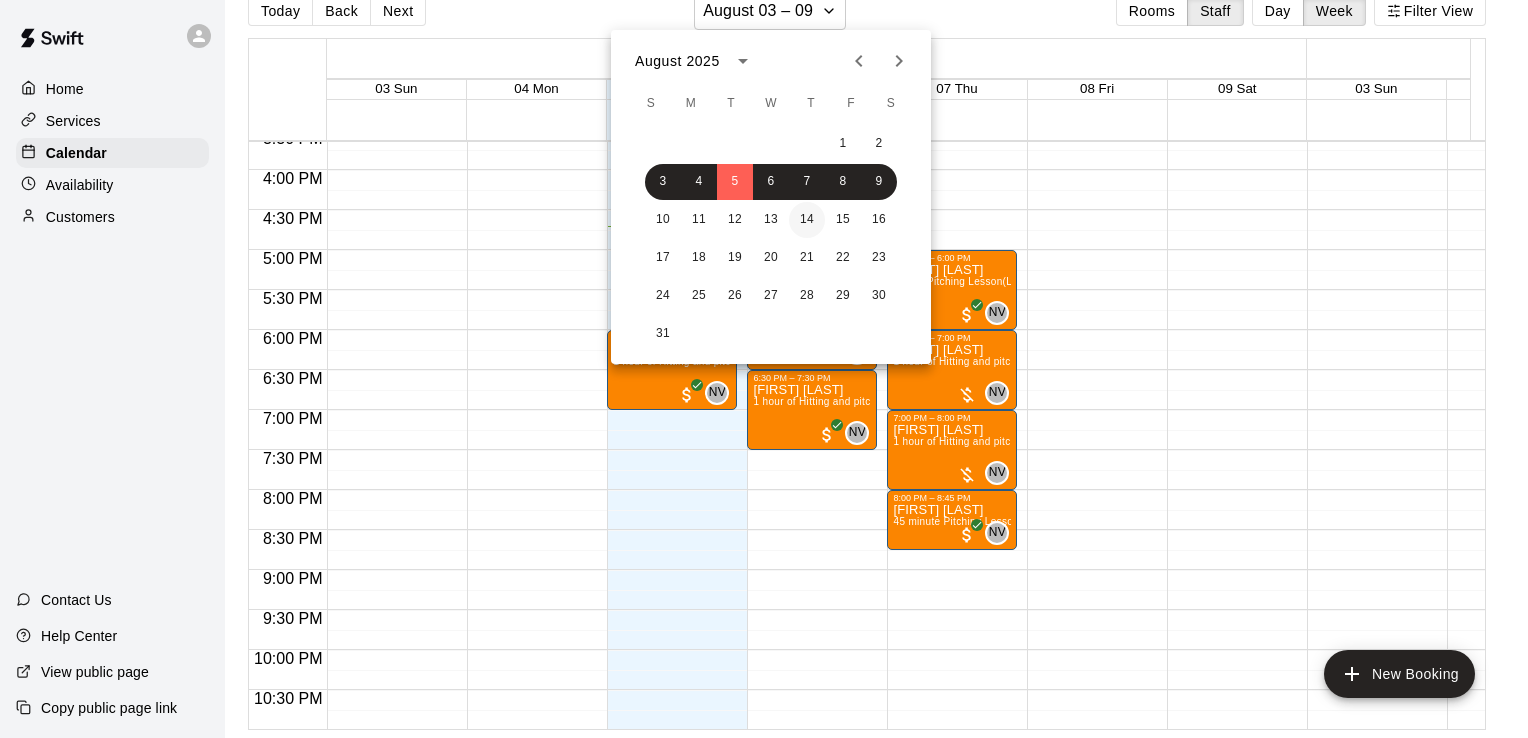 click on "14" at bounding box center [807, 220] 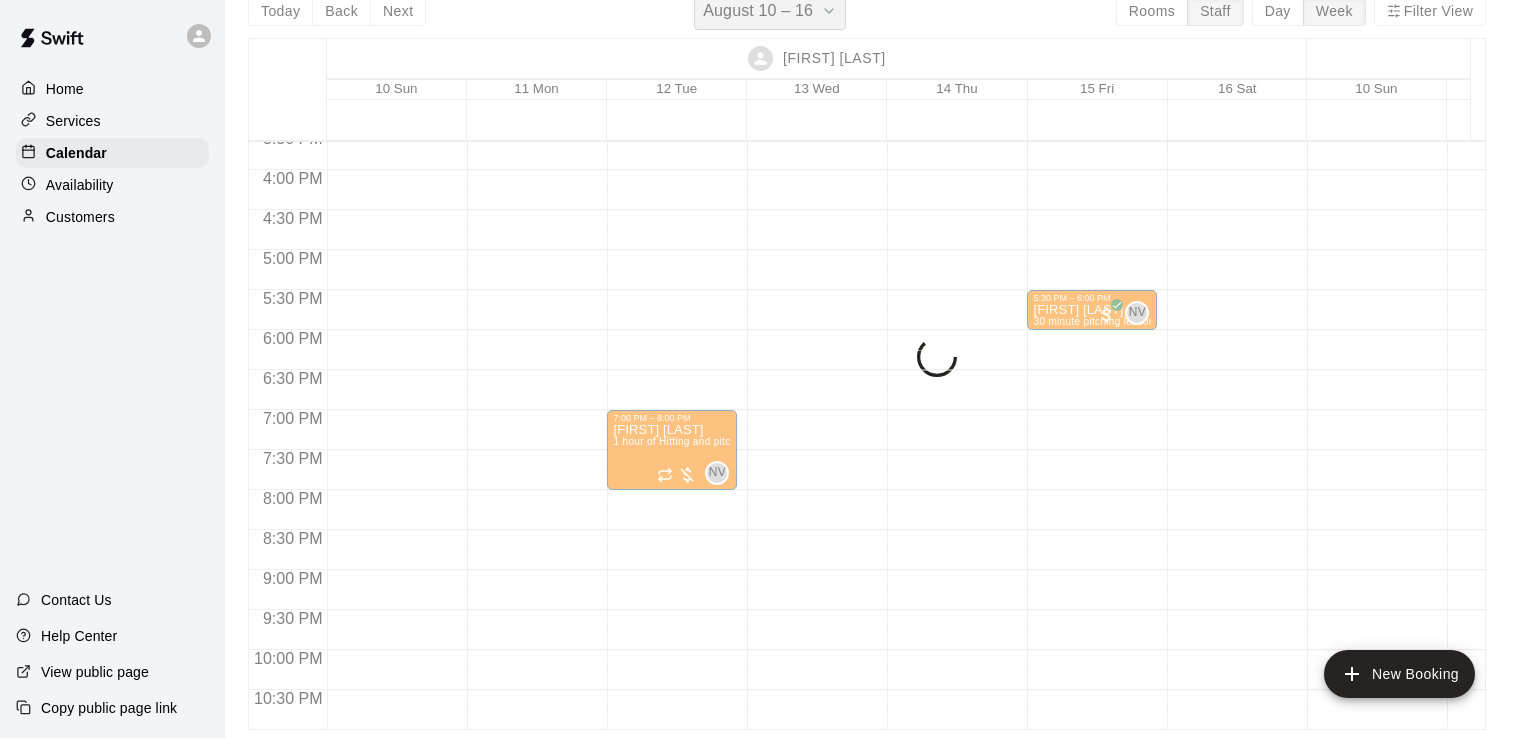 scroll, scrollTop: 24, scrollLeft: 0, axis: vertical 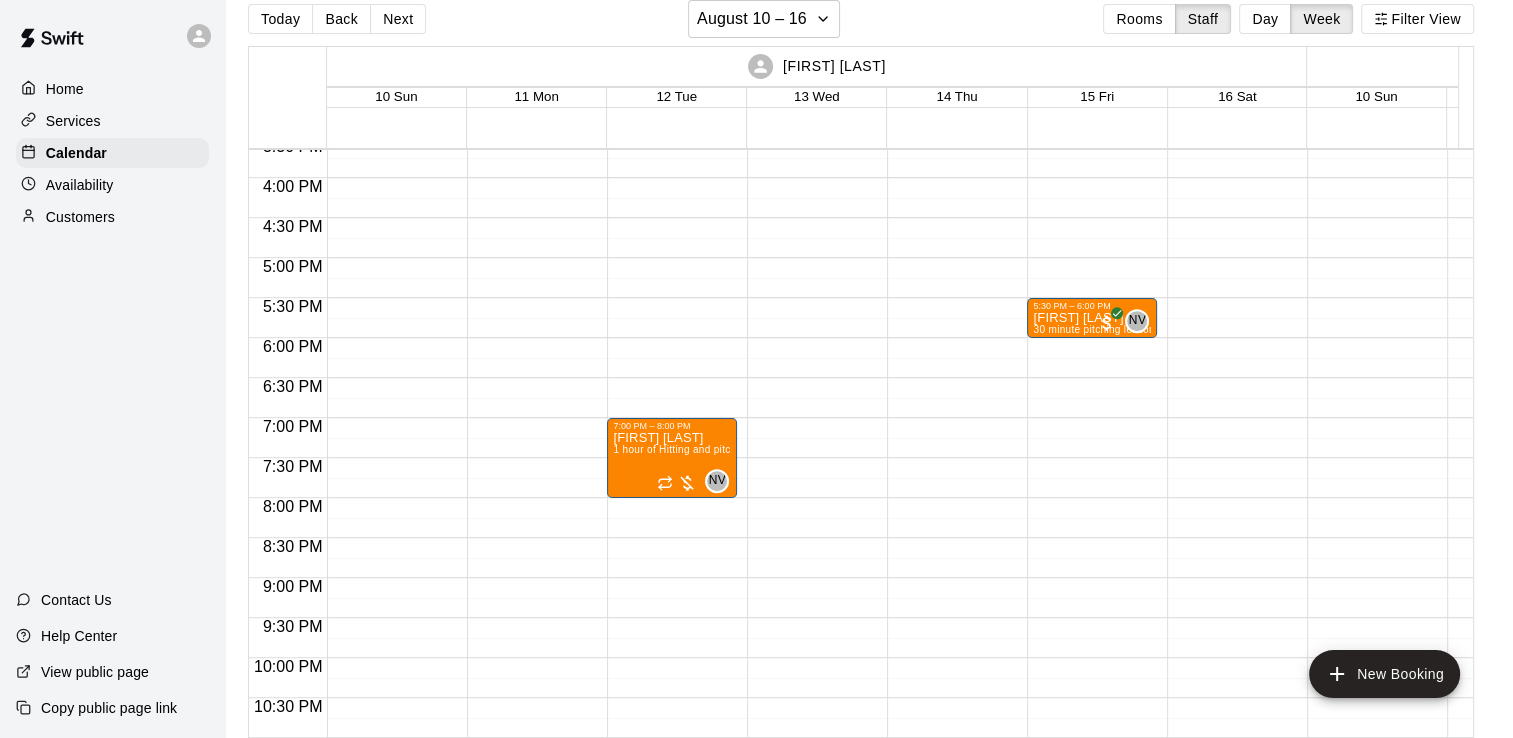click at bounding box center [952, -142] 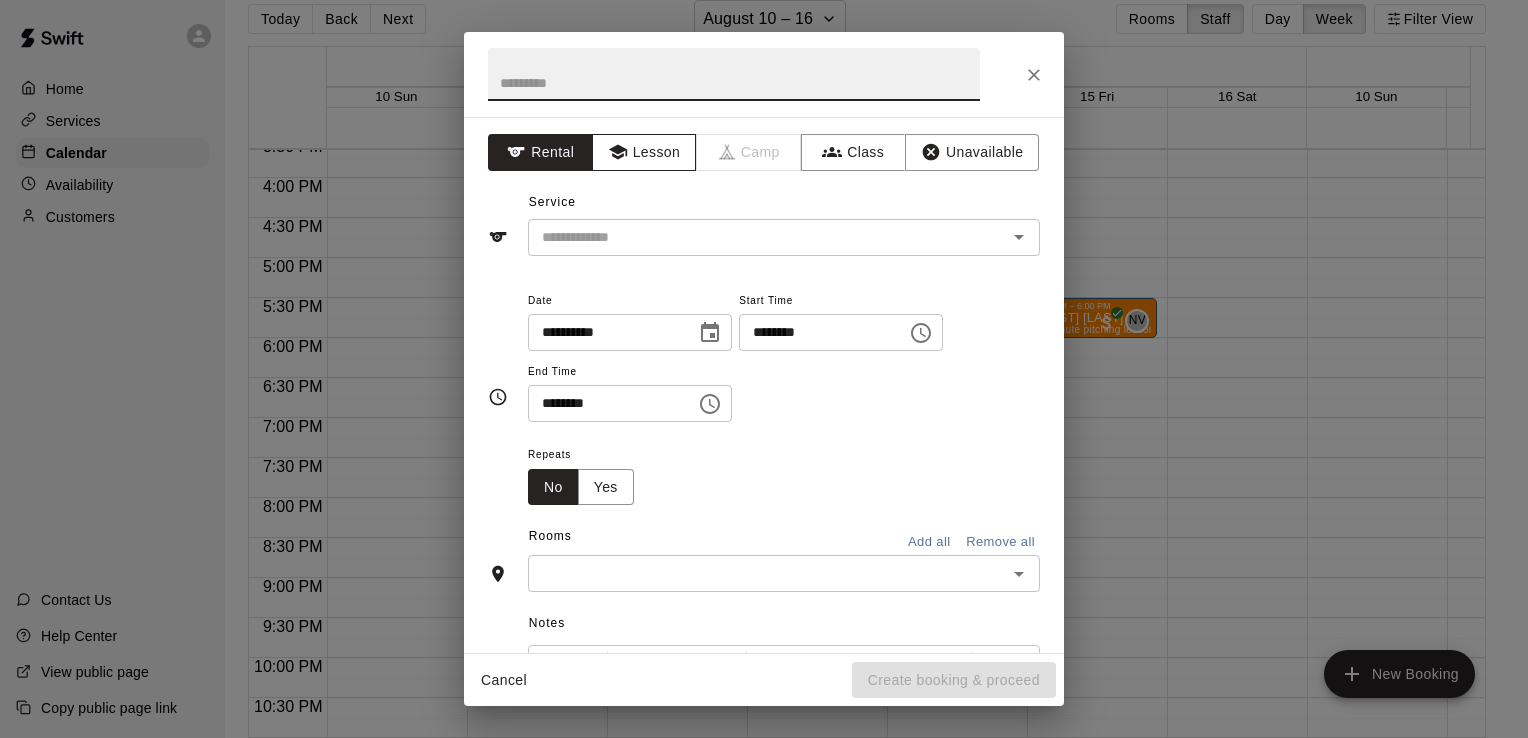 click 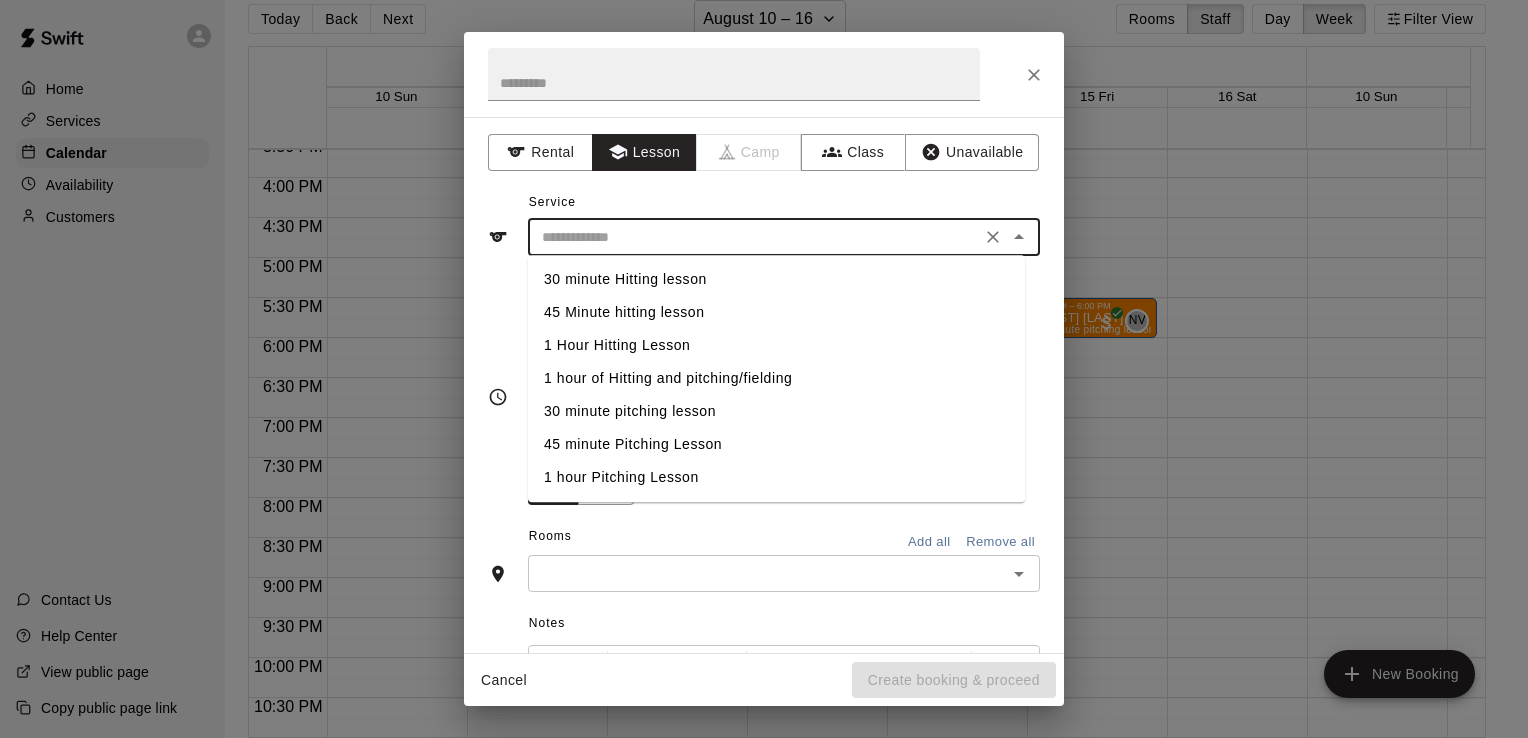 click at bounding box center (754, 237) 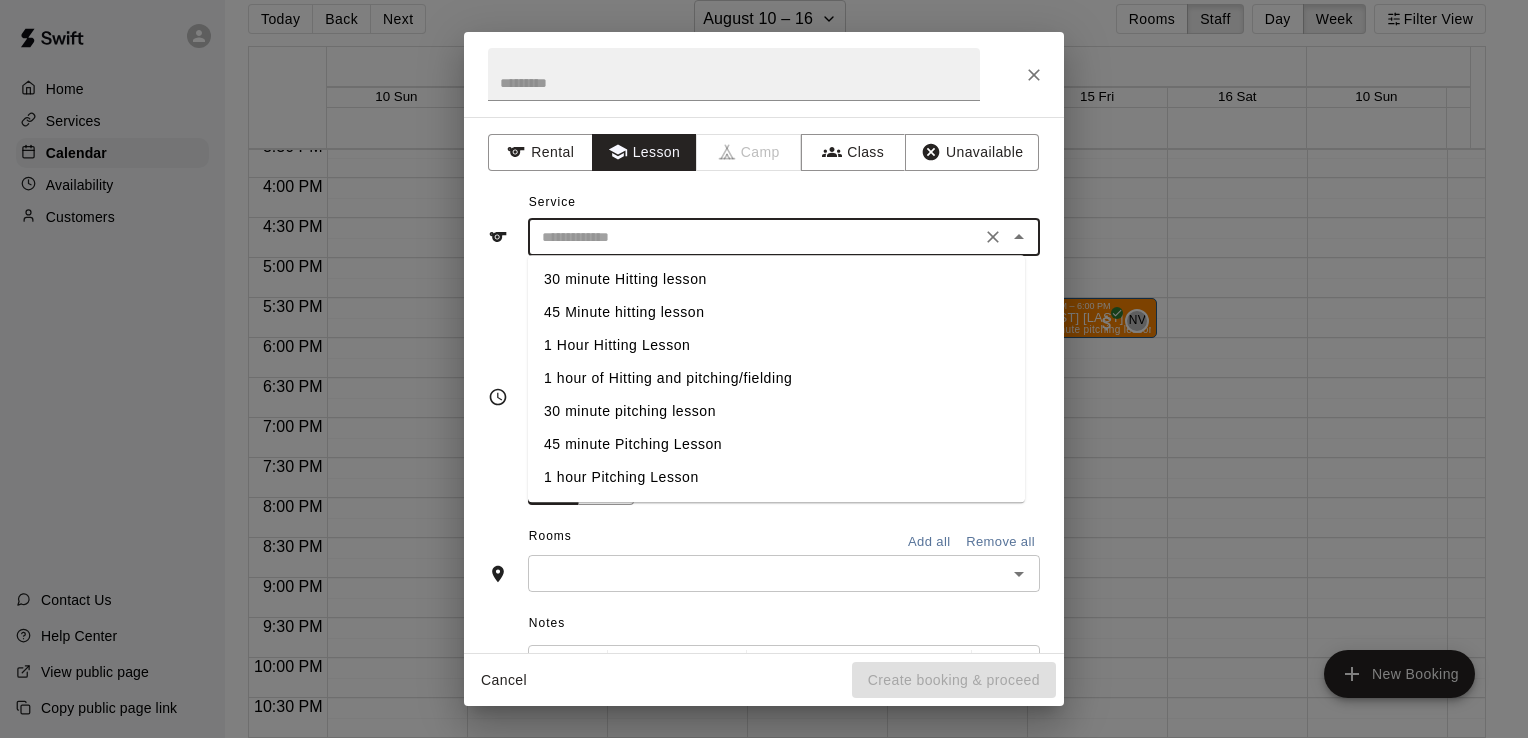 click on "1 hour Pitching Lesson" at bounding box center [776, 477] 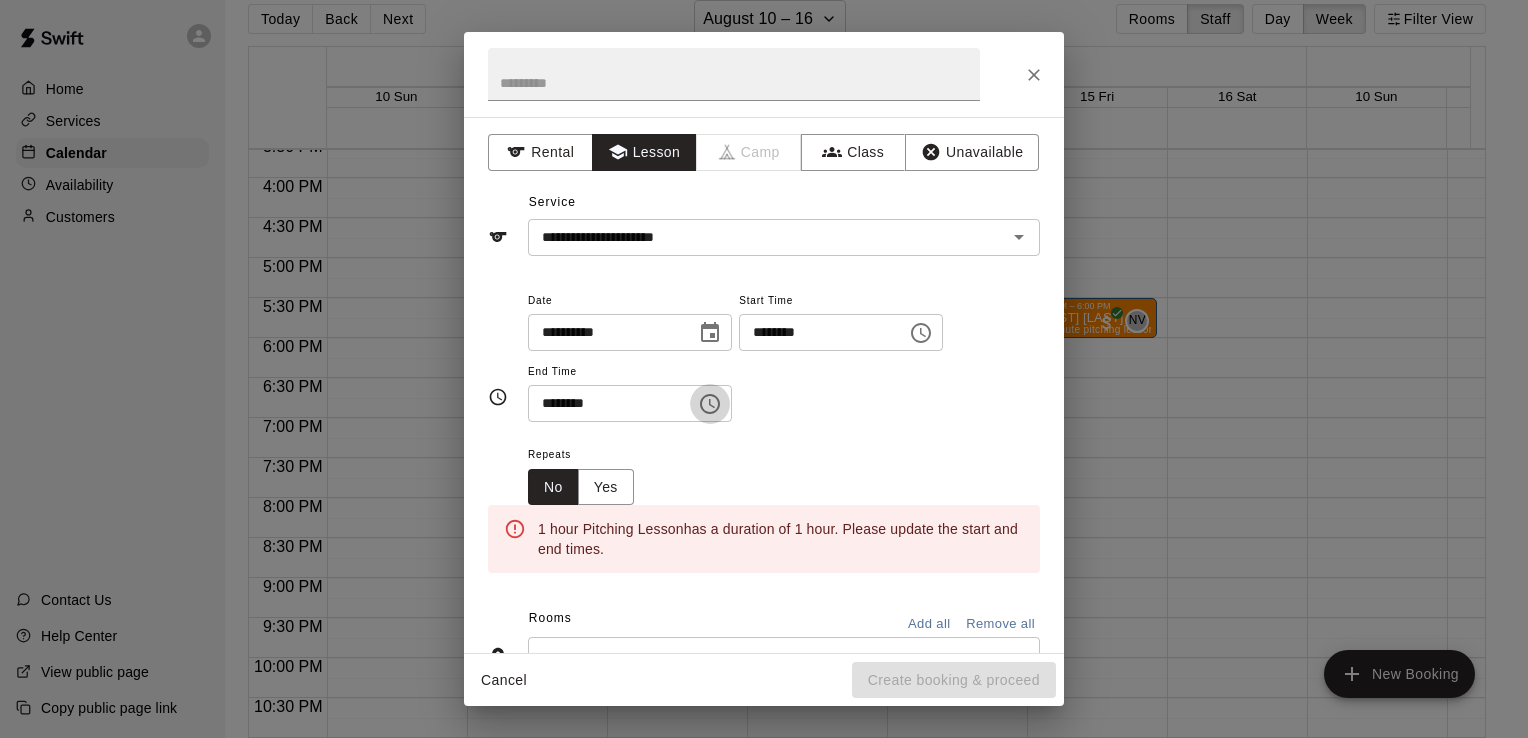 click 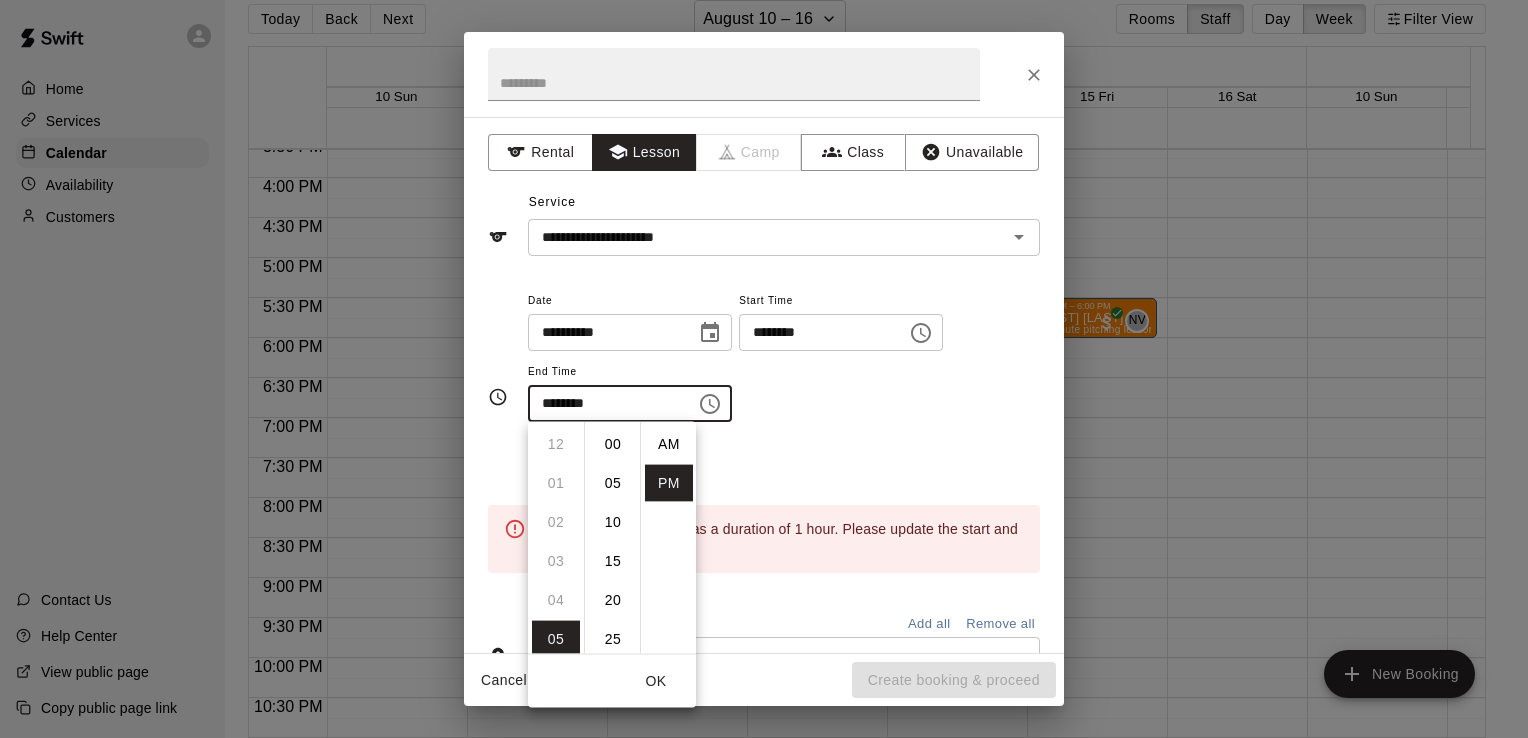 scroll, scrollTop: 195, scrollLeft: 0, axis: vertical 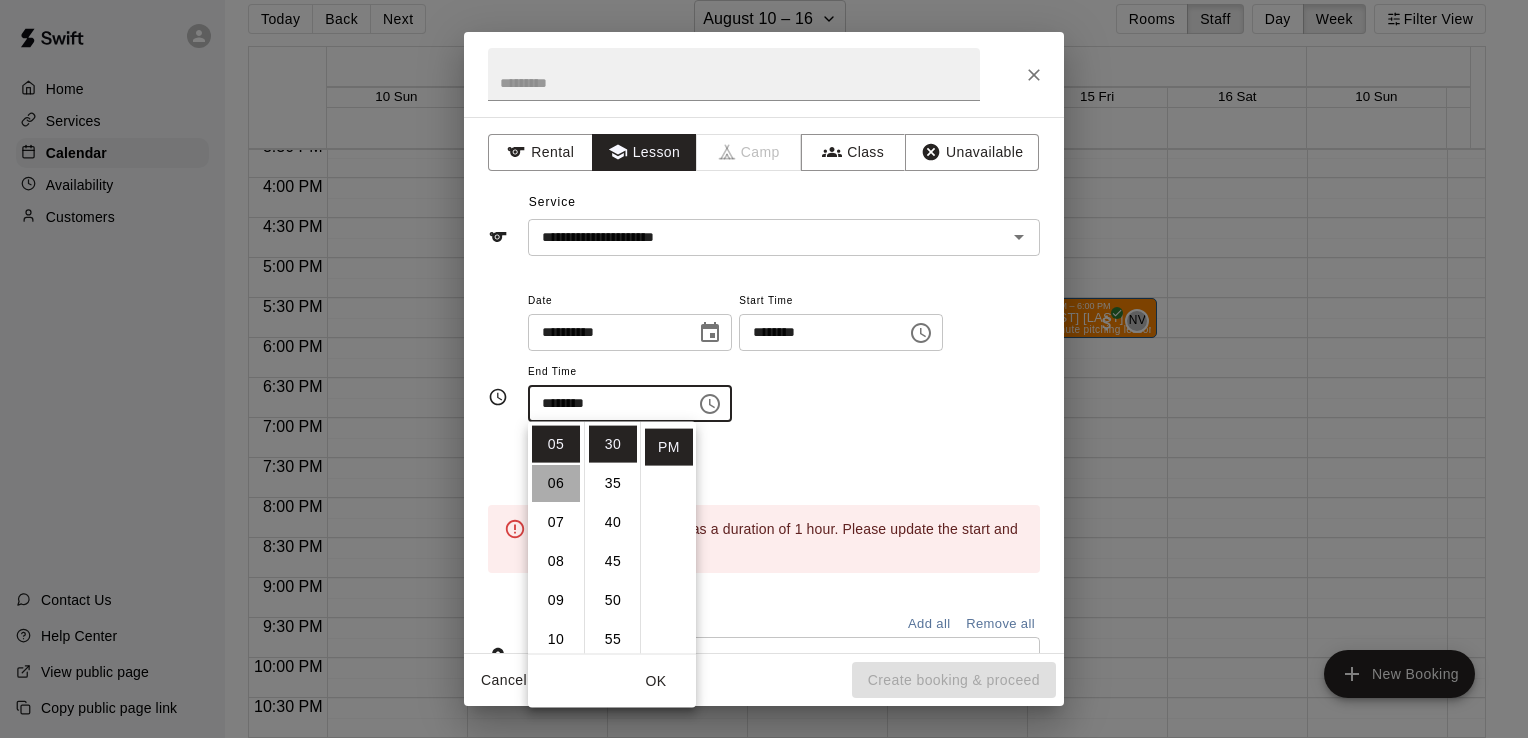 click on "06" at bounding box center (556, 483) 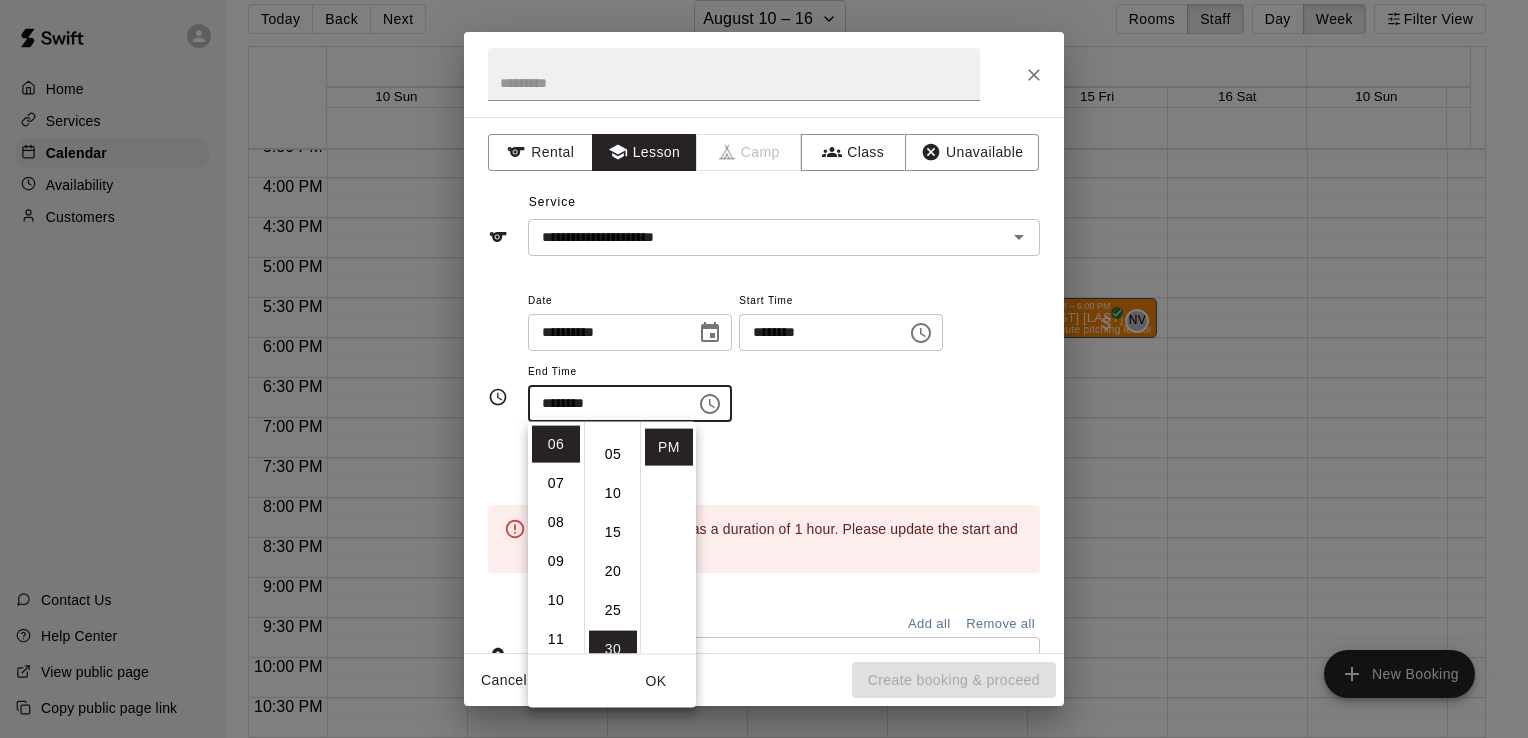 scroll, scrollTop: 21, scrollLeft: 0, axis: vertical 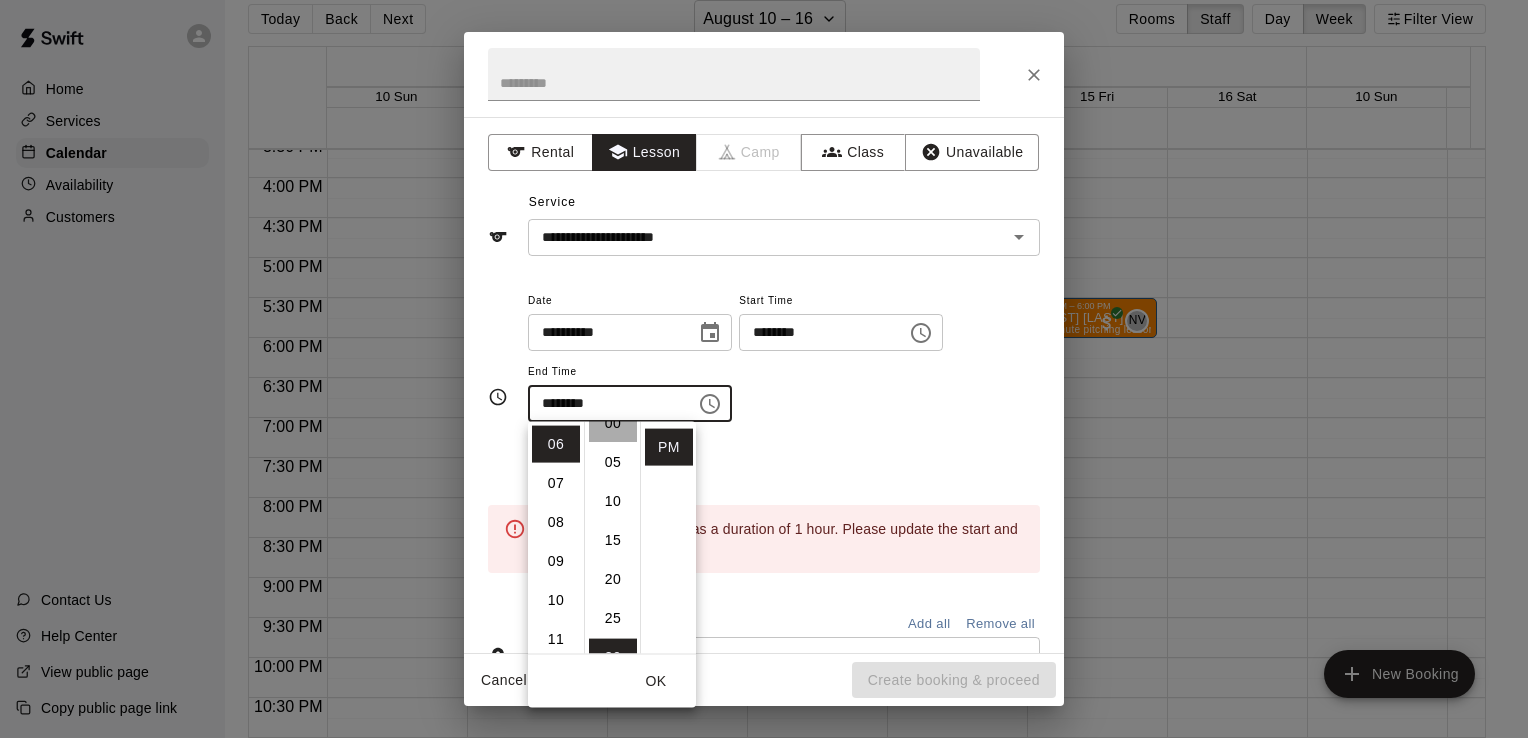 click on "00" at bounding box center [613, 423] 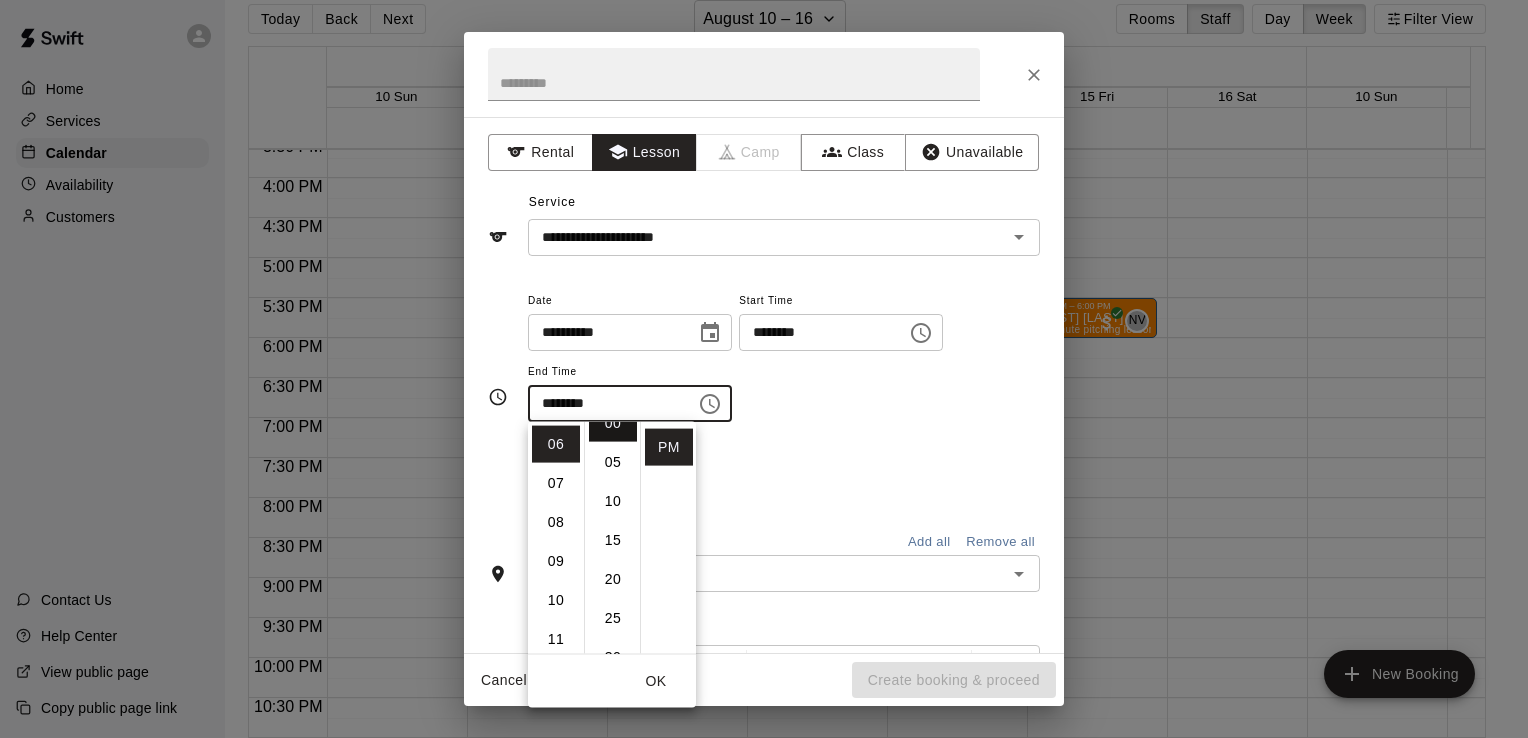 scroll, scrollTop: 0, scrollLeft: 0, axis: both 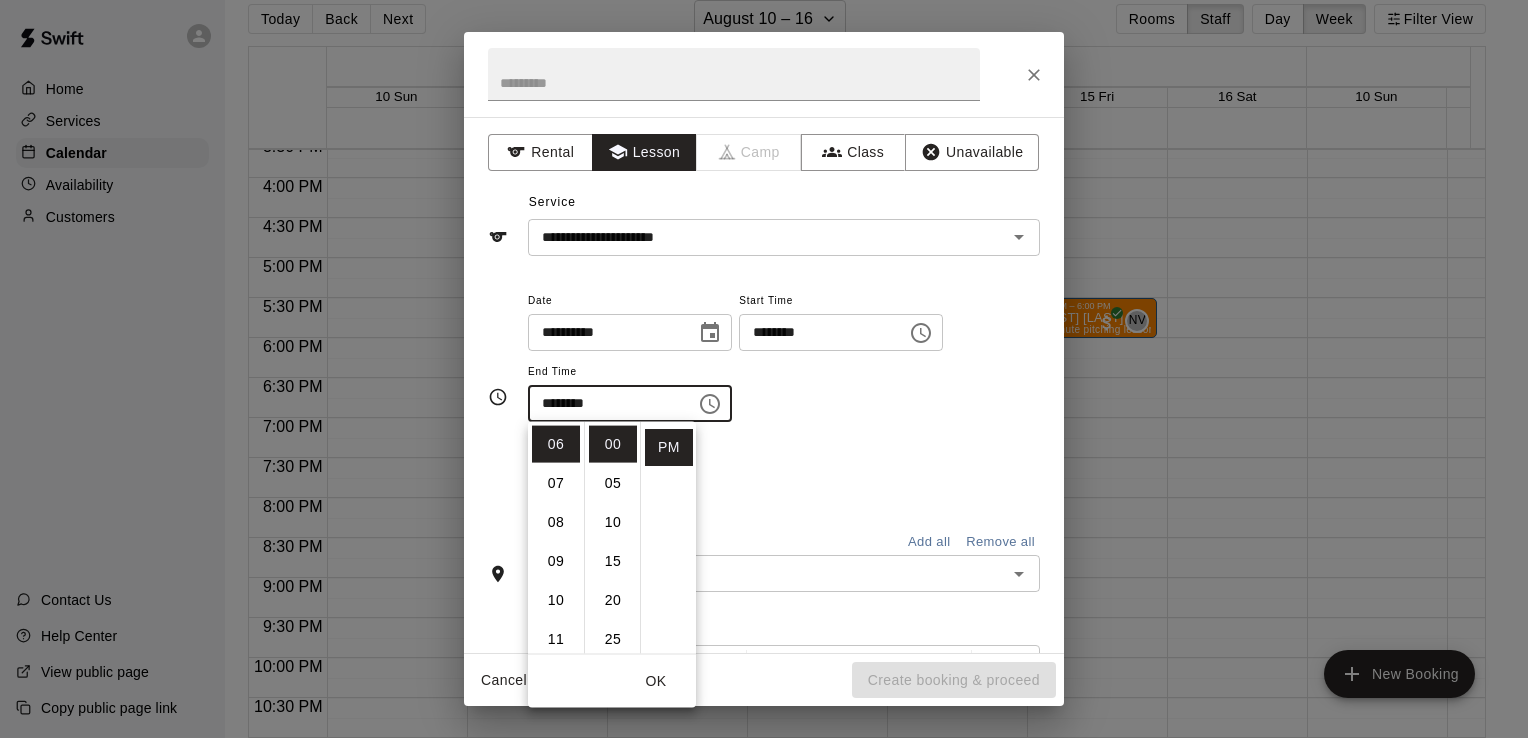 click on "Repeats No Yes" at bounding box center [784, 473] 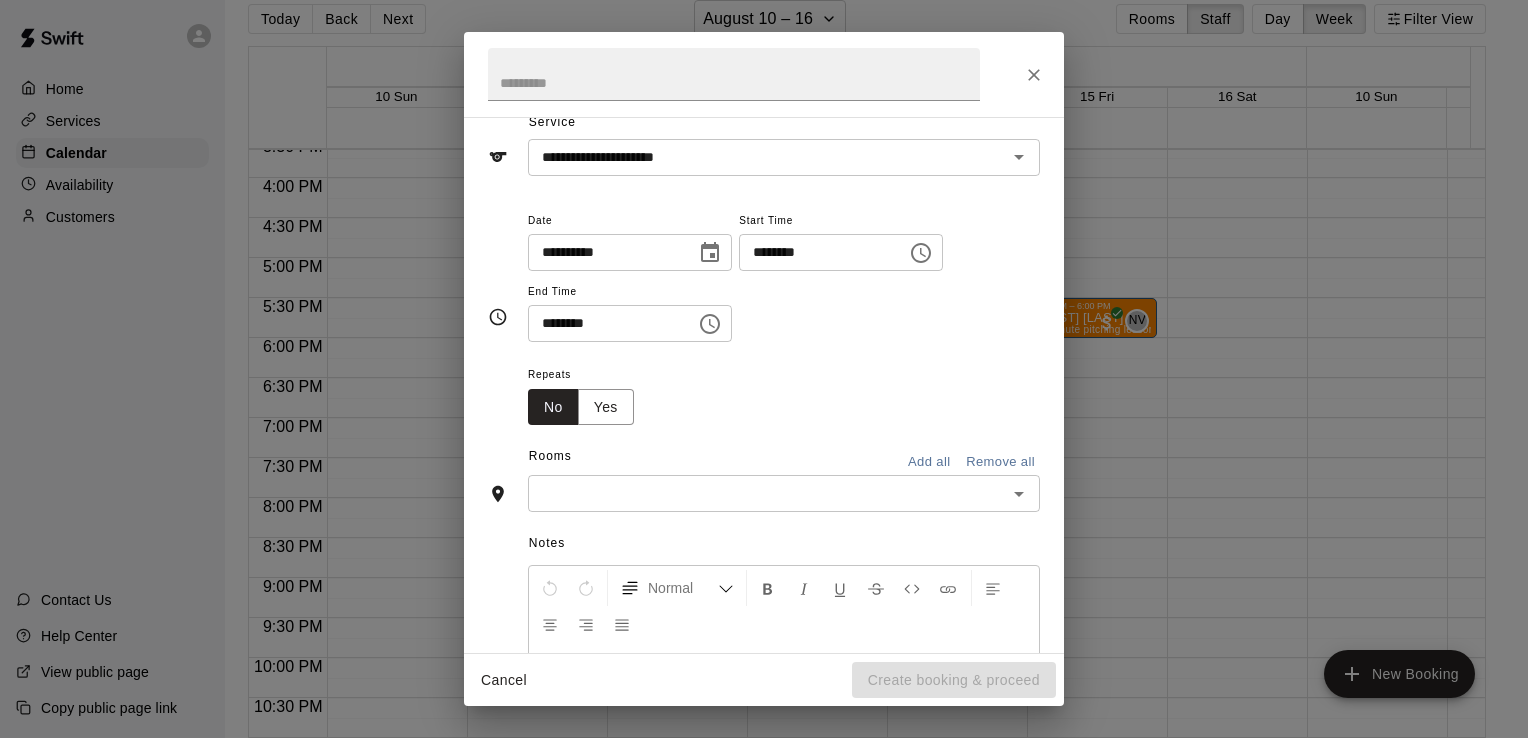 scroll, scrollTop: 82, scrollLeft: 0, axis: vertical 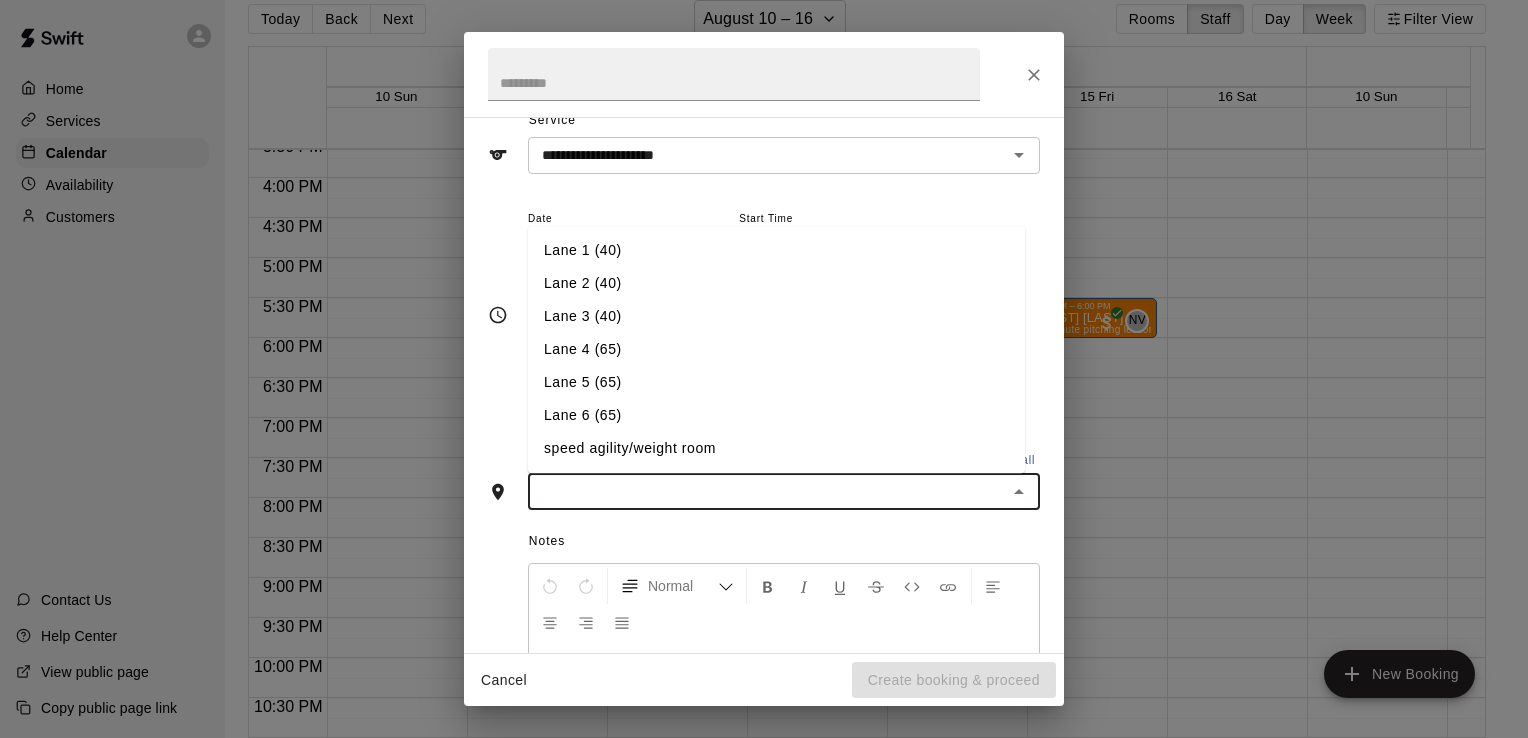 click at bounding box center (767, 491) 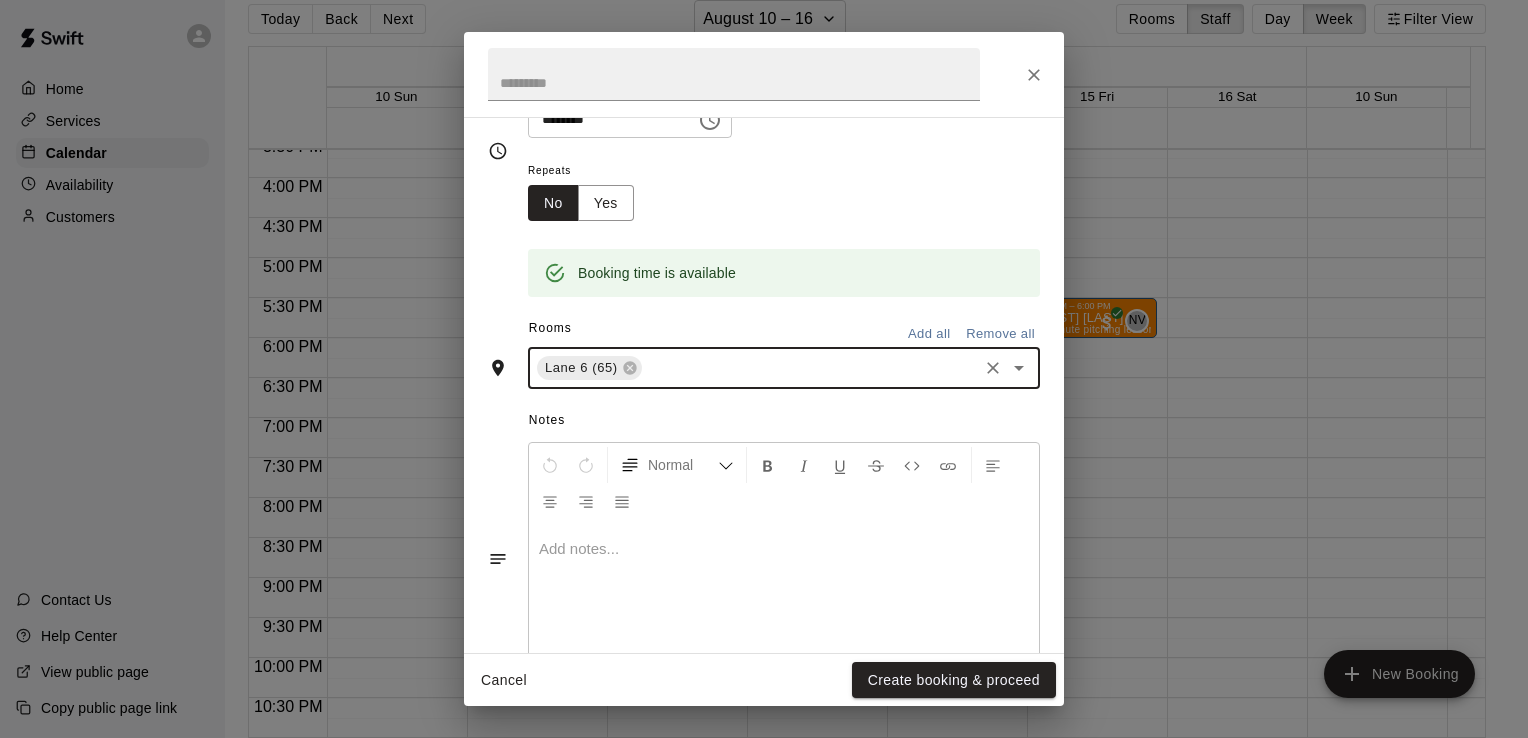scroll, scrollTop: 283, scrollLeft: 0, axis: vertical 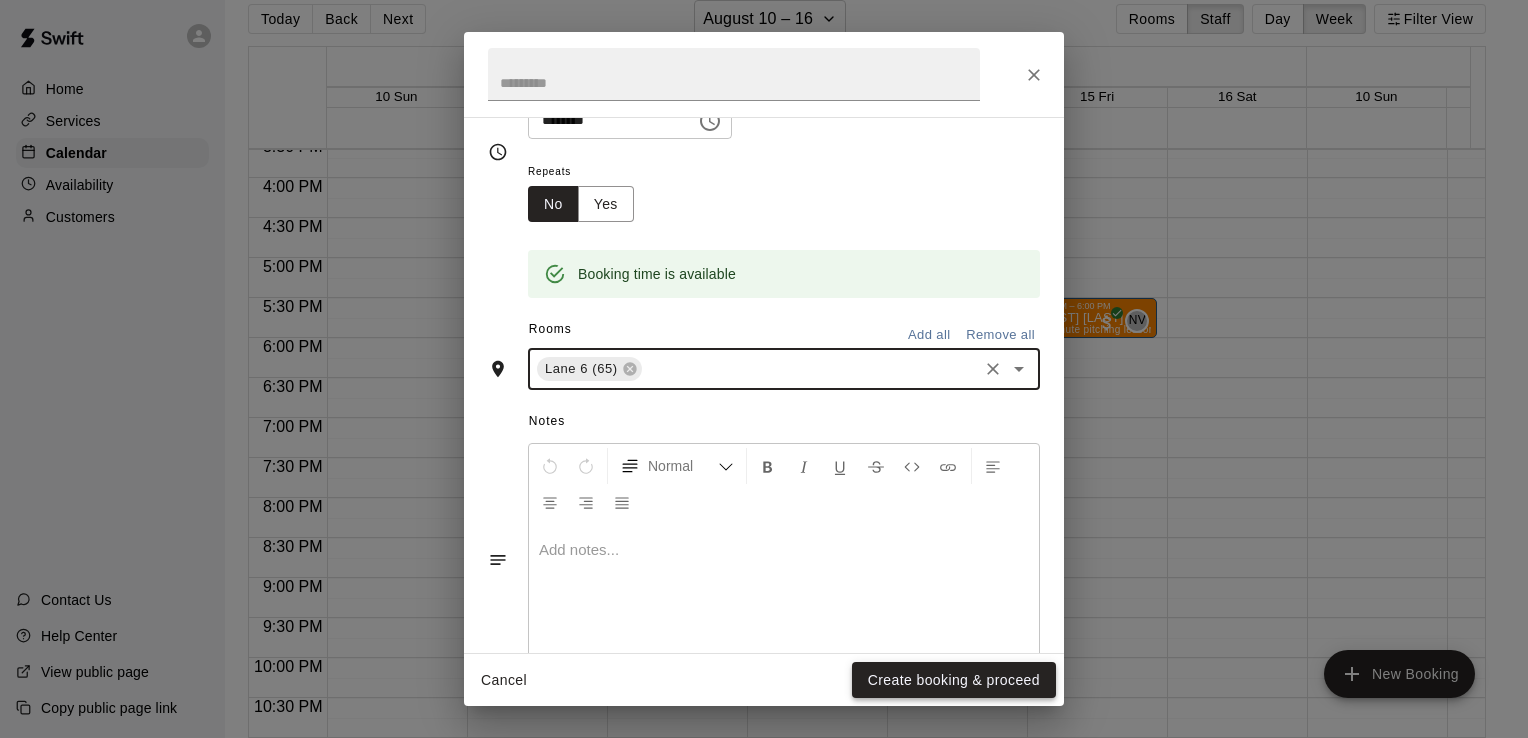 click on "Create booking & proceed" at bounding box center (954, 680) 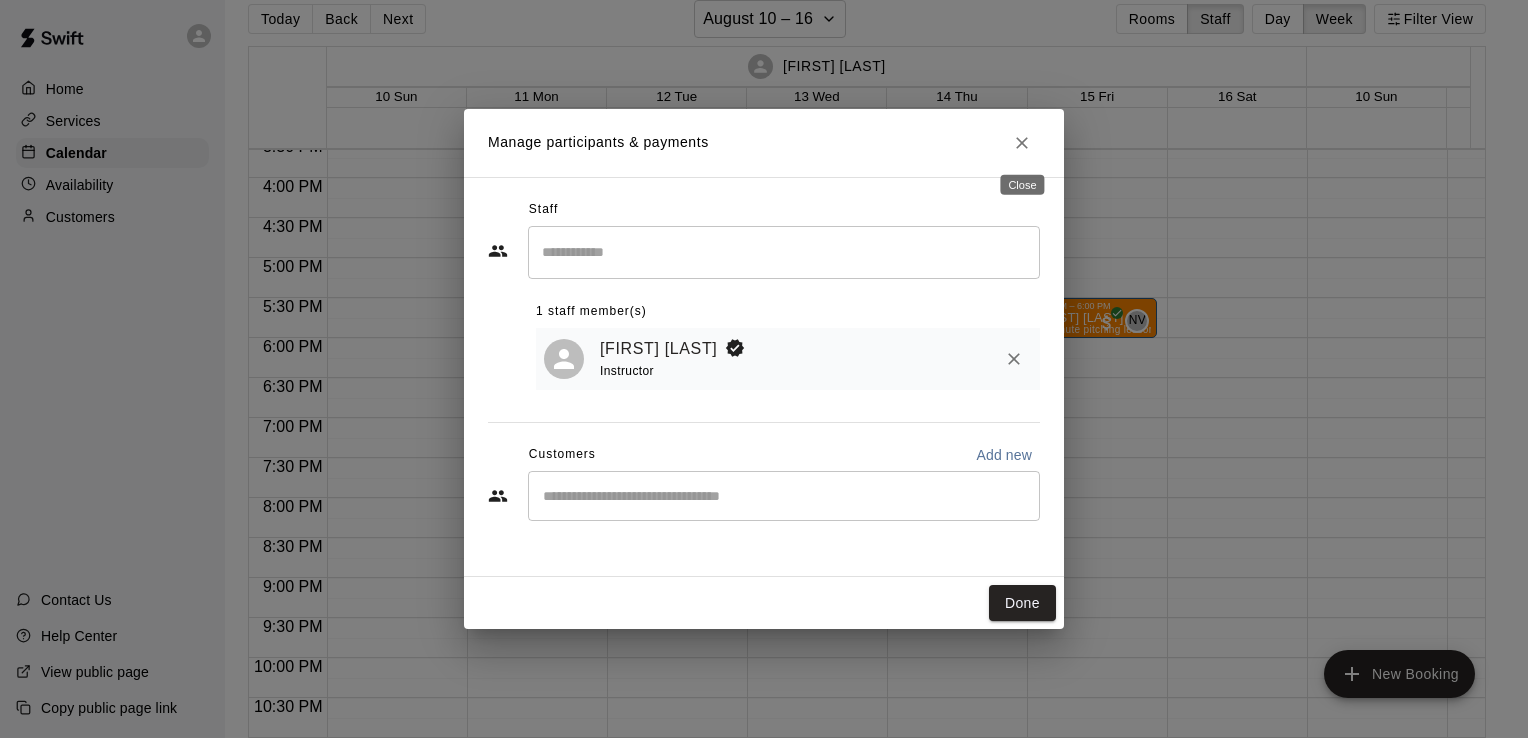 click 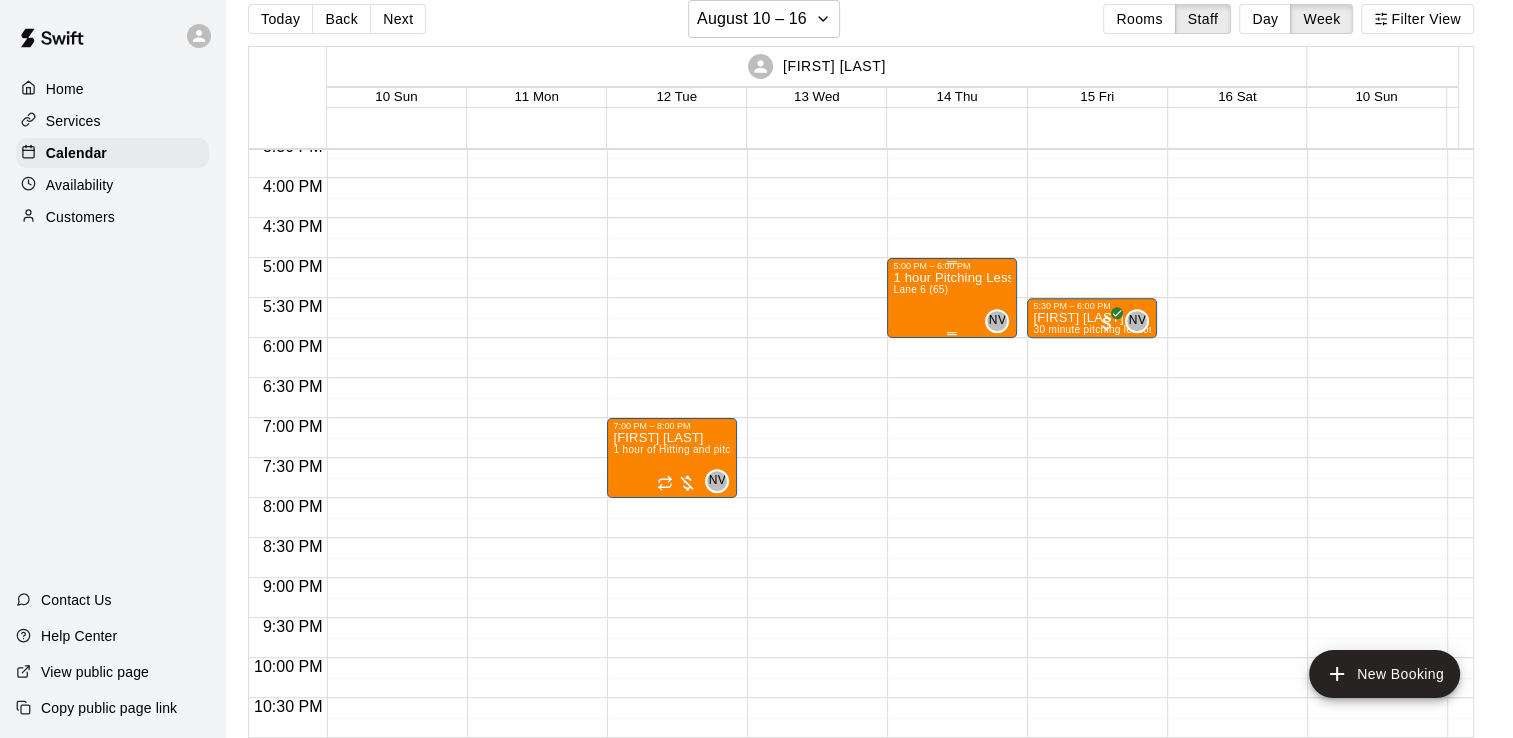 click on "1 hour Pitching Lesson Lane 6 (65)" at bounding box center [952, 640] 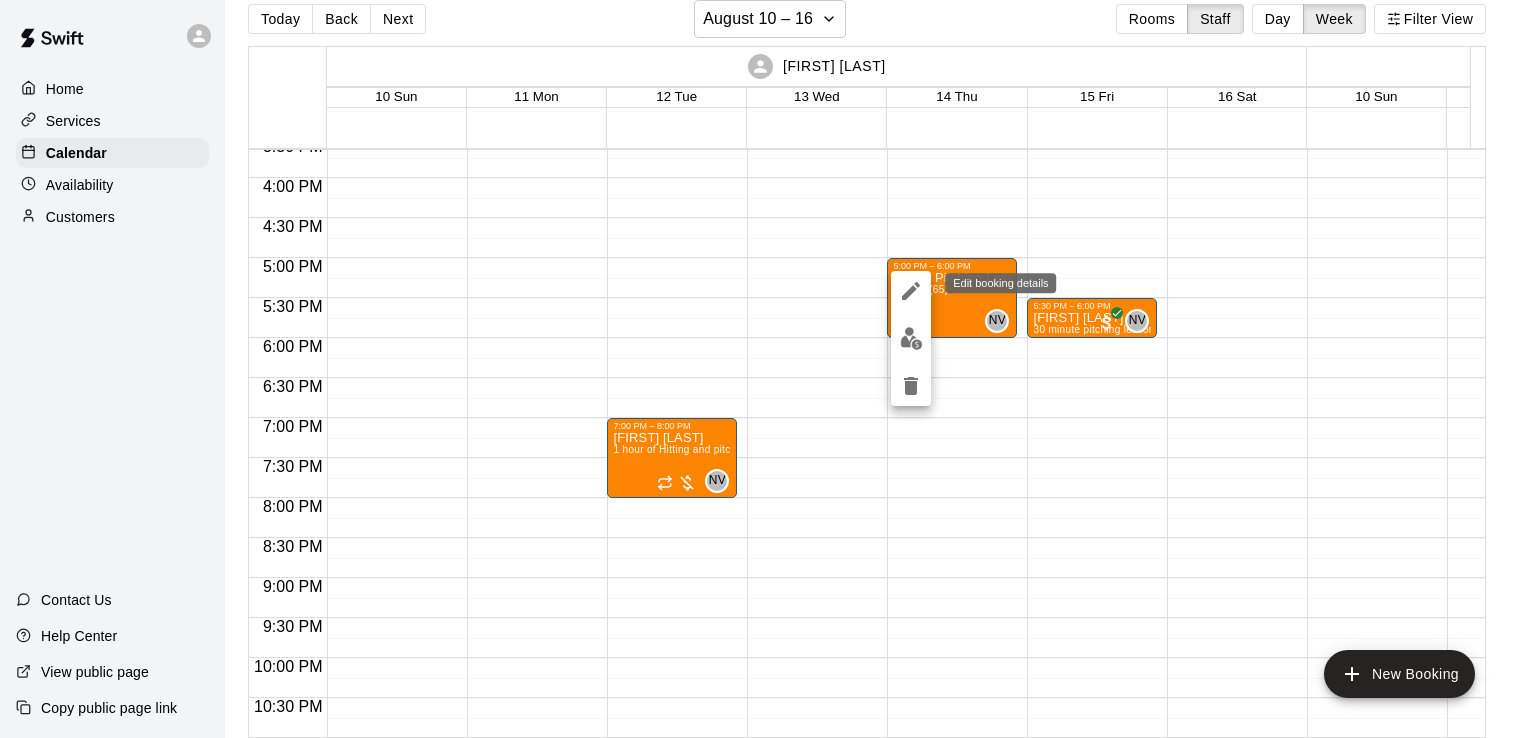 click 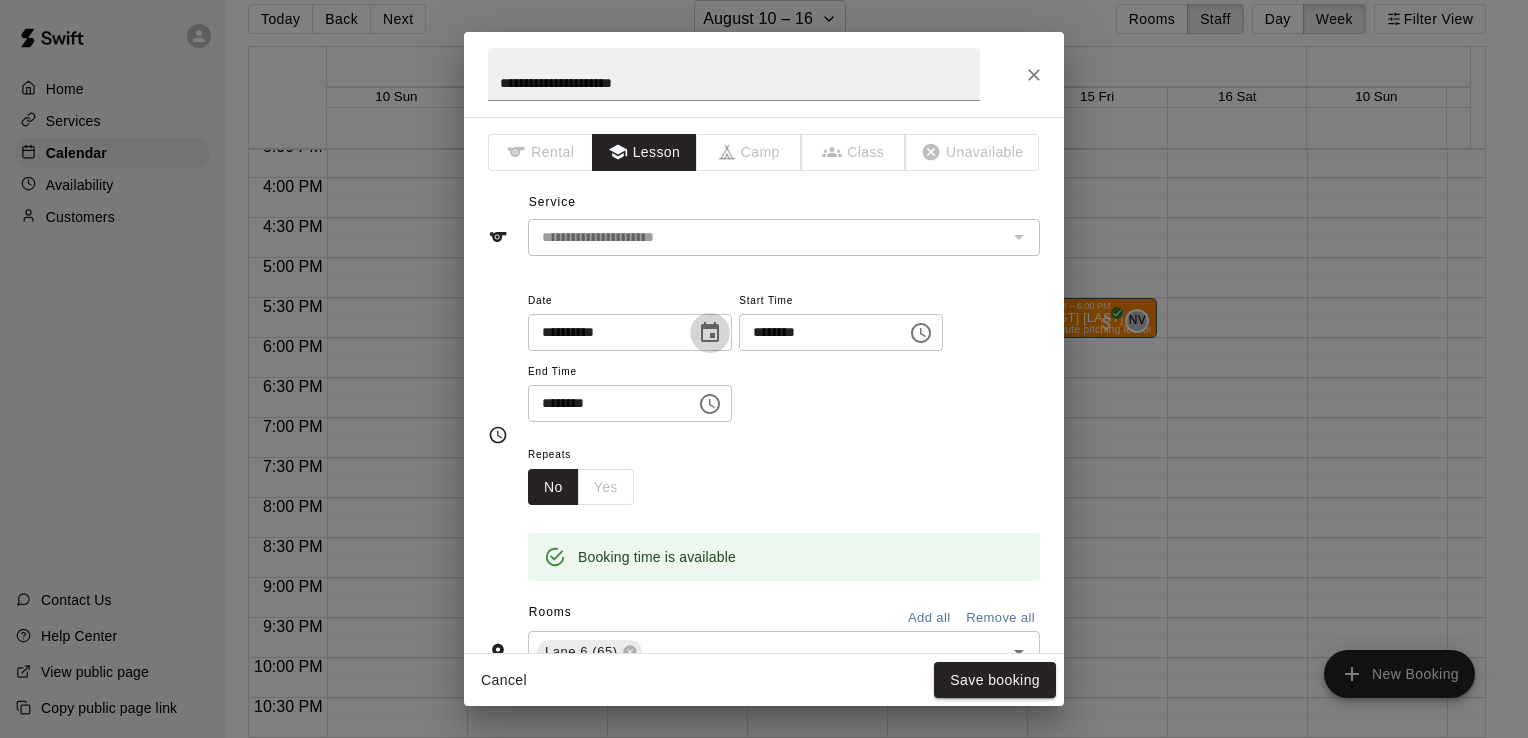 click 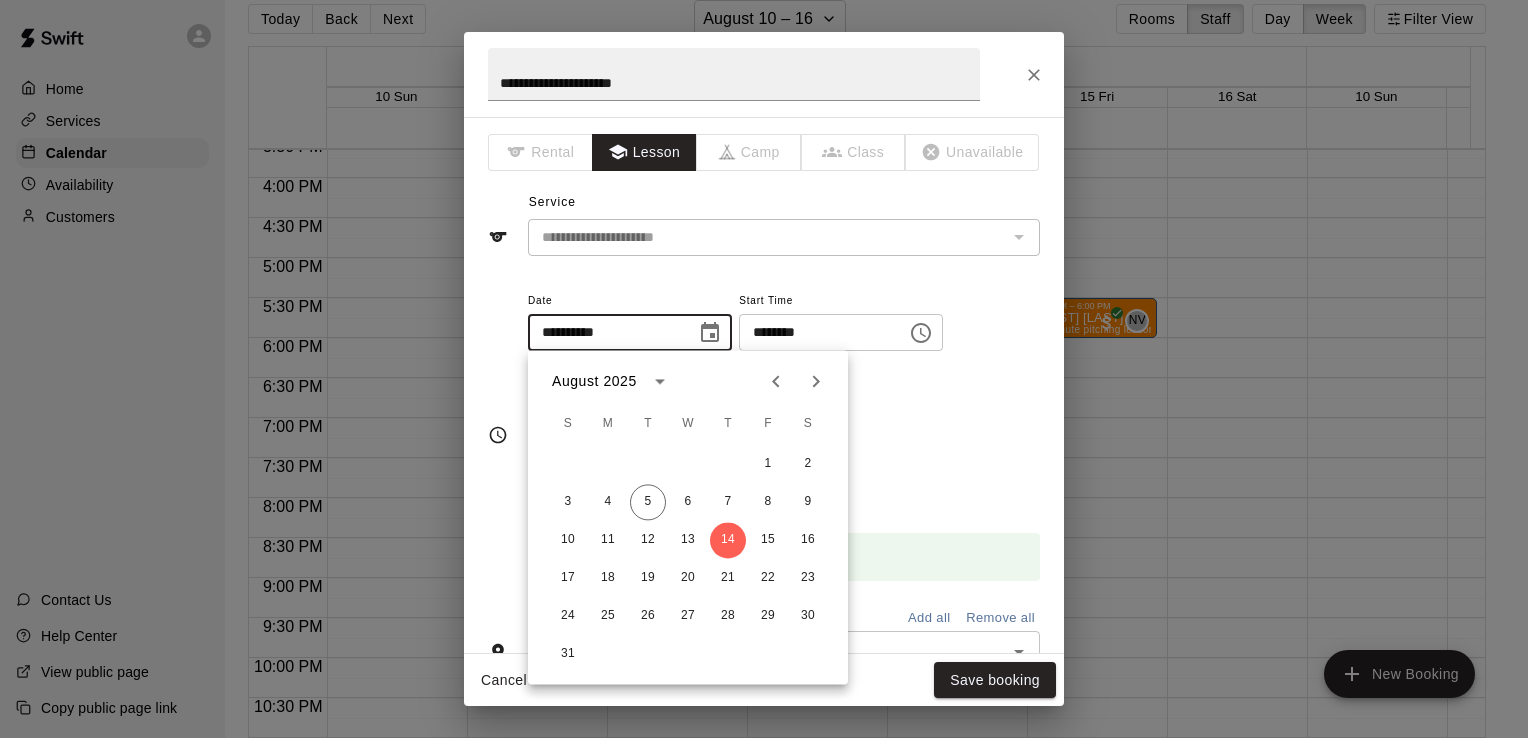 click on "**********" at bounding box center [784, 355] 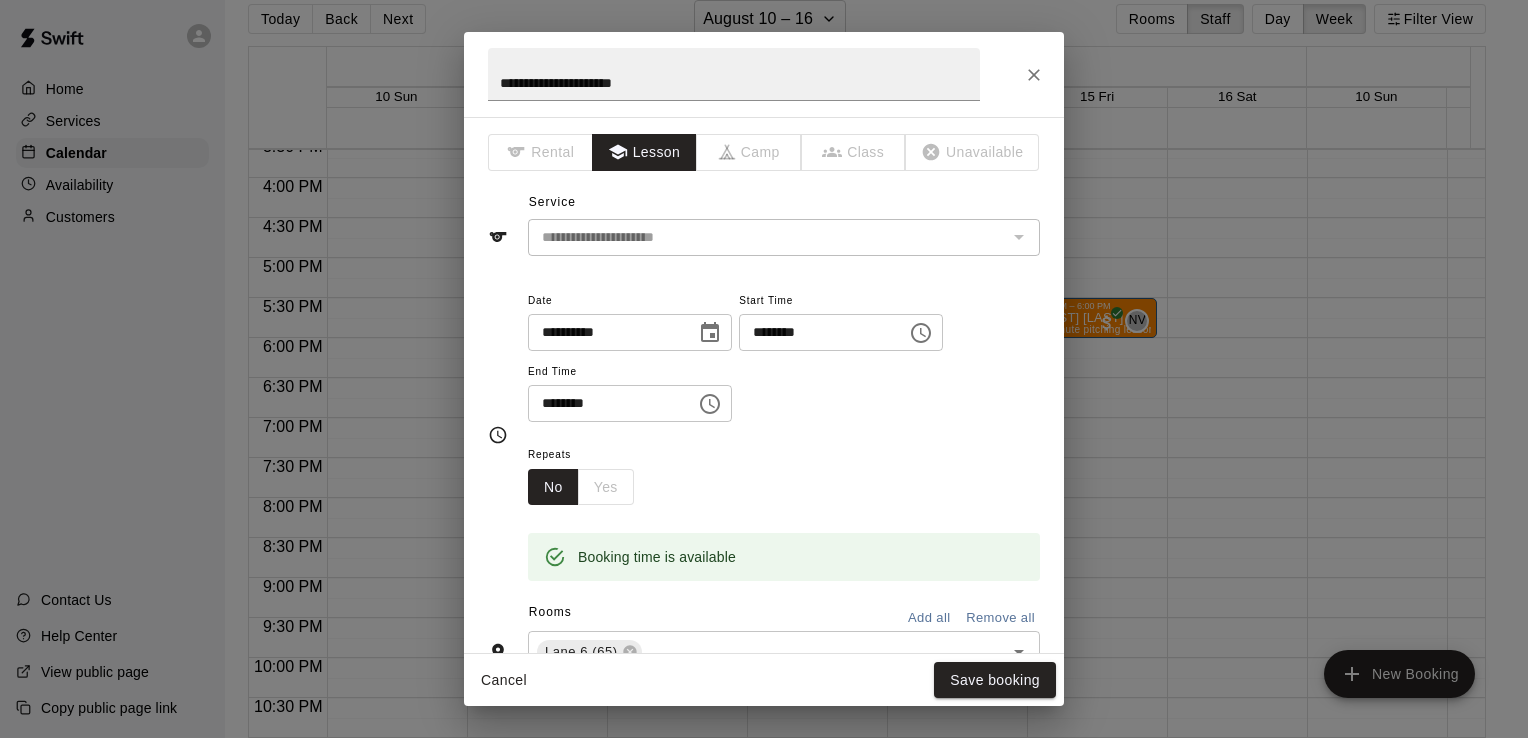 click on "No Yes" at bounding box center (581, 487) 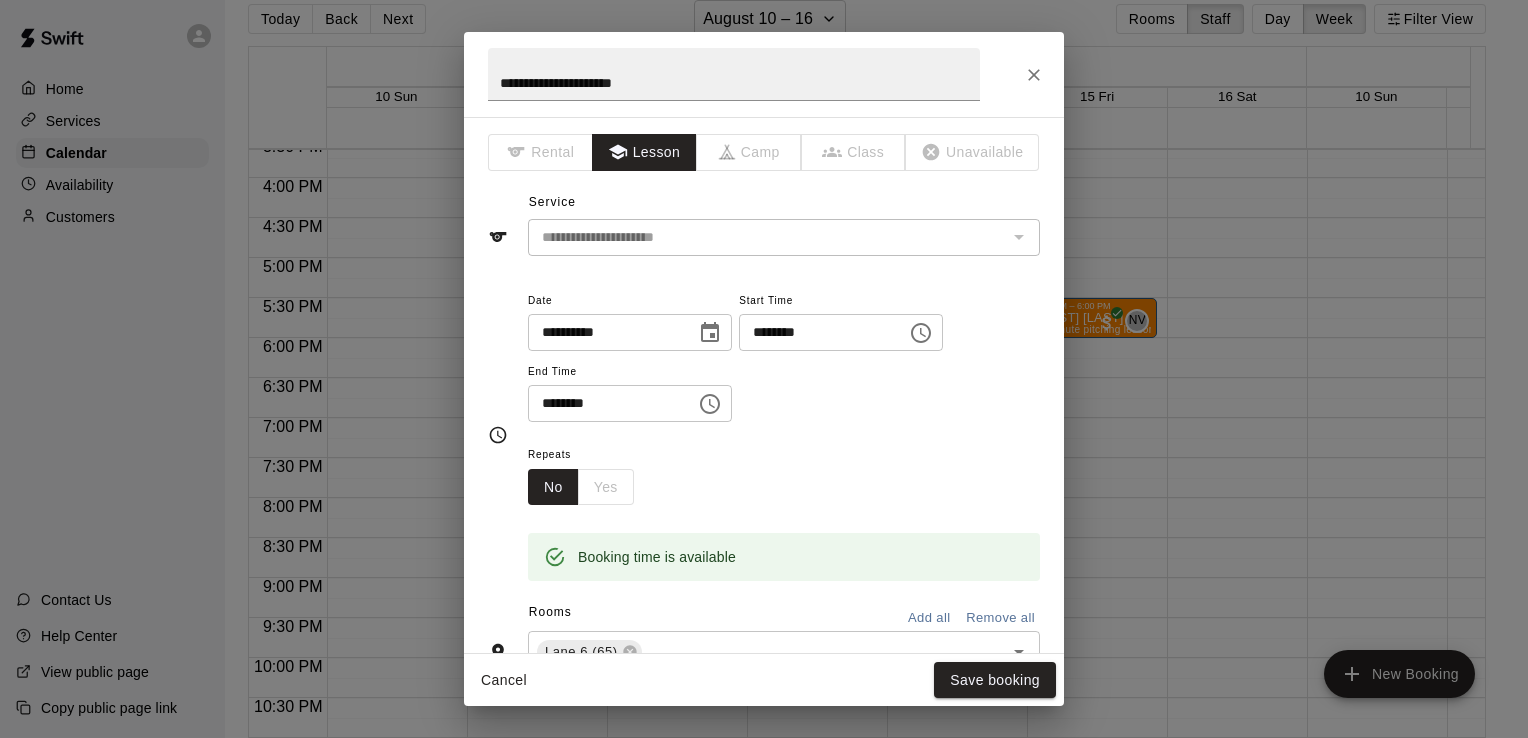 click 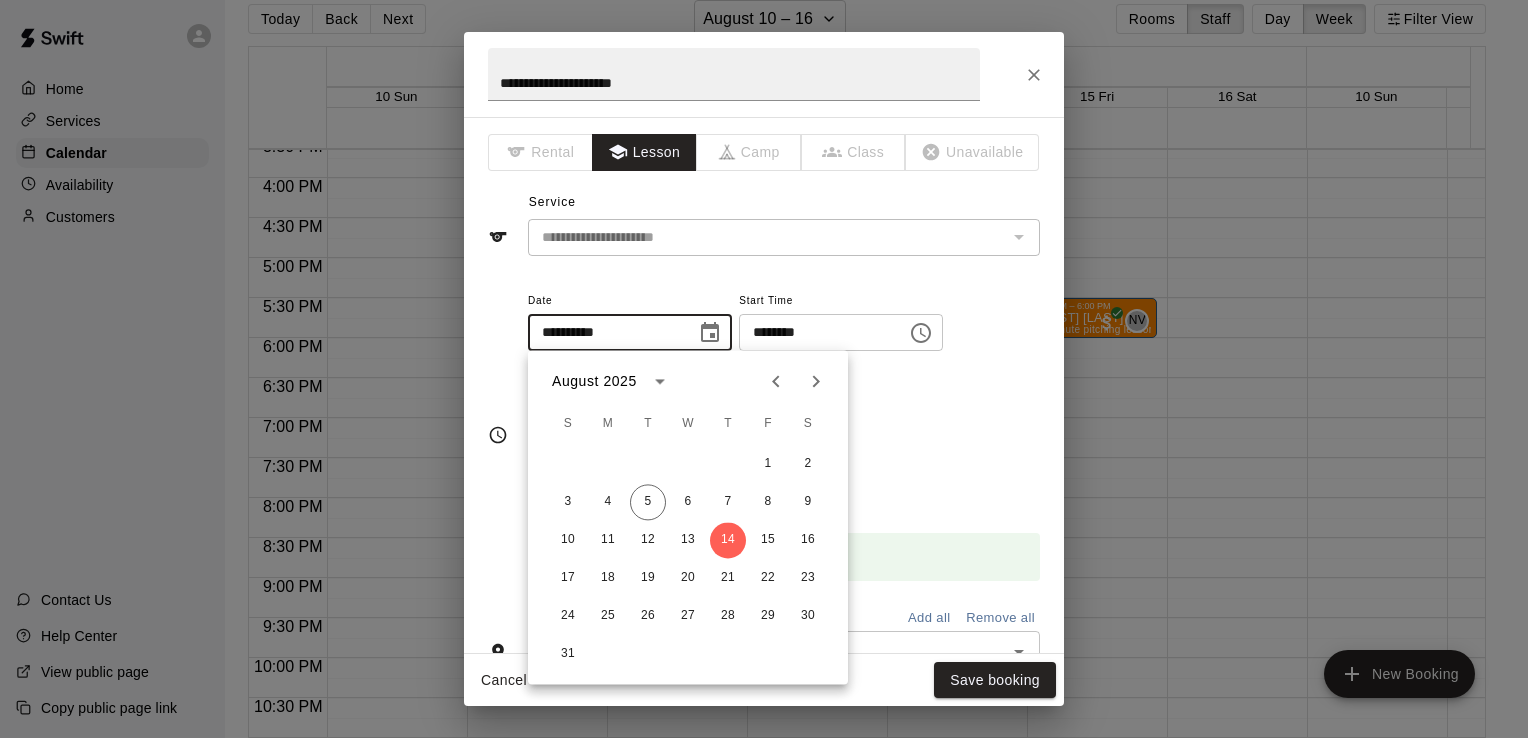click on "**********" at bounding box center [784, 355] 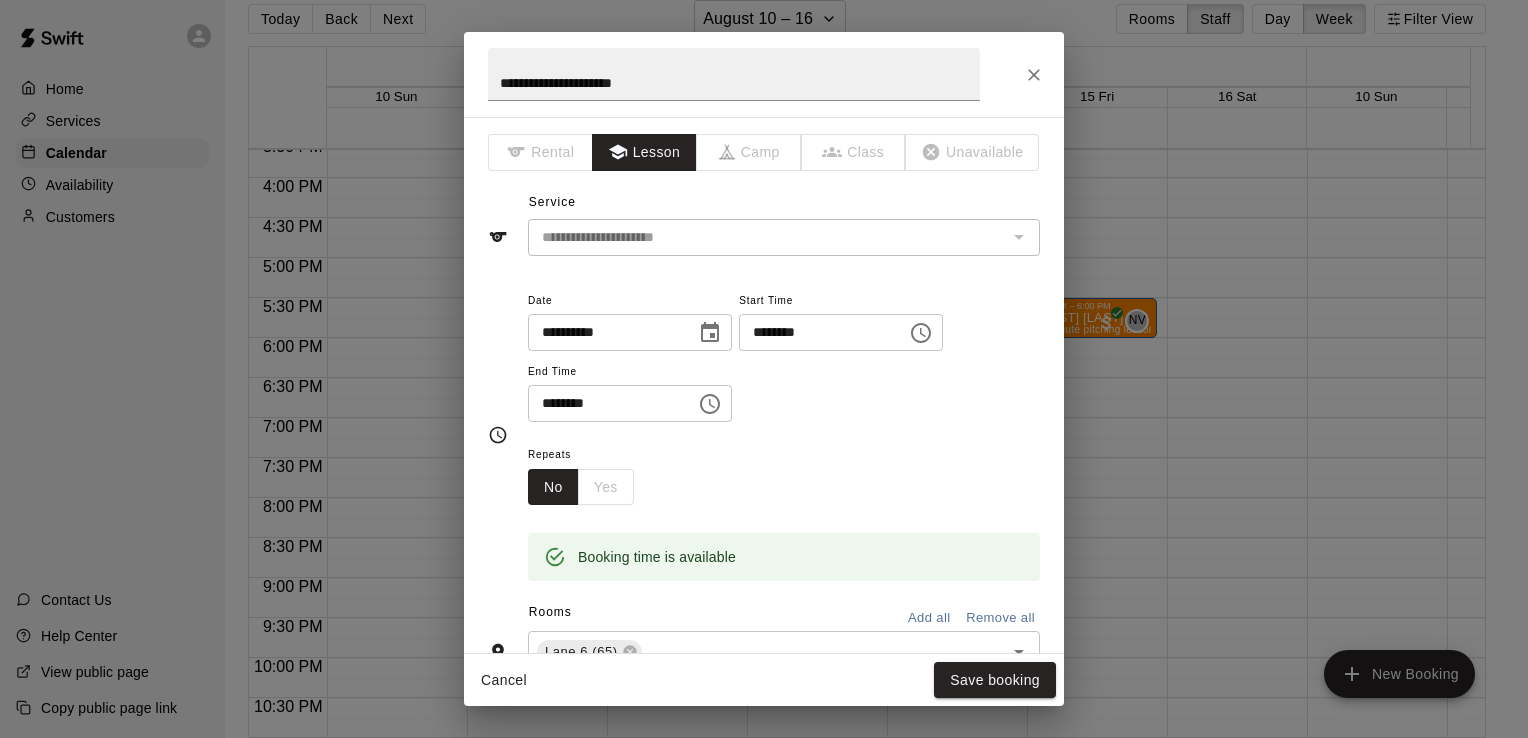 click 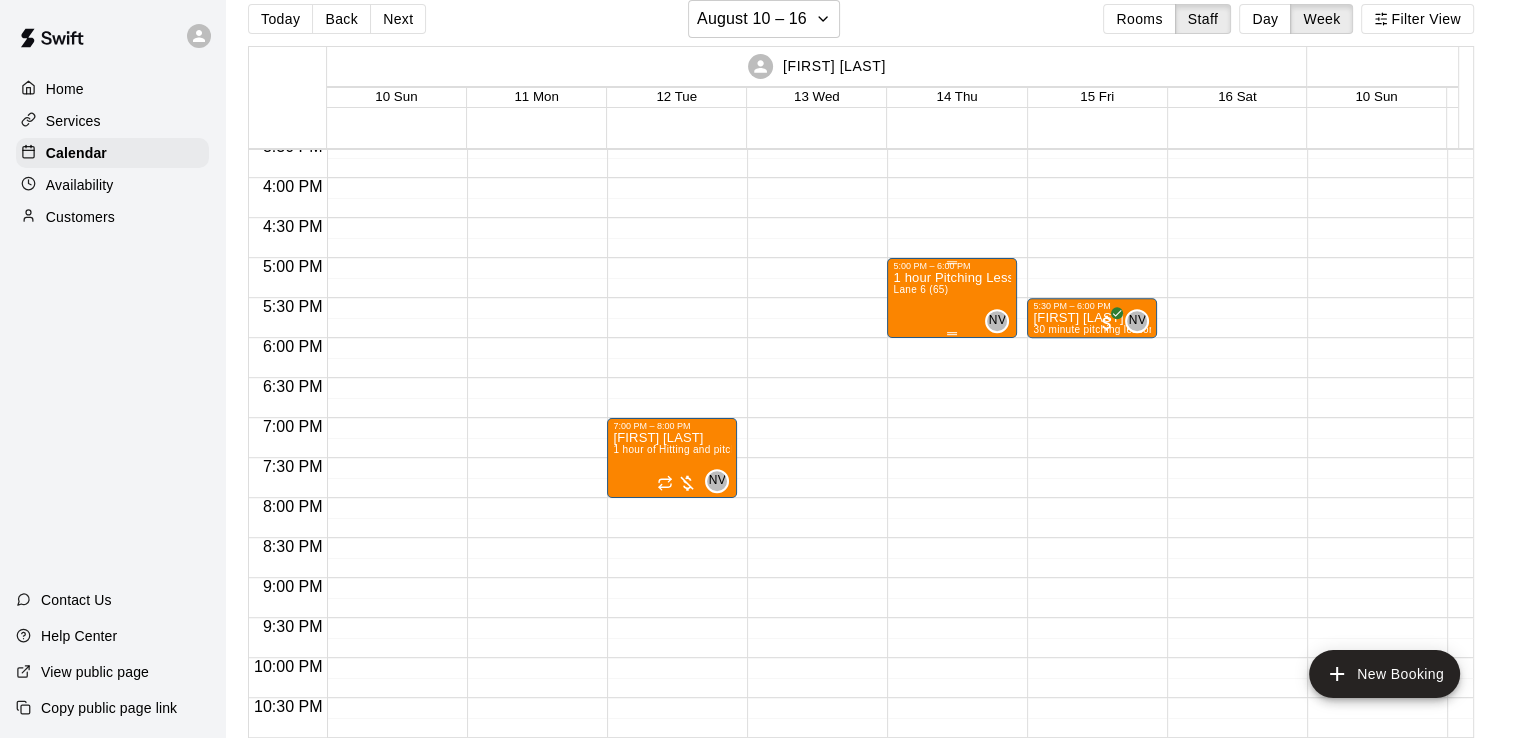 click on "5:00 PM – 6:00 PM" at bounding box center [952, 266] 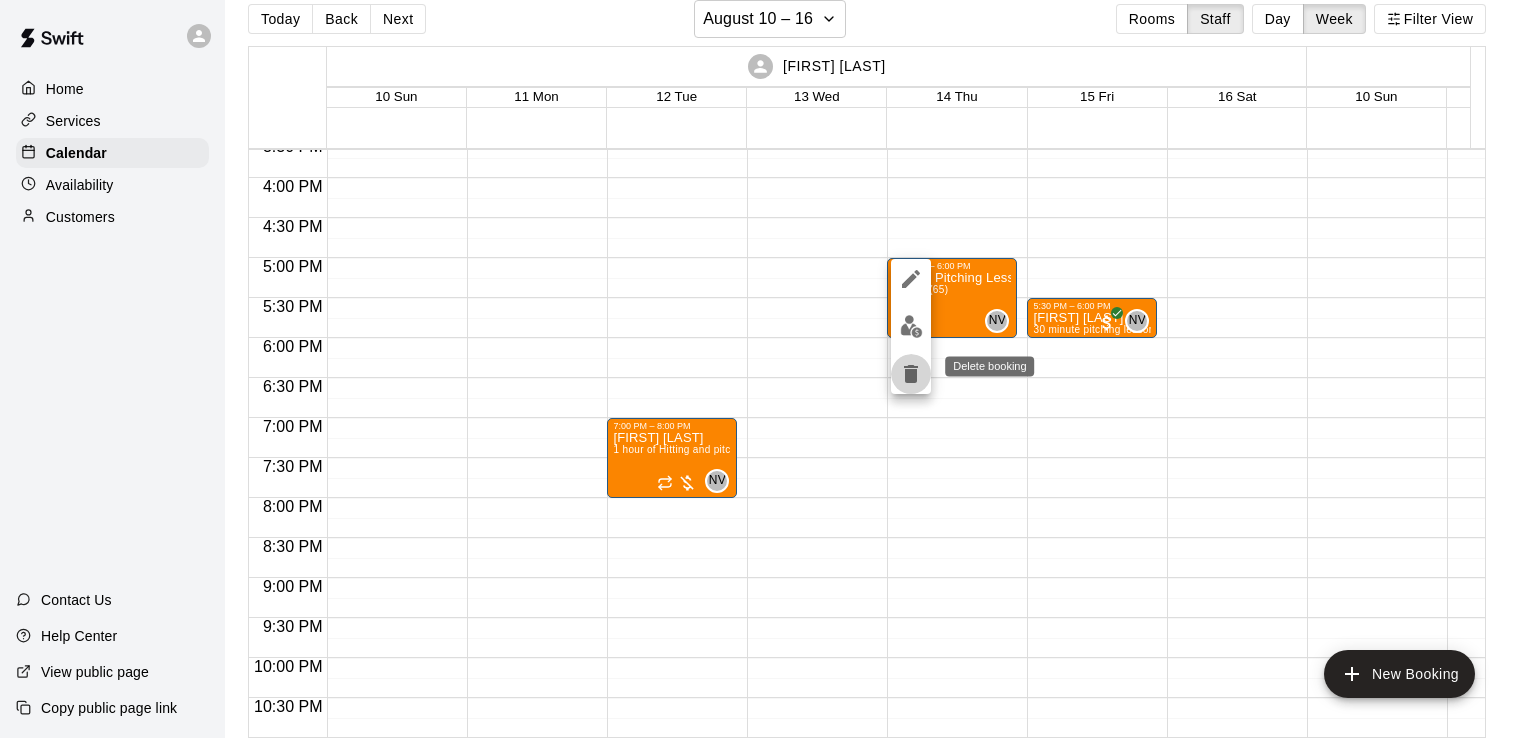 click 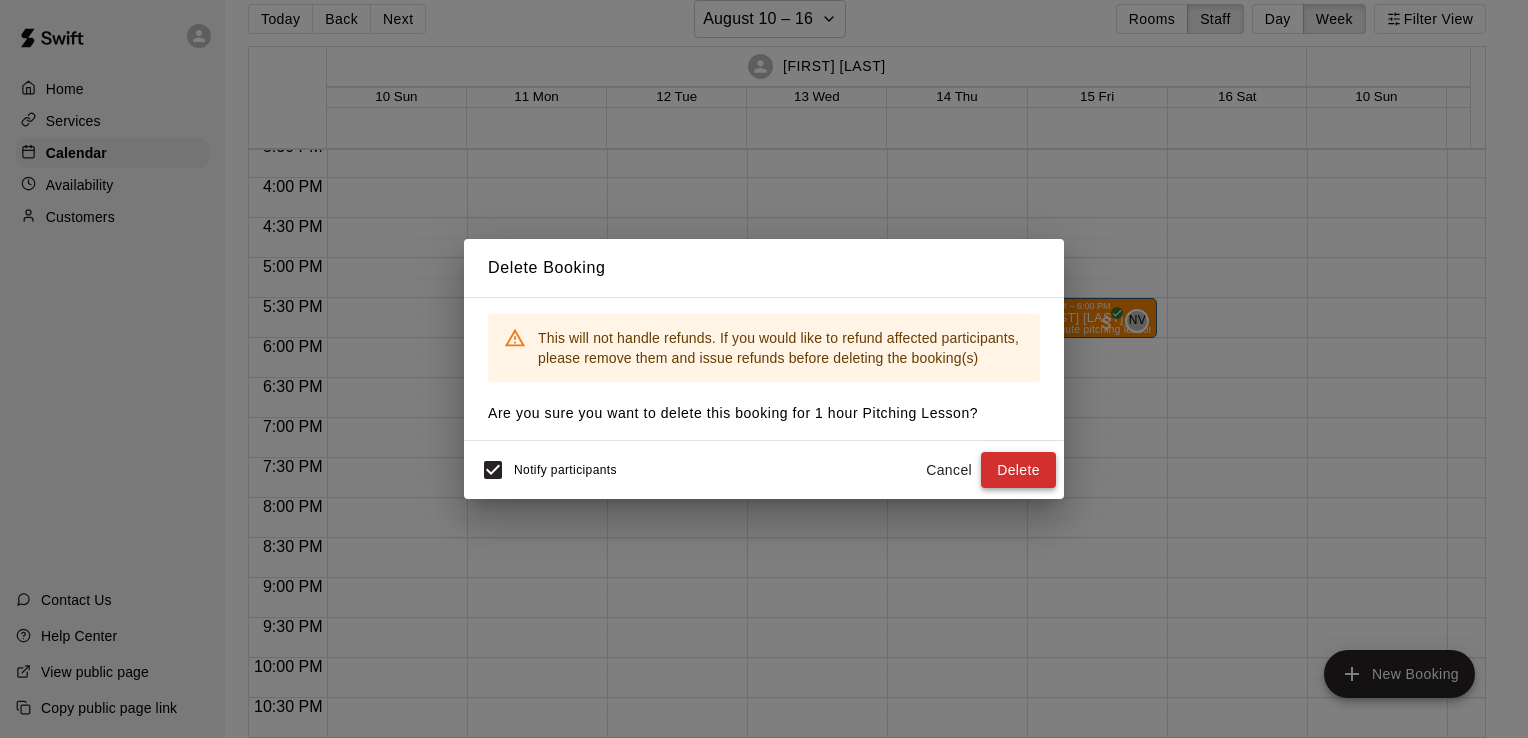 click on "Delete" at bounding box center [1018, 470] 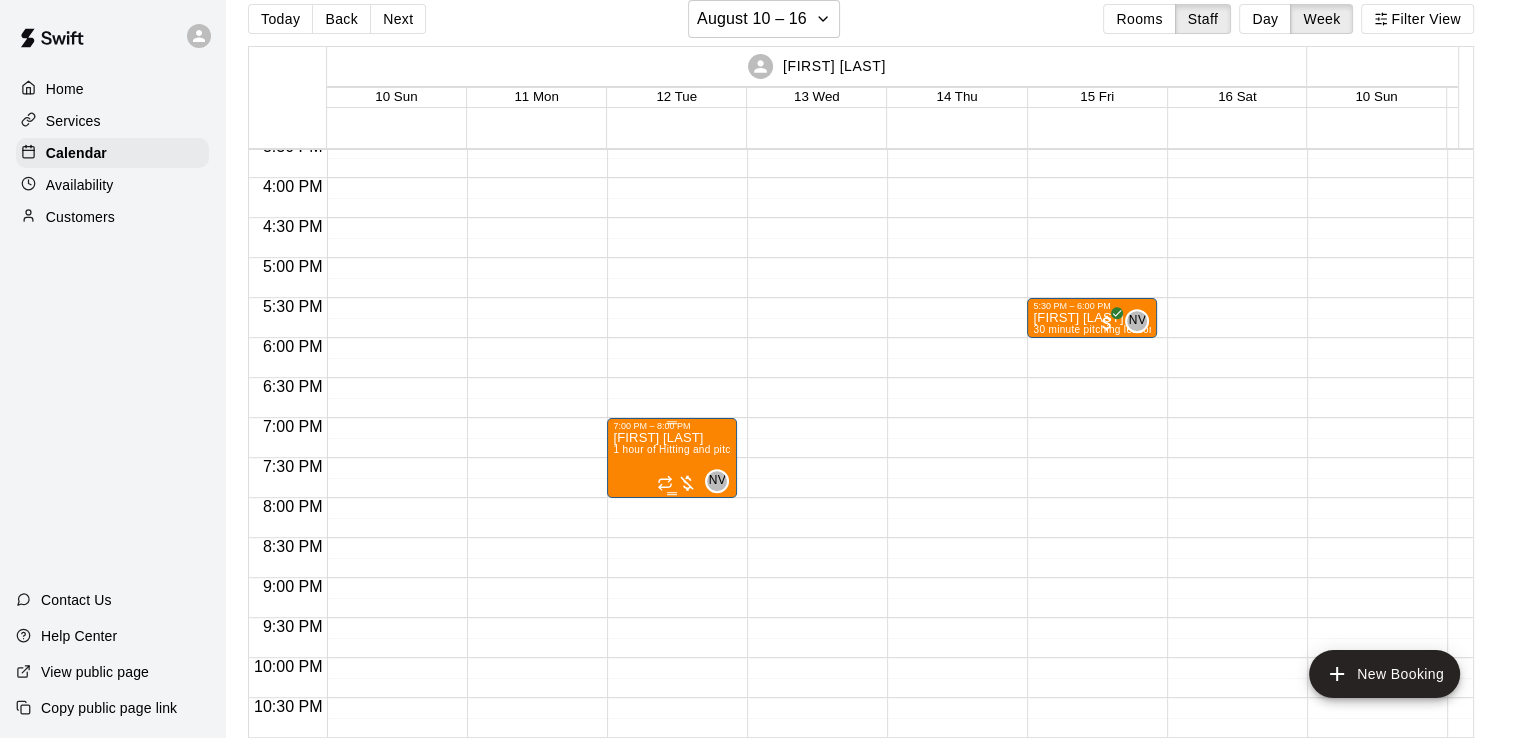 click on "[FIRST] [LAST] 1 hour of Hitting and pitching/fielding  (Lane 6 (65))" at bounding box center (672, 800) 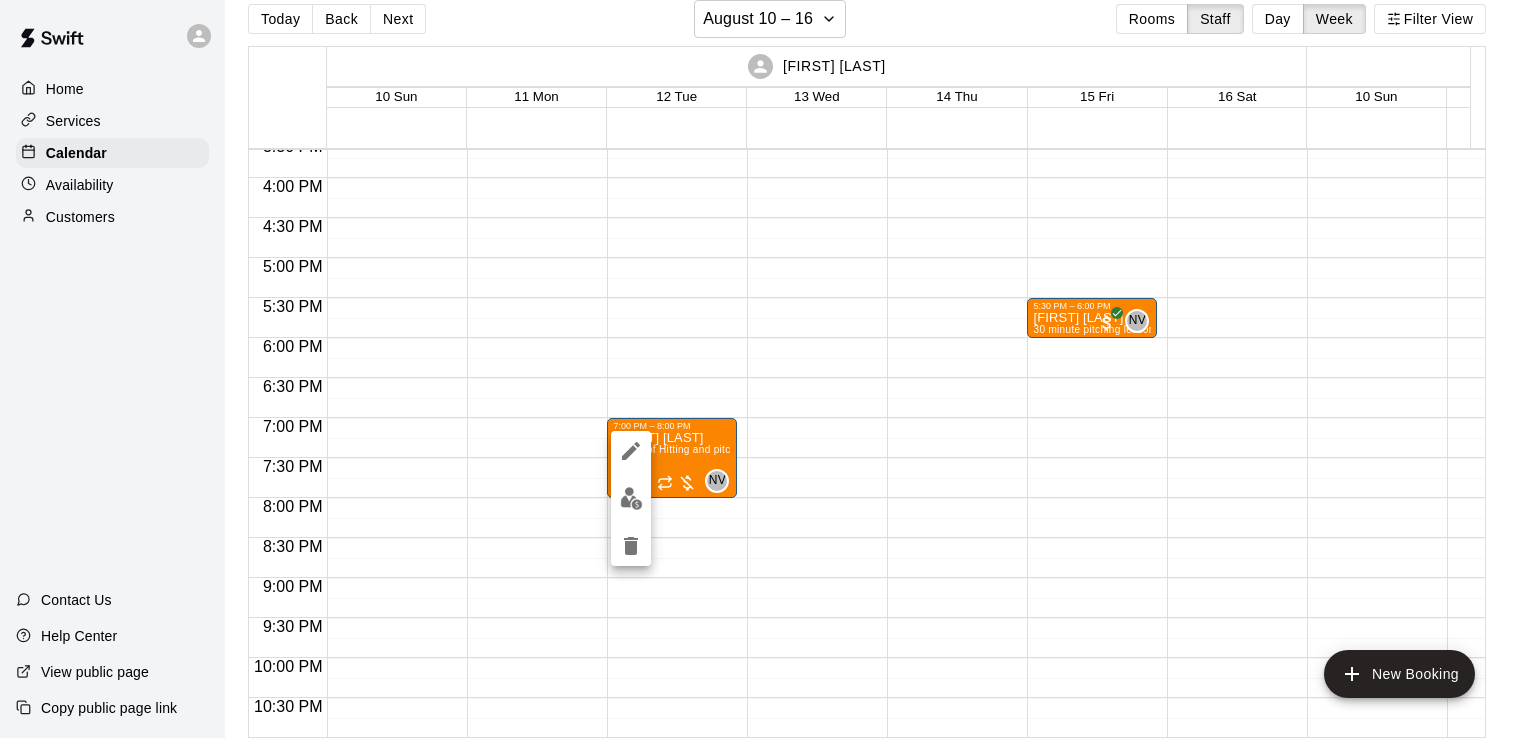 click at bounding box center [764, 369] 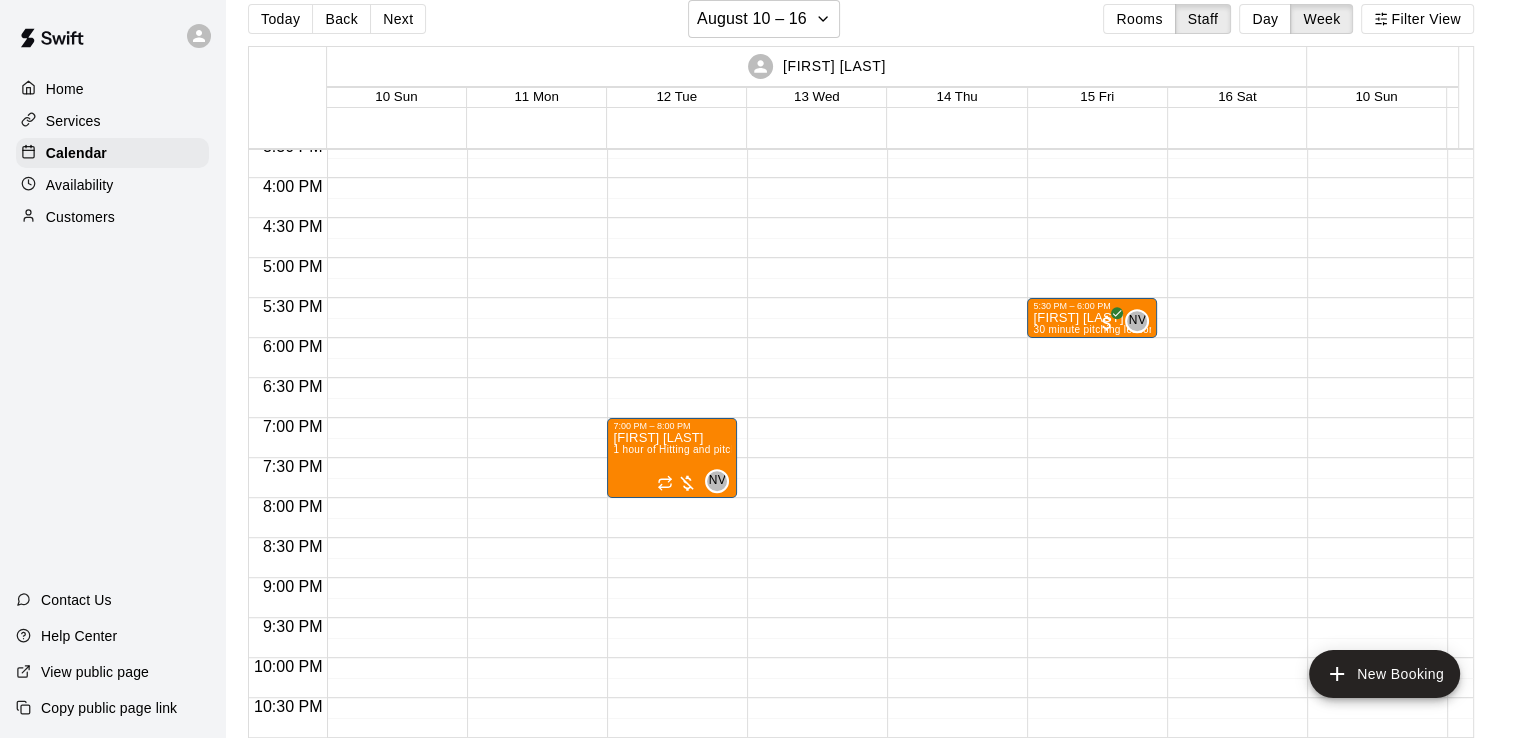 click at bounding box center (952, -142) 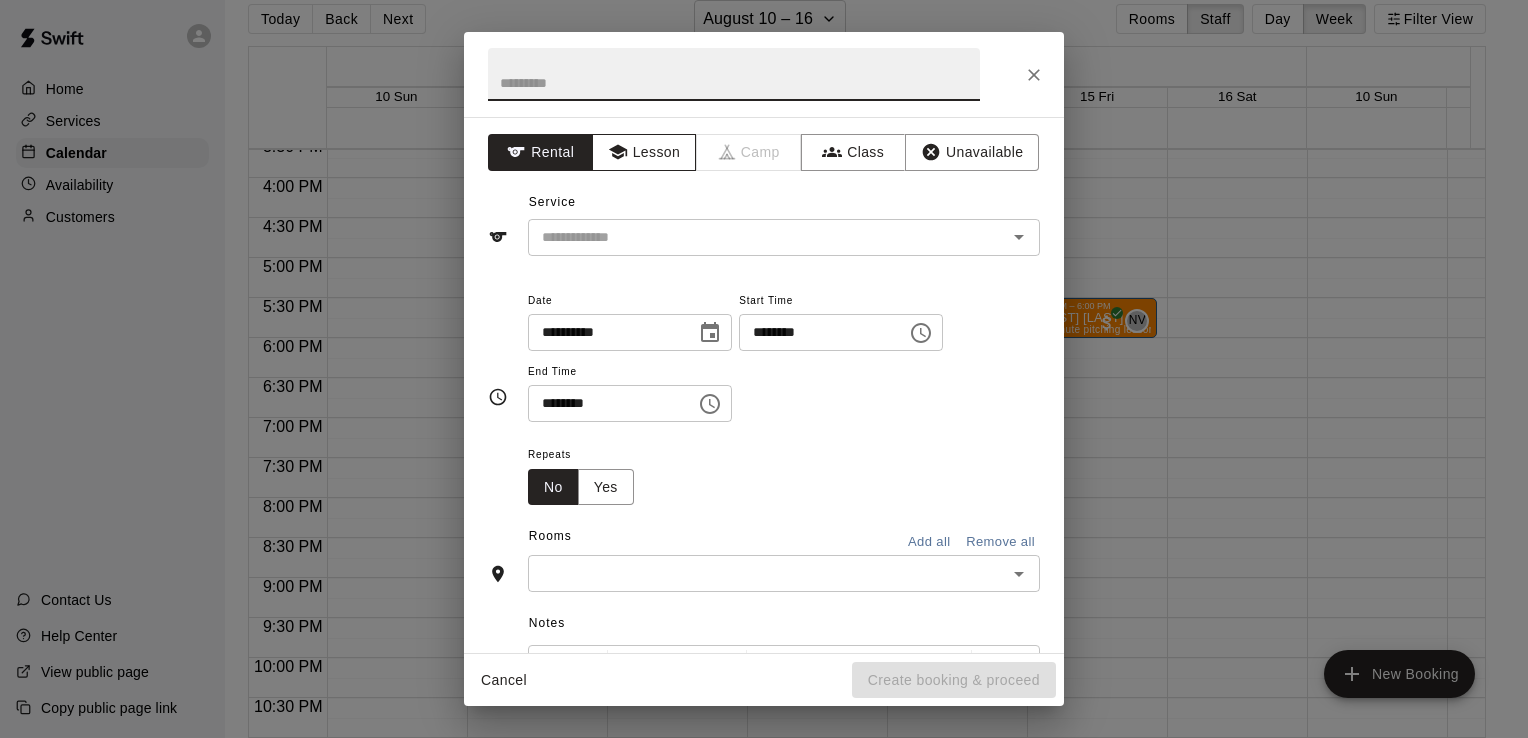 click on "Lesson" at bounding box center [644, 152] 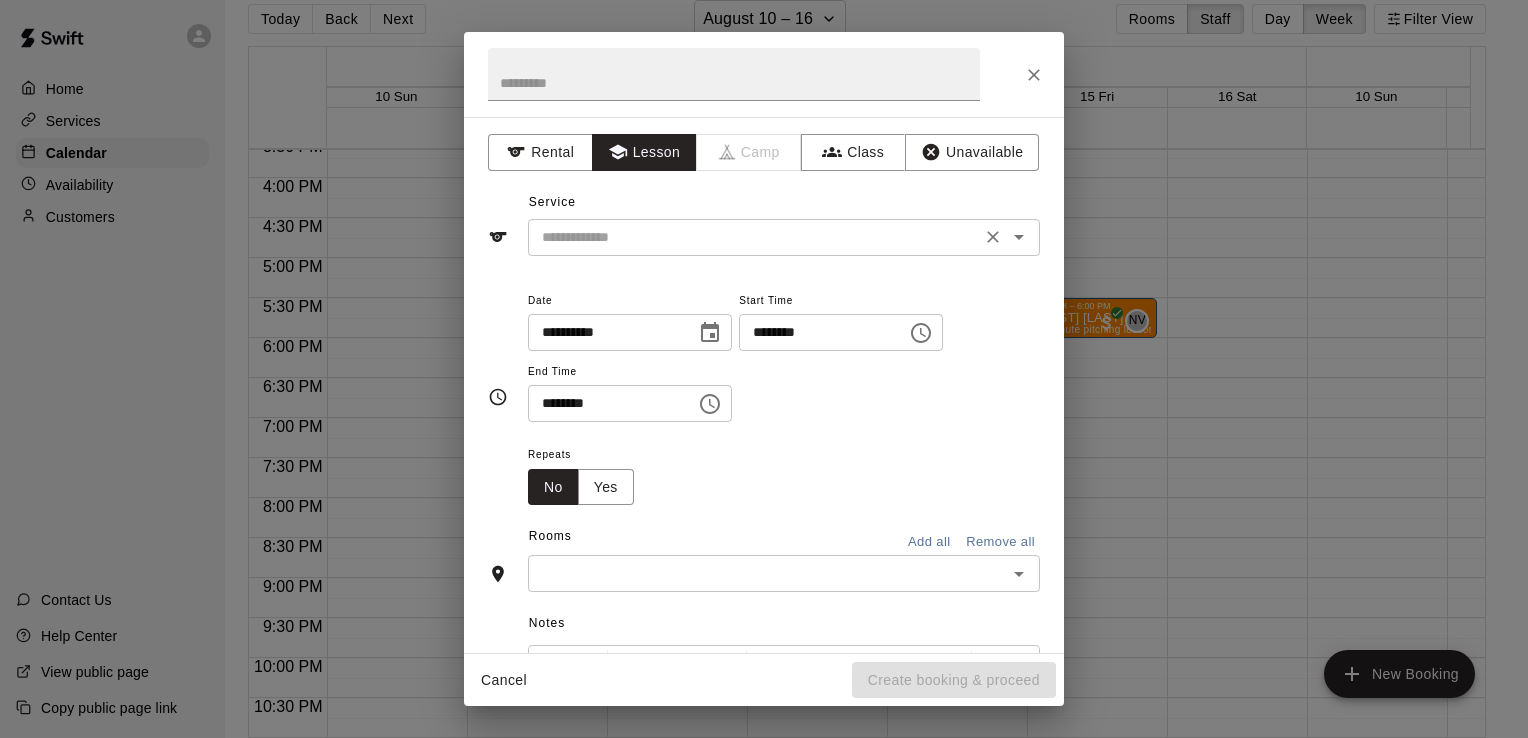 click at bounding box center [754, 237] 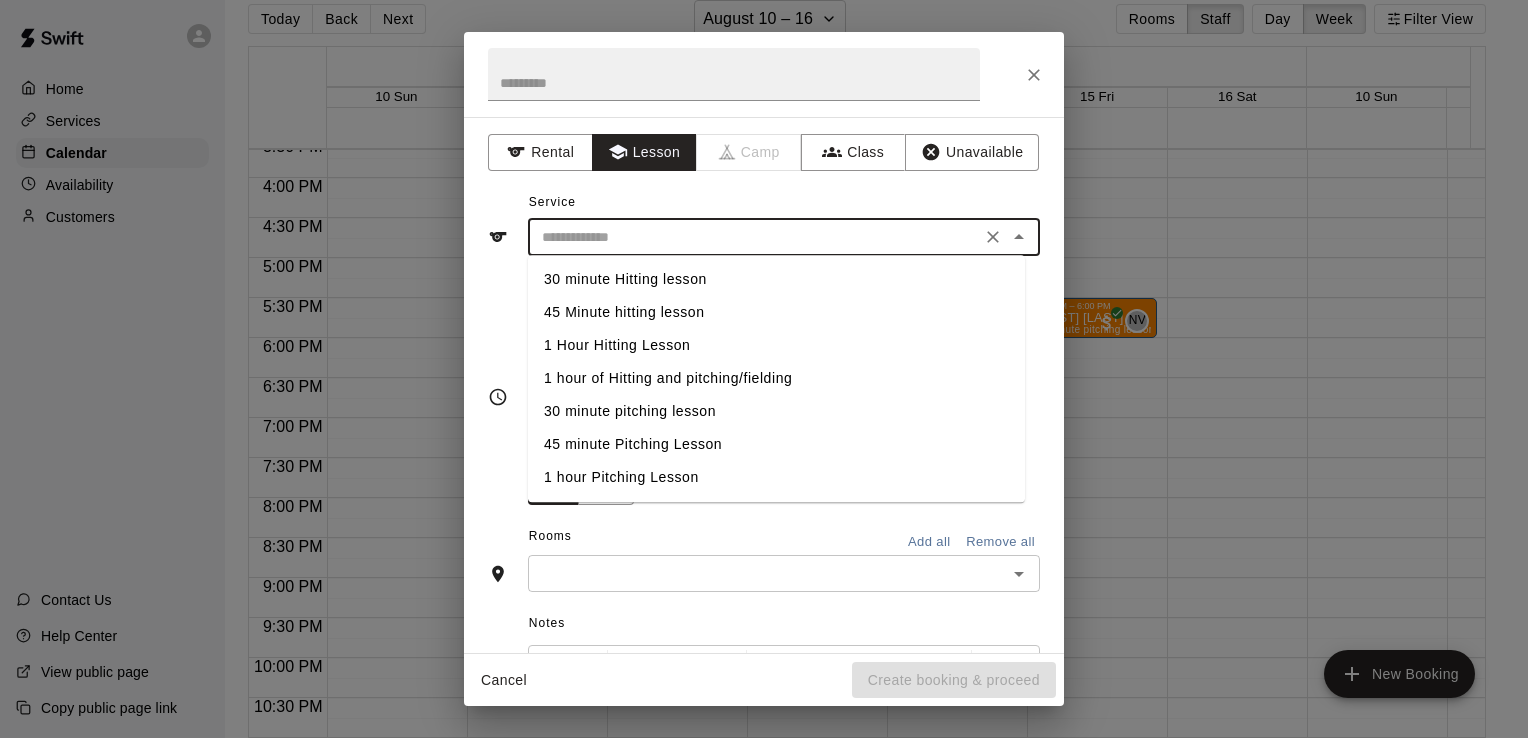 click on "1 hour Pitching Lesson" at bounding box center (776, 477) 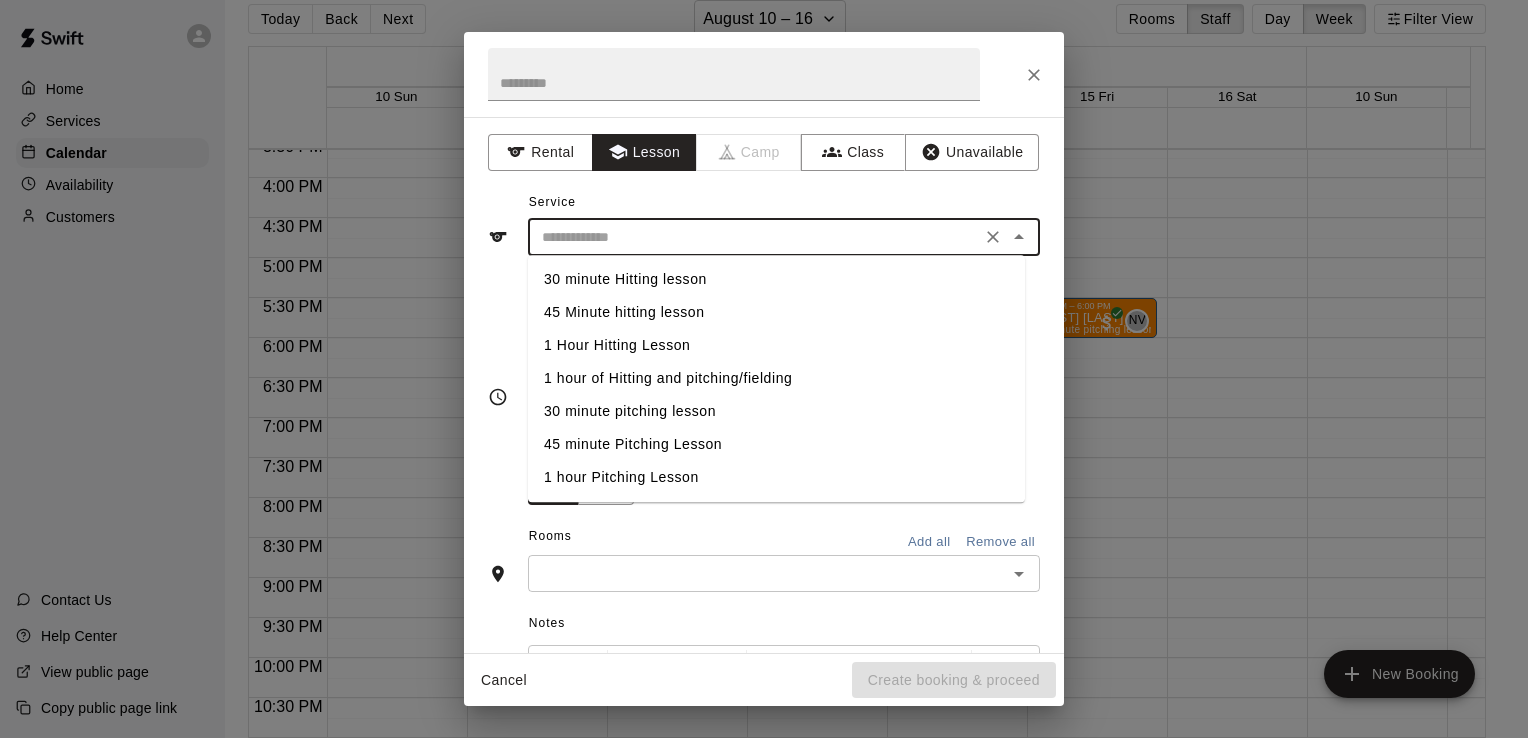 type on "**********" 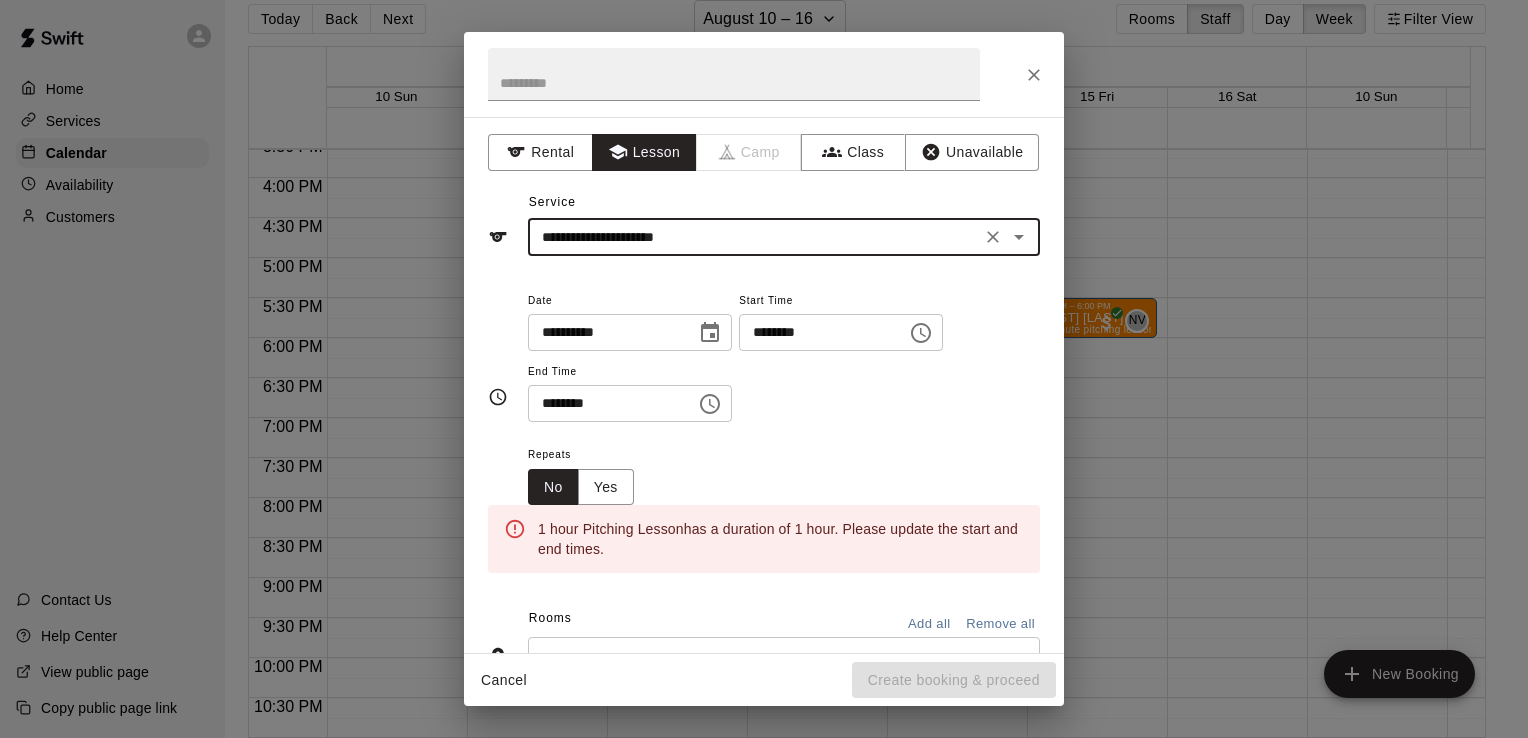 click 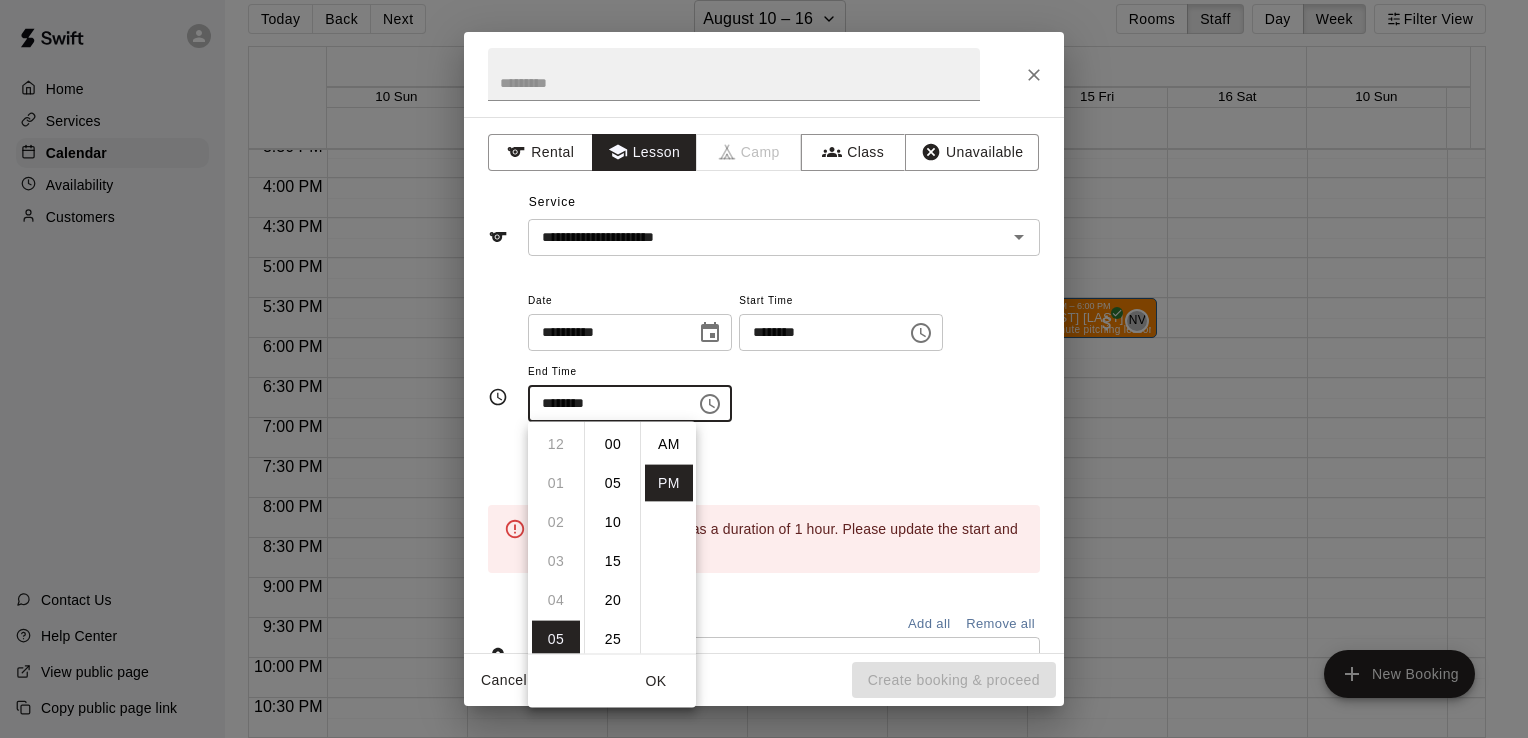 scroll, scrollTop: 195, scrollLeft: 0, axis: vertical 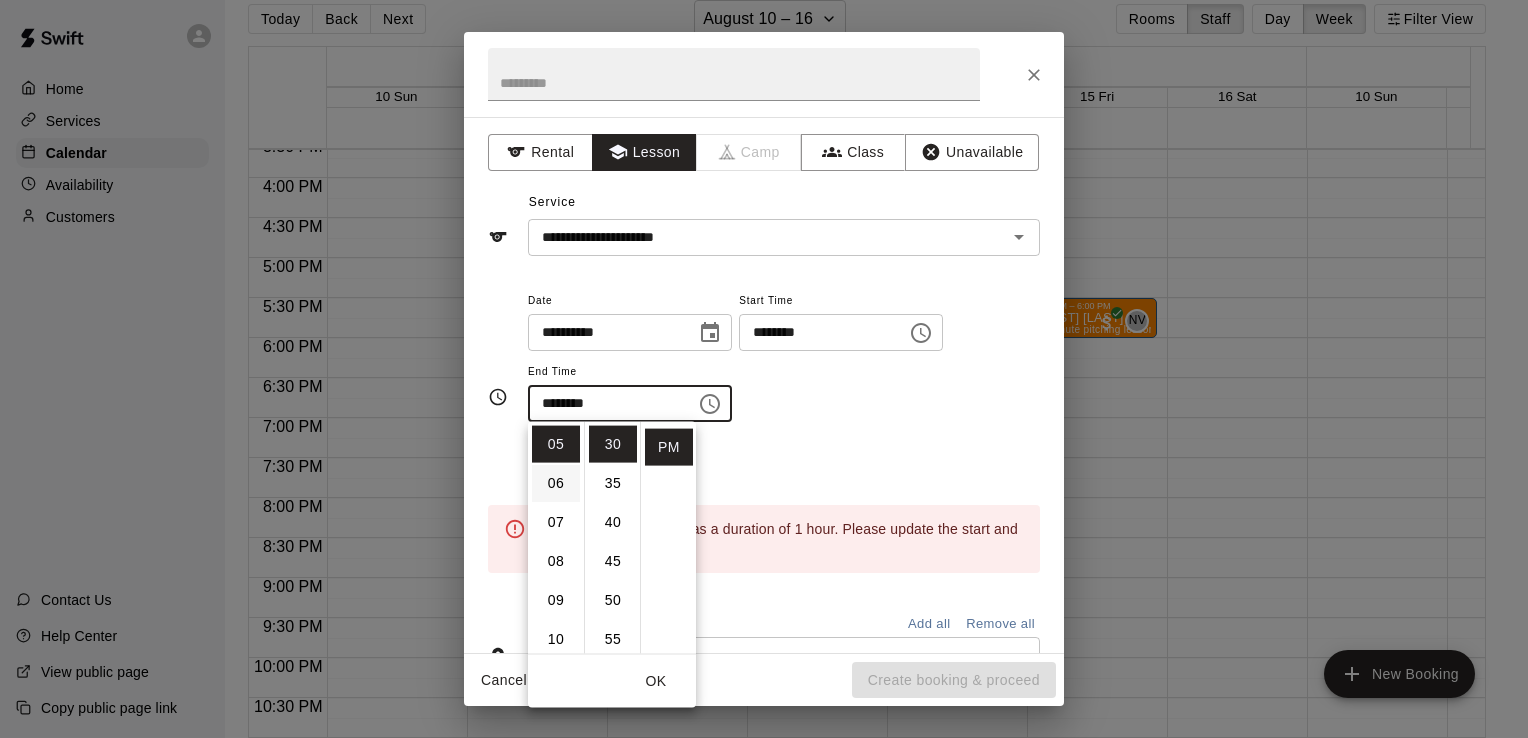 click on "06" at bounding box center (556, 483) 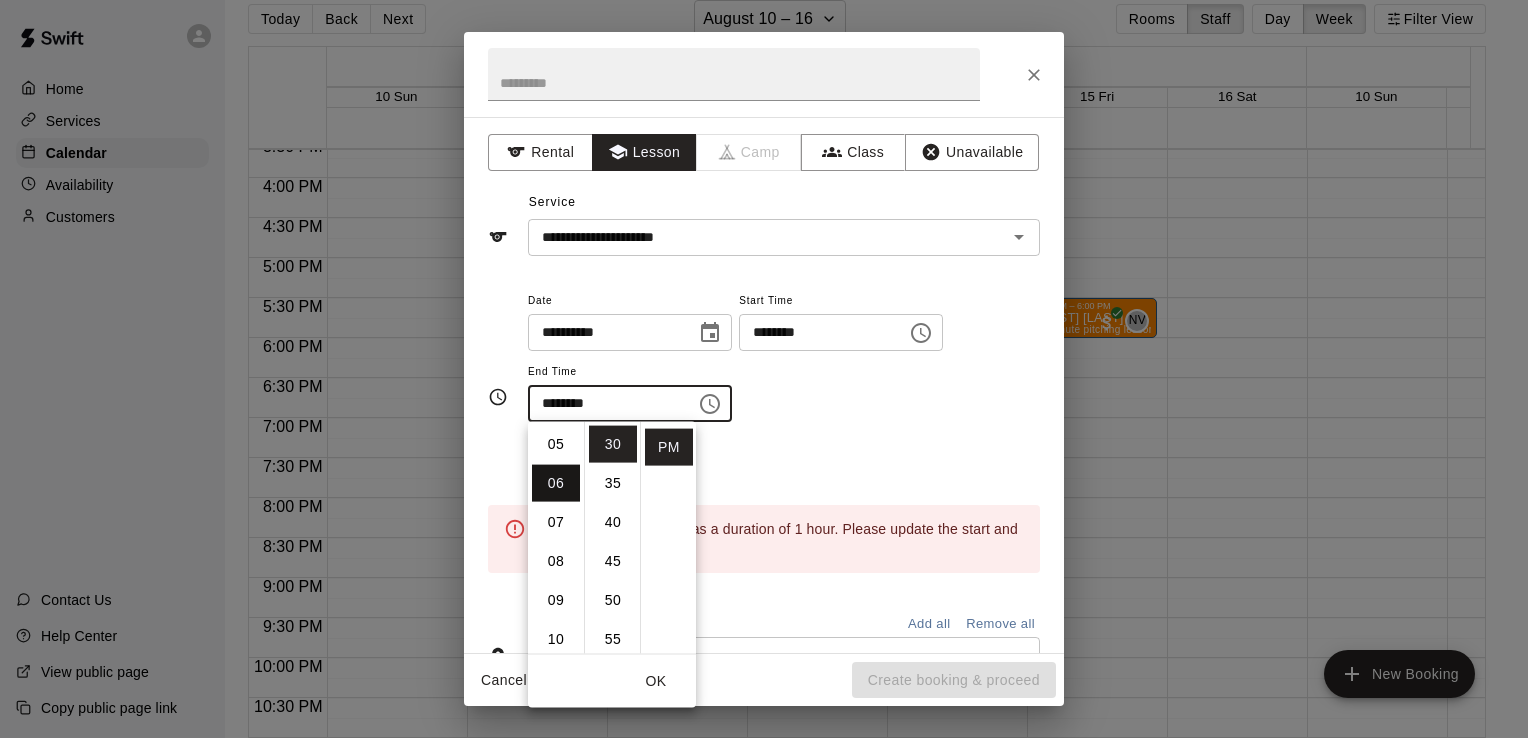 scroll, scrollTop: 234, scrollLeft: 0, axis: vertical 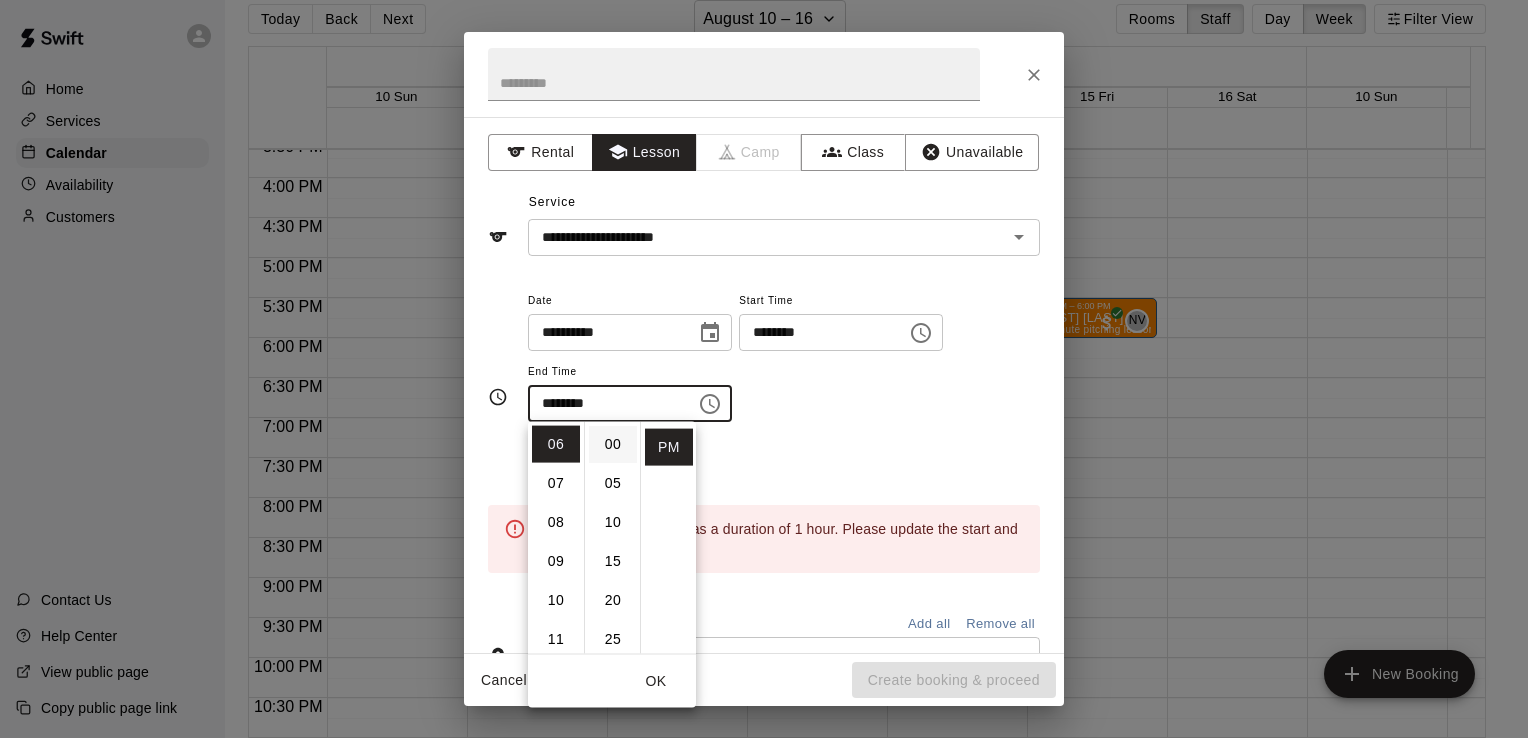 click on "00" at bounding box center [613, 444] 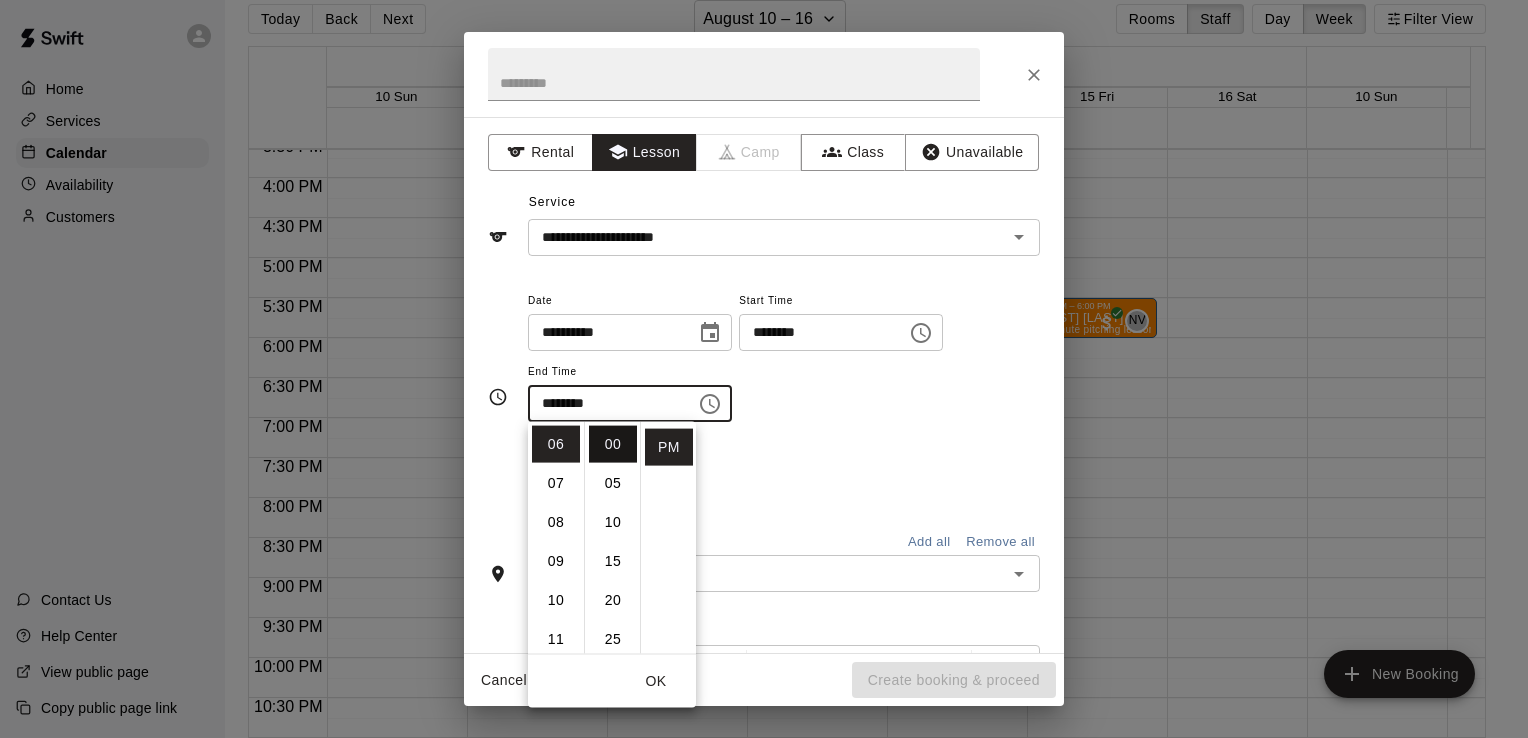 type on "********" 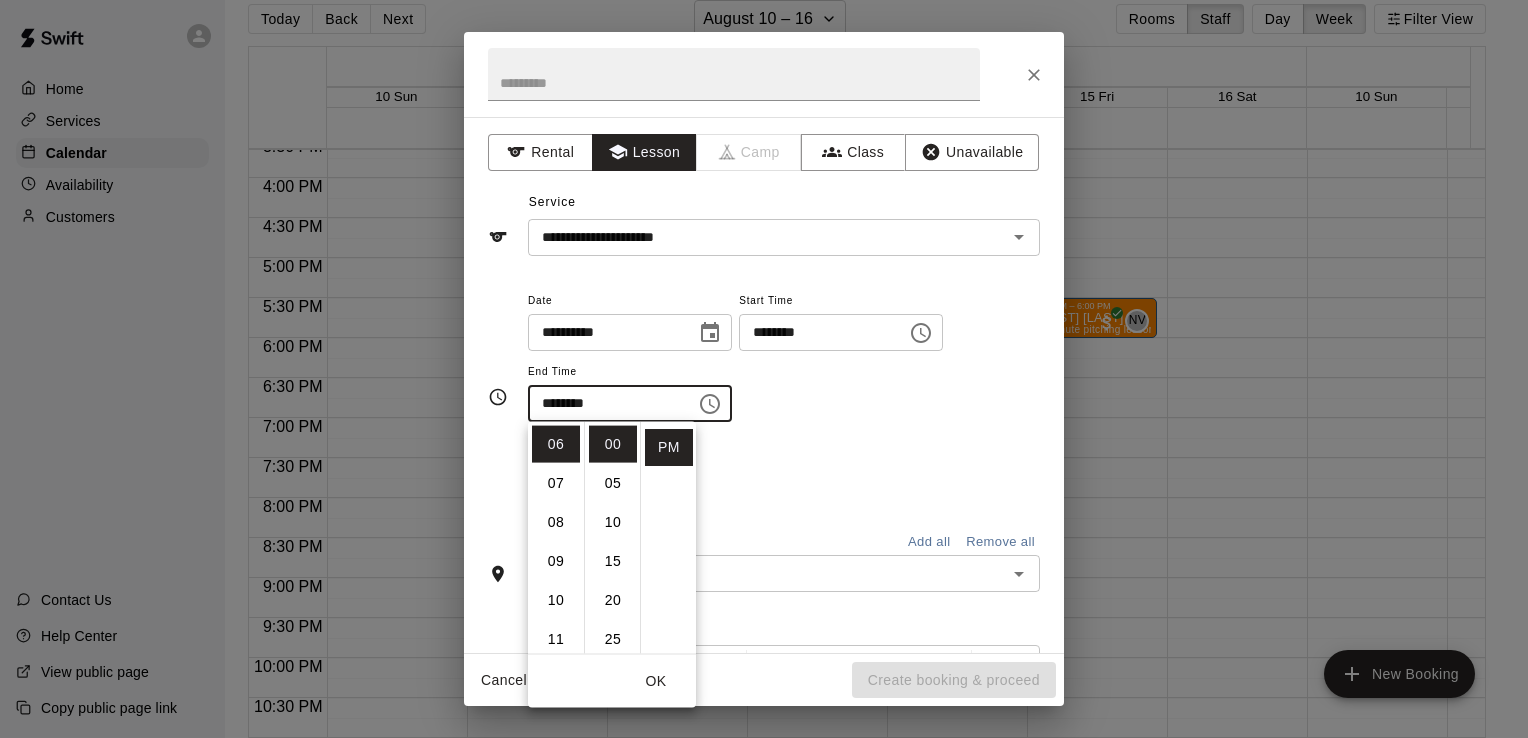 click on "**********" at bounding box center (784, 355) 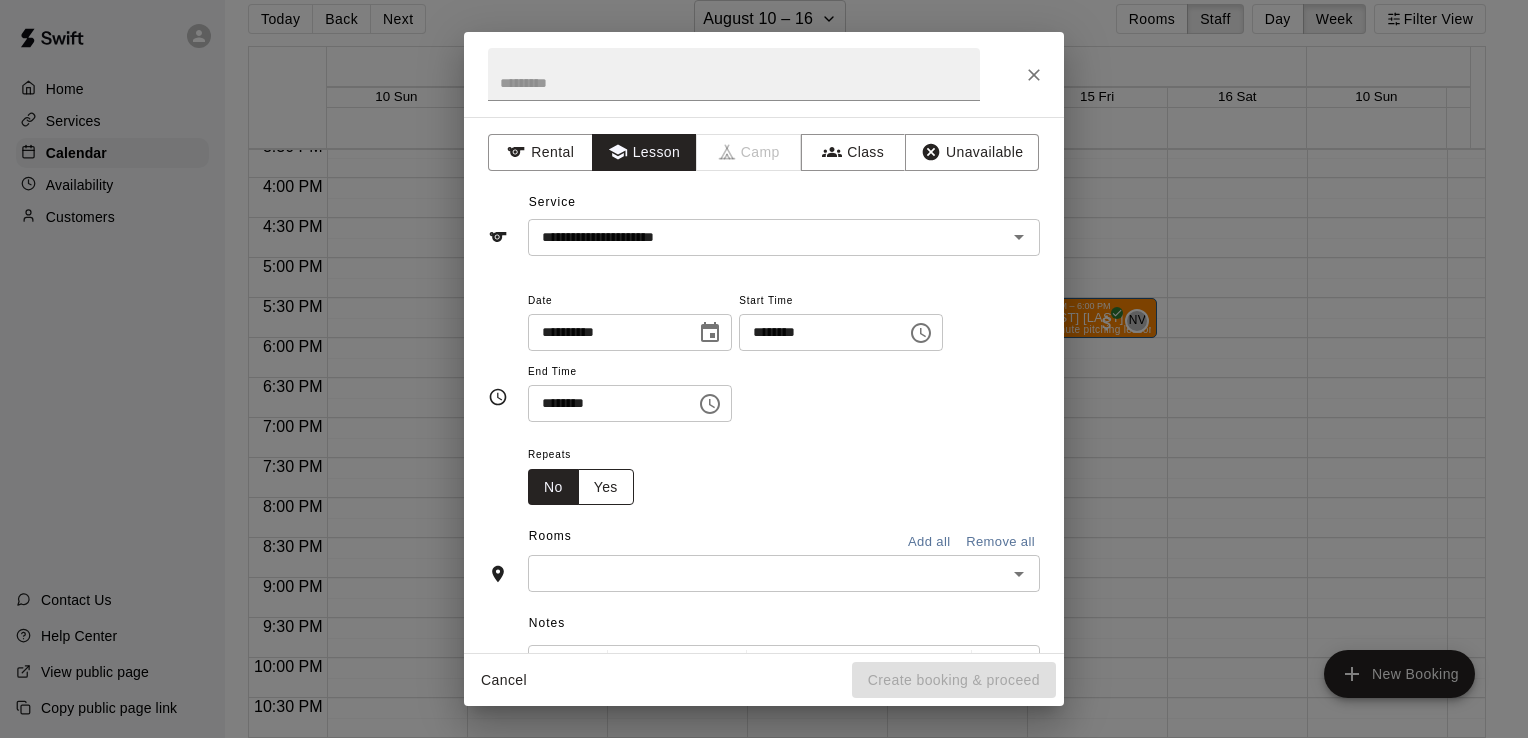 click on "Yes" at bounding box center (606, 487) 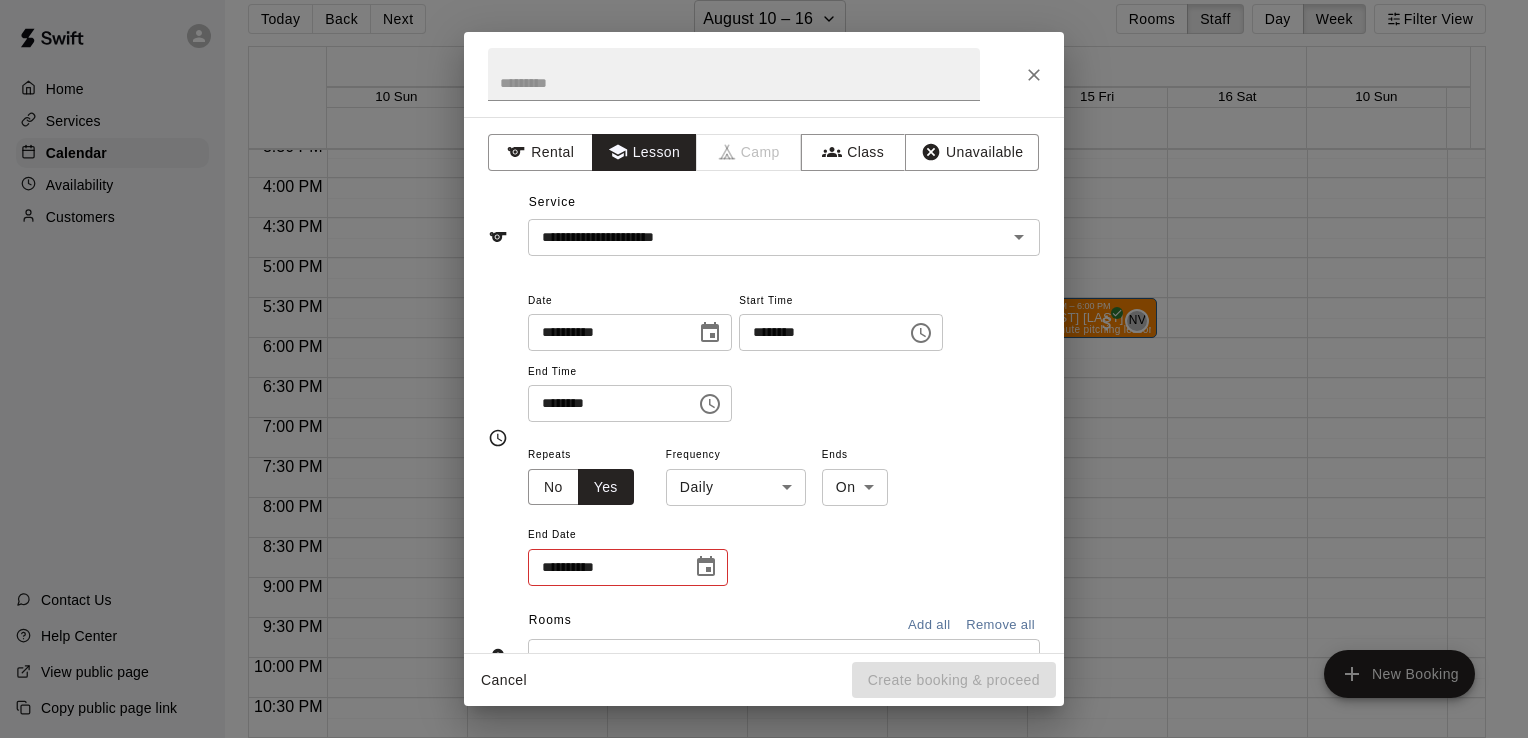click on "Home Services Calendar Availability Customers Contact Us Help Center View public page Copy public page link Today Back Next August 10 – 16 Rooms Staff Day Week Filter View [FIRST] [LAST] 10 Sun 11 Mon 12 Tue 13 Wed 14 Thu 15 Fri 16 Sat [FIRST] [LAST] 10 Sun 11 Mon 12 Tue 13 Wed 14 Thu 15 Fri 16 Sat 12:00 AM 12:30 AM 1:00 AM 1:30 AM 2:00 AM 2:30 AM 3:00 AM 3:30 AM 4:00 AM 4:30 AM 5:00 AM 5:30 AM 6:00 AM 6:30 AM 7:00 AM 7:30 AM 8:00 AM 8:30 AM 9:00 AM 9:30 AM 10:00 AM 10:30 AM 11:00 AM 11:30 AM 12:00 PM 12:30 PM 1:00 PM 1:30 PM 2:00 PM 2:30 PM 3:00 PM 3:30 PM 4:00 PM 4:30 PM 5:00 PM 5:30 PM 6:00 PM 6:30 PM 7:00 PM 7:30 PM 8:00 PM 8:30 PM 9:00 PM 9:30 PM 10:00 PM 10:30 PM 11:00 PM 11:30 PM 7:00 PM – 8:00 PM [FIRST] [LAST] 1 hour of Hitting and pitching/fielding  (Lane 6 (65)) NV 0 5:30 PM – 6:00 PM [FIRST] [LAST] 30 minute pitching lesson  (Lane 4 (65)) NV 0 6:00 PM – 7:00 PM [FIRST] [LAST] 1 hour of Hitting and pitching/fielding  (Lane 4 (65)) mg 0 New Booking Close cross-small   Rental   Lesson  Camp   Class" at bounding box center [764, 361] 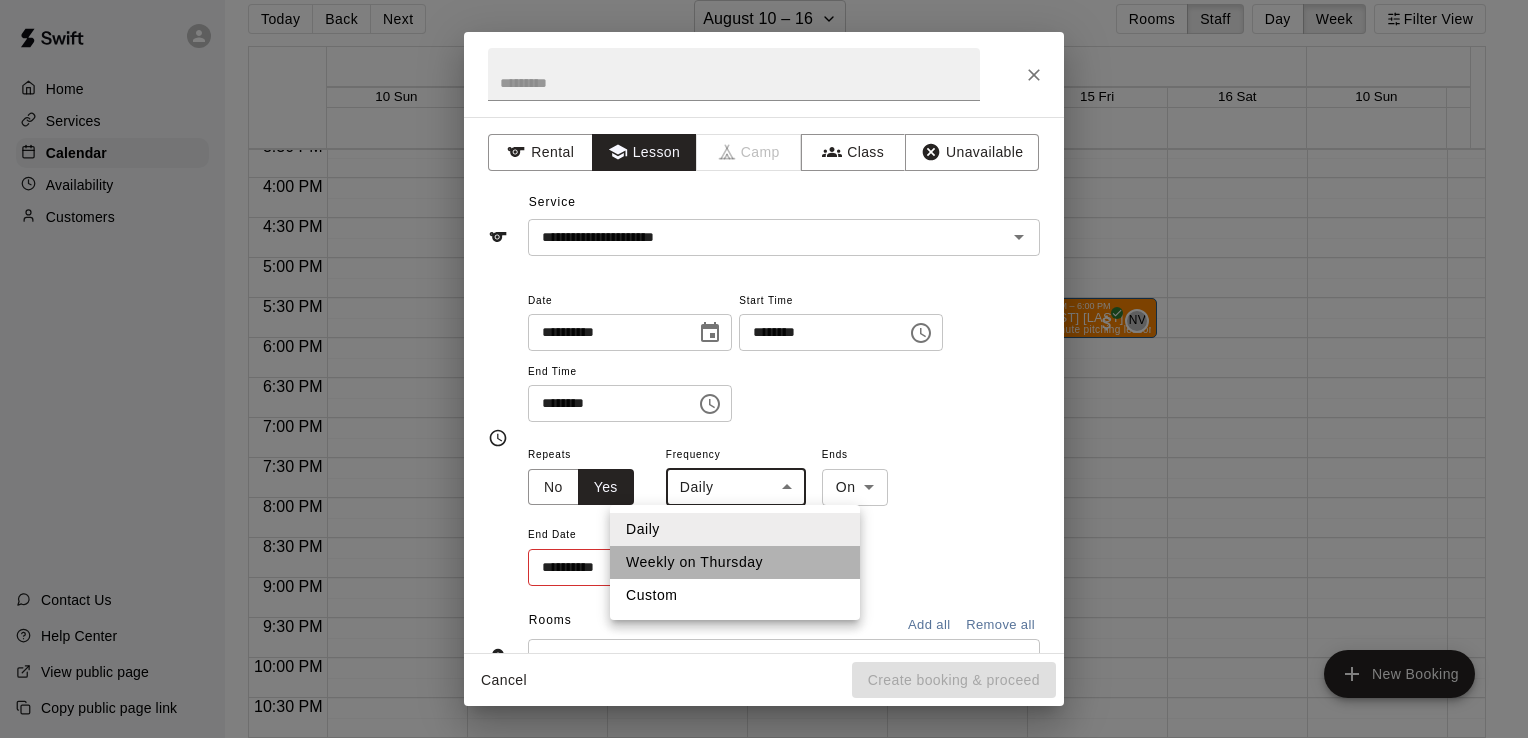 click on "Weekly on Thursday" at bounding box center (735, 562) 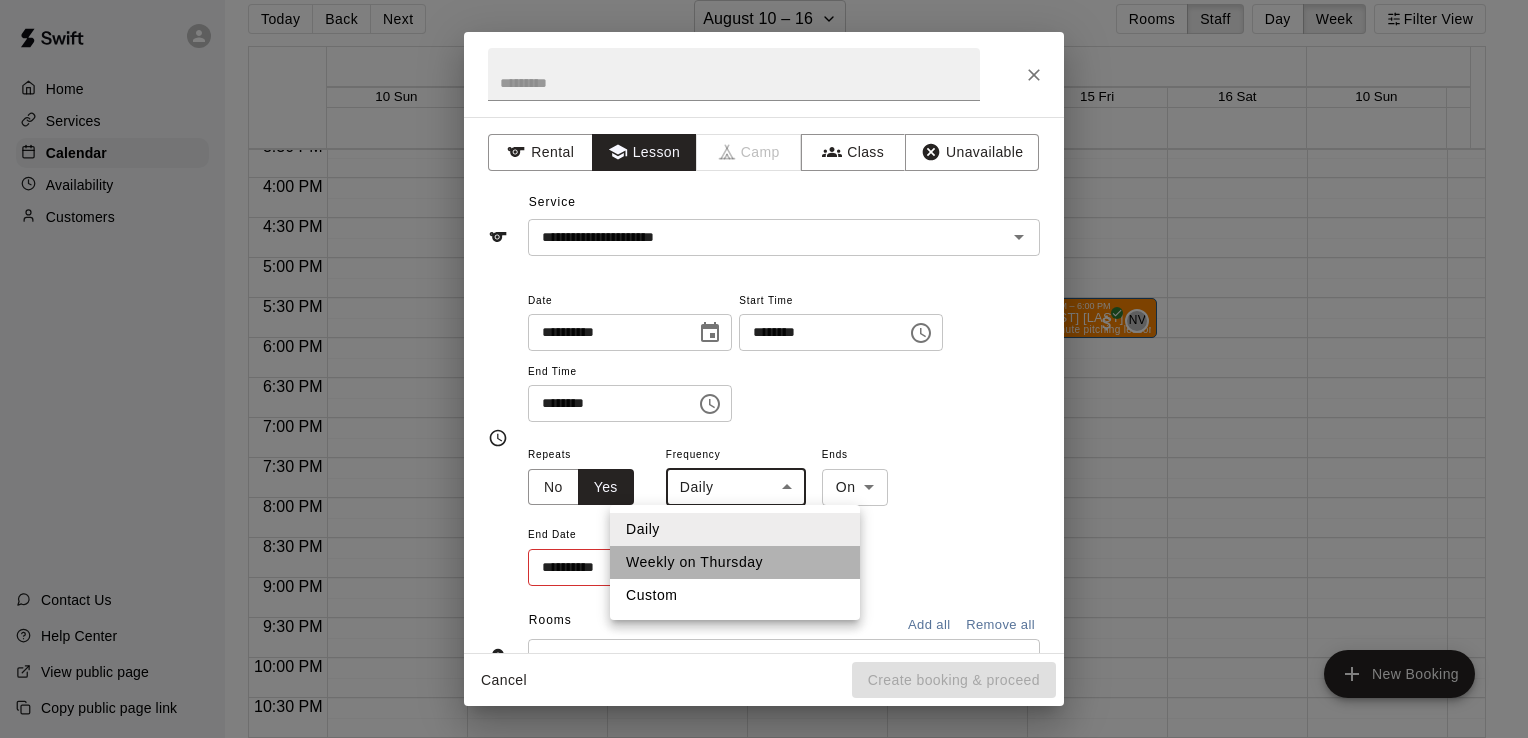 type on "******" 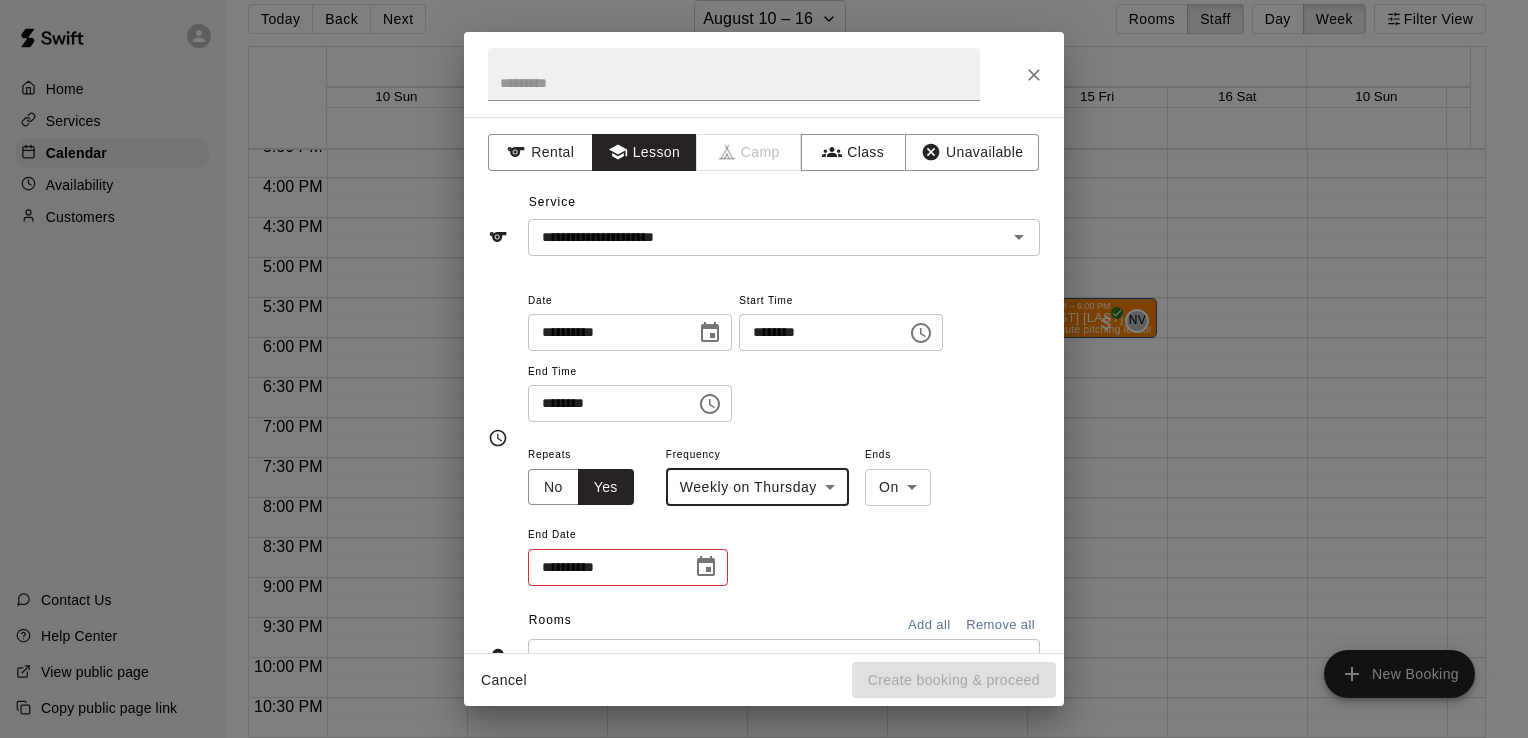 click 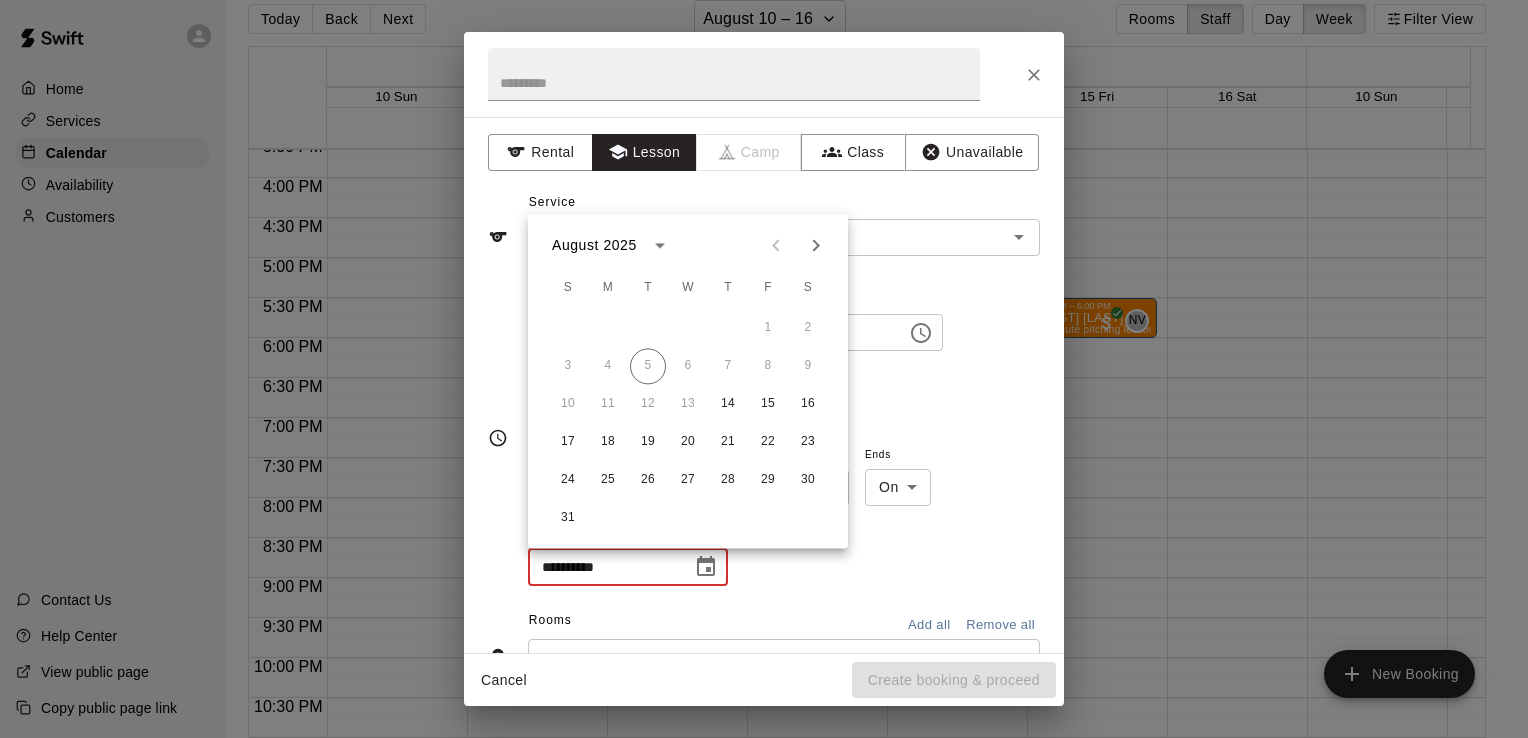 click at bounding box center [816, 245] 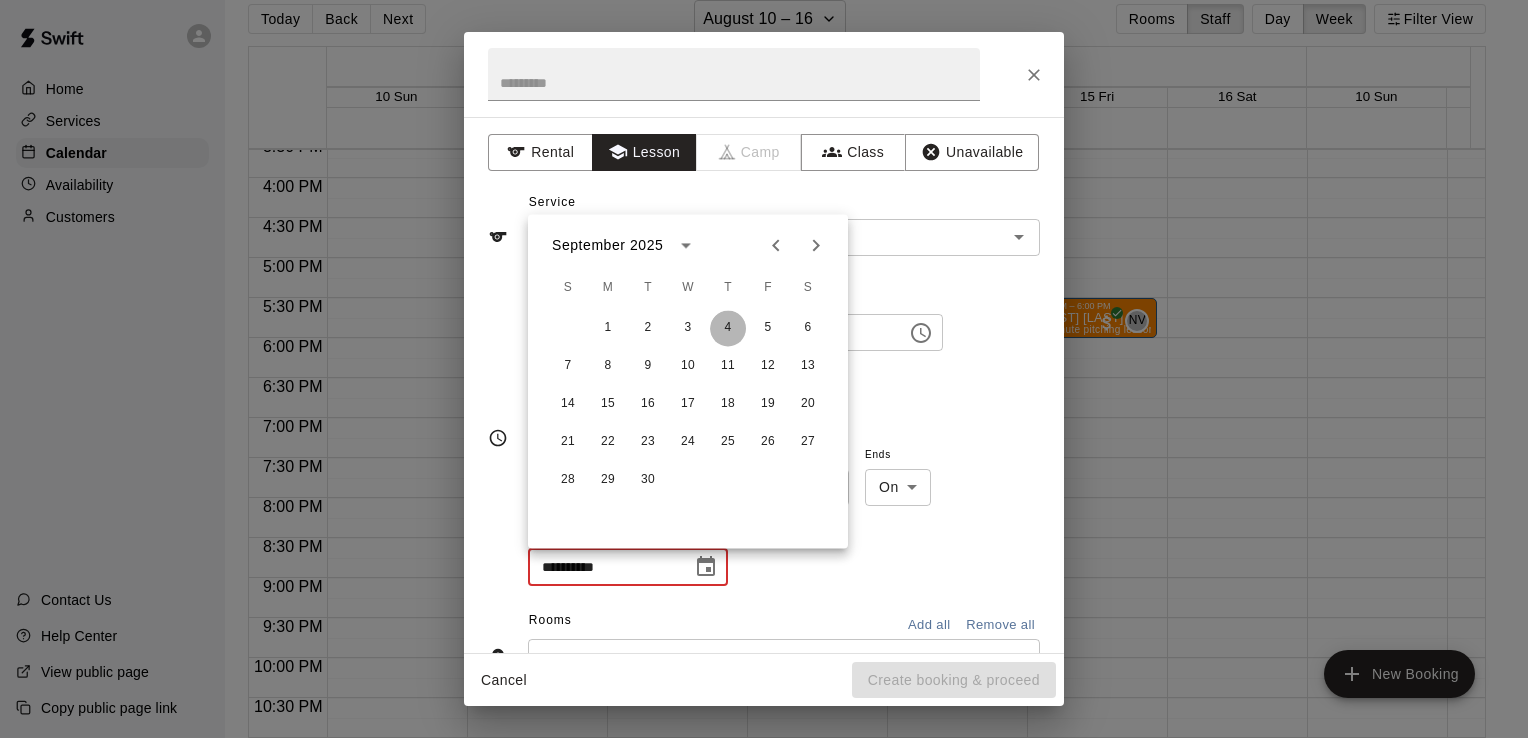 click on "4" at bounding box center [728, 328] 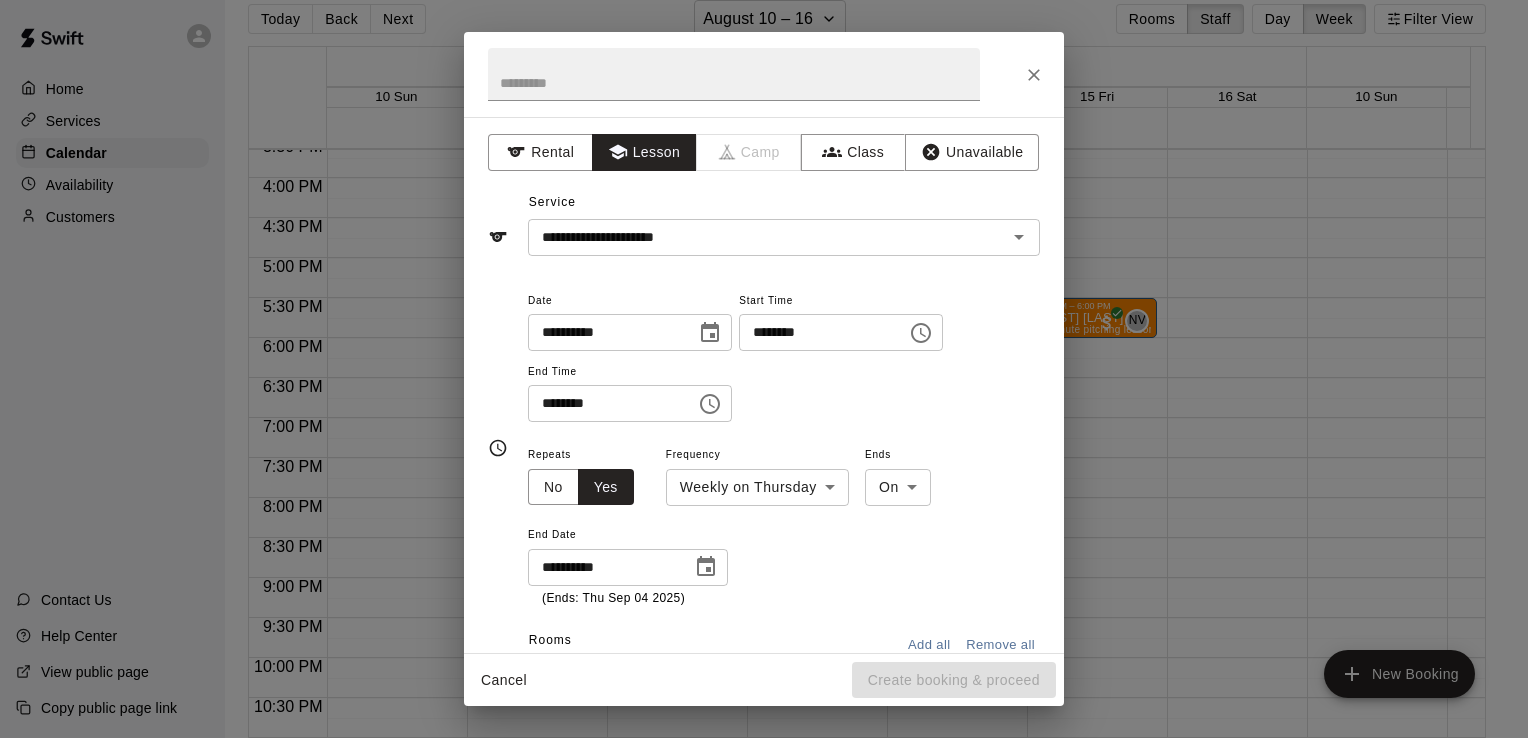 click on "**********" at bounding box center (784, 525) 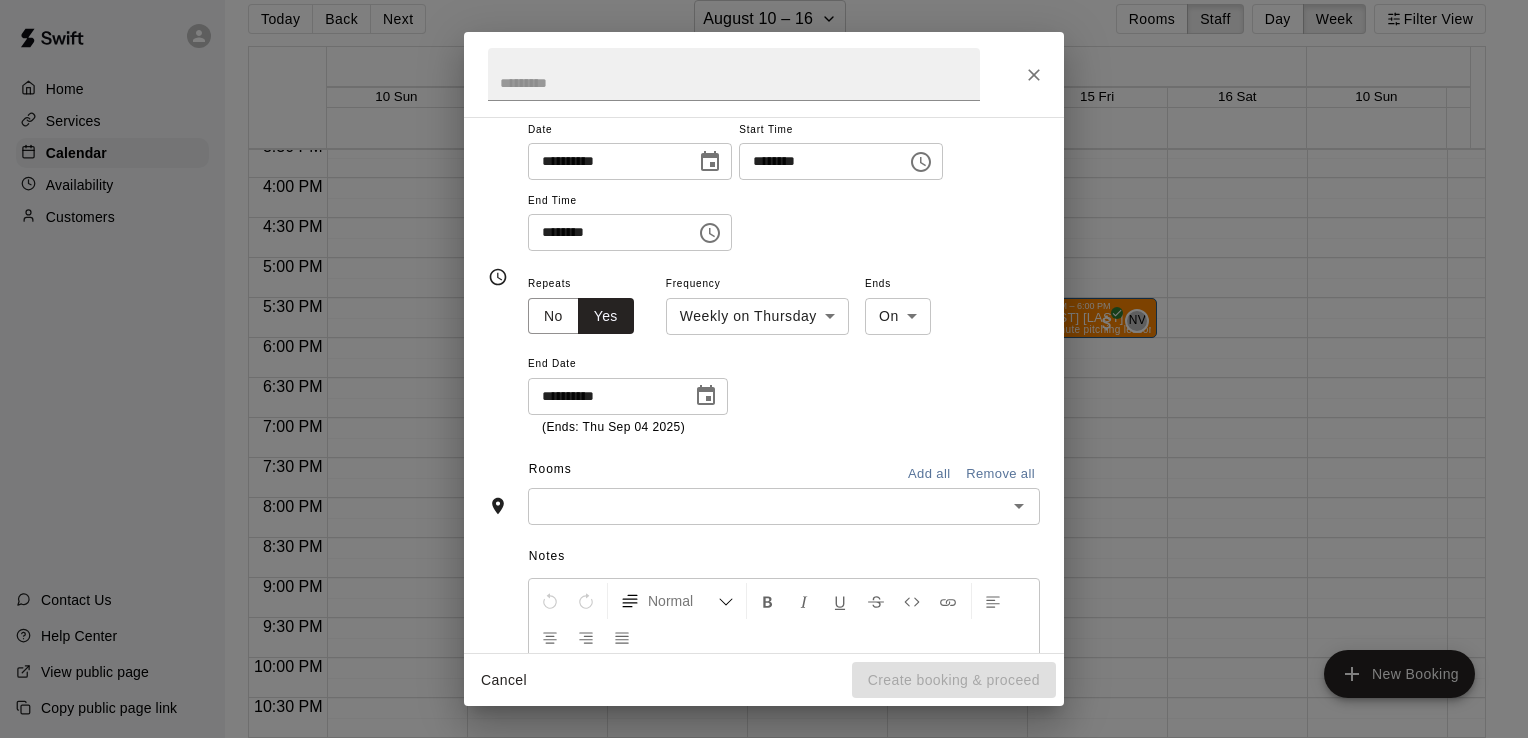 scroll, scrollTop: 172, scrollLeft: 0, axis: vertical 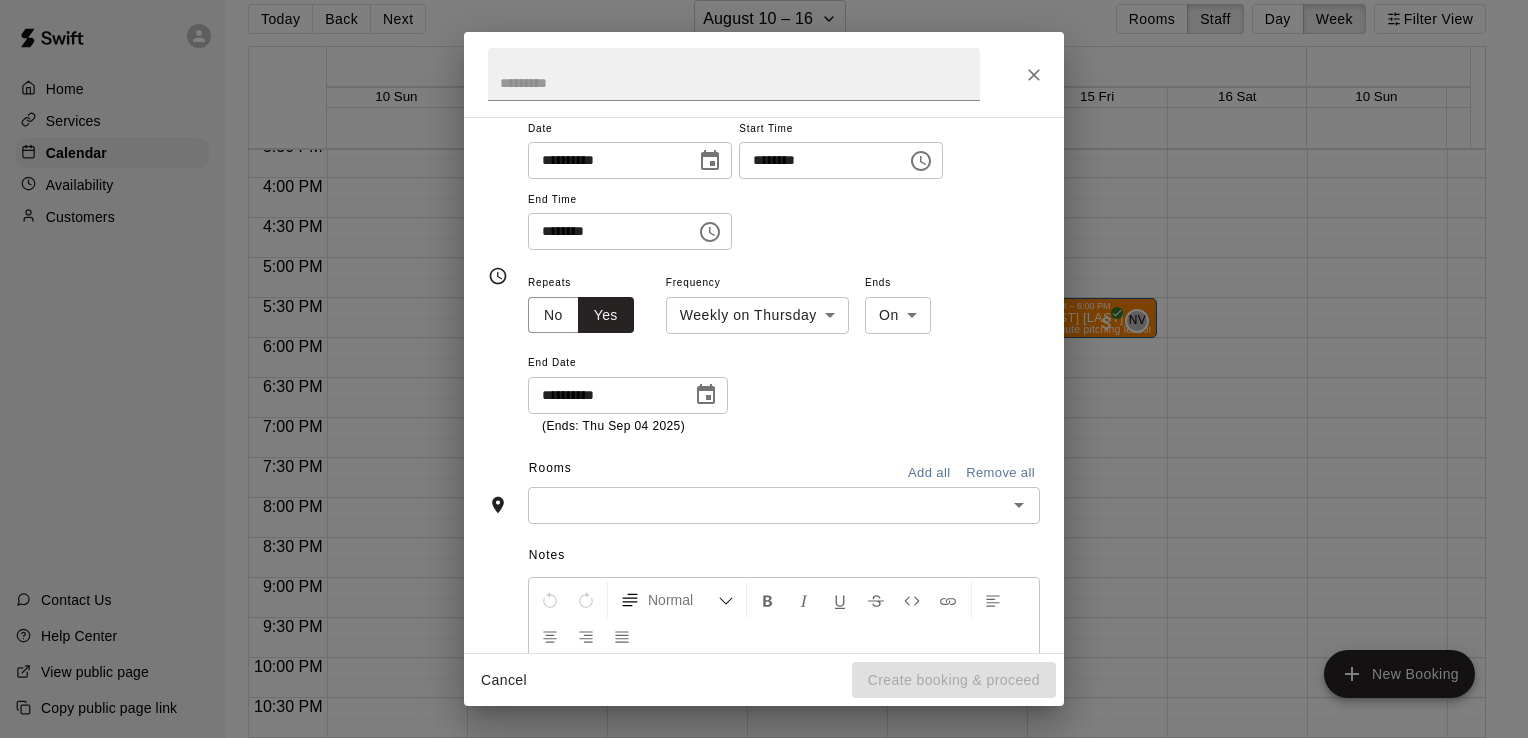 click on "Add all" at bounding box center [929, 473] 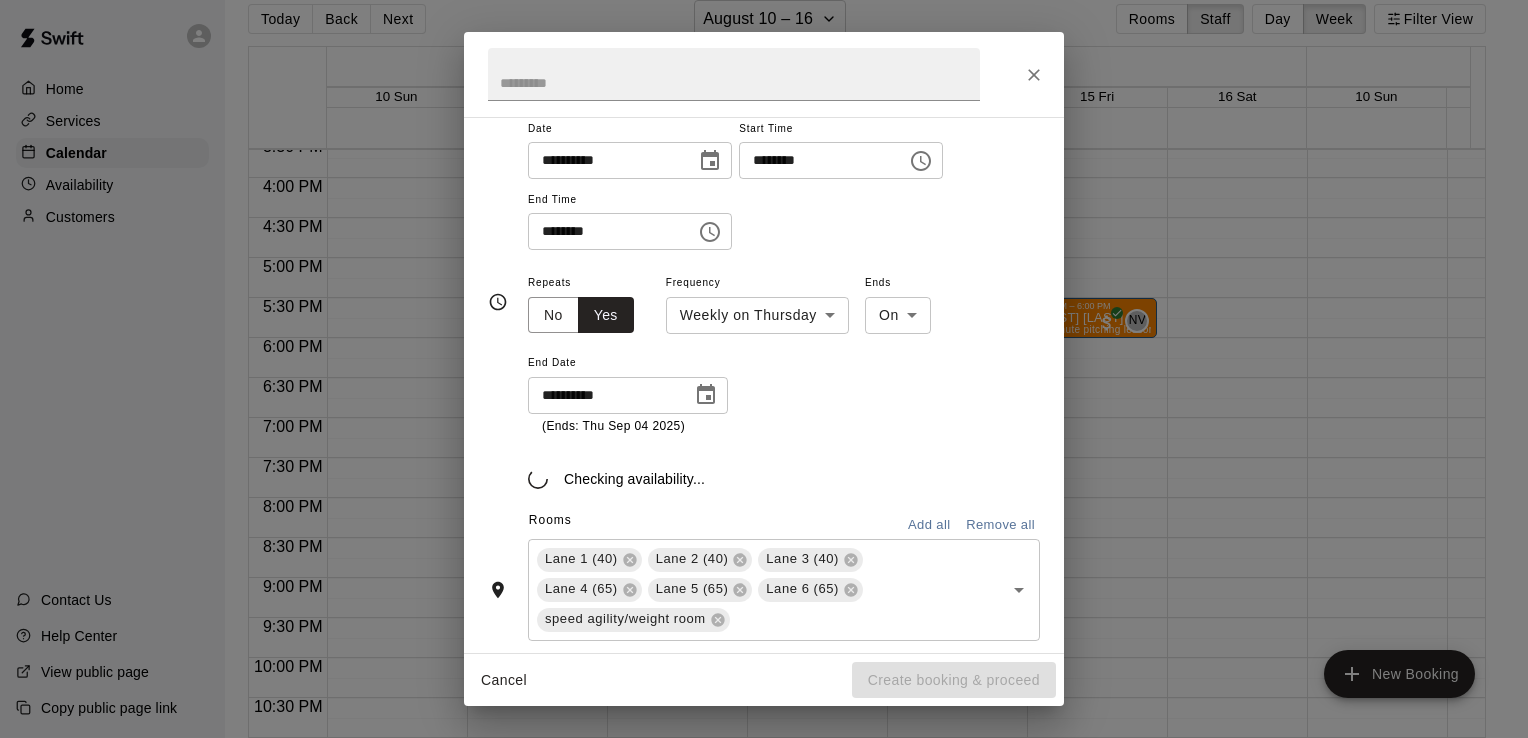 scroll, scrollTop: 197, scrollLeft: 0, axis: vertical 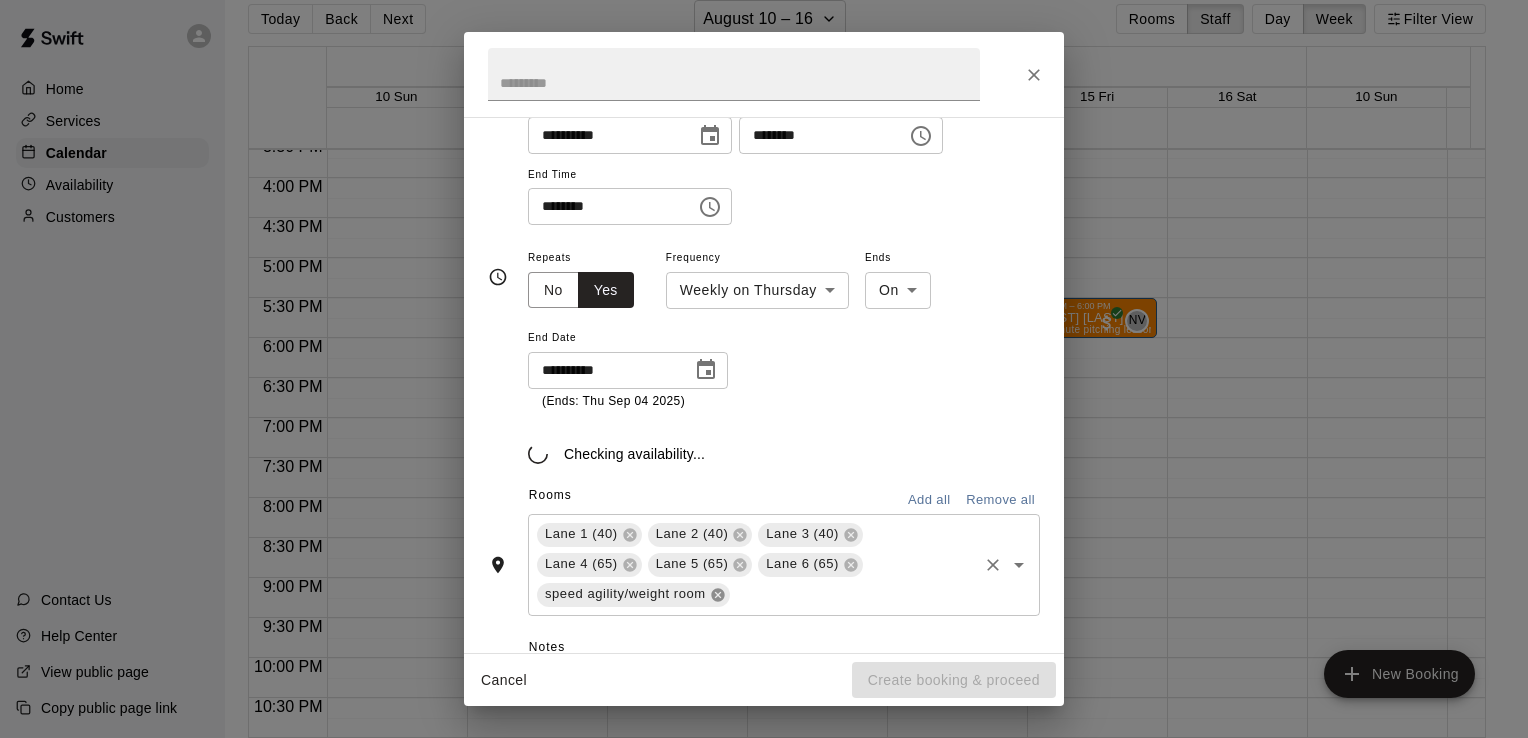 click 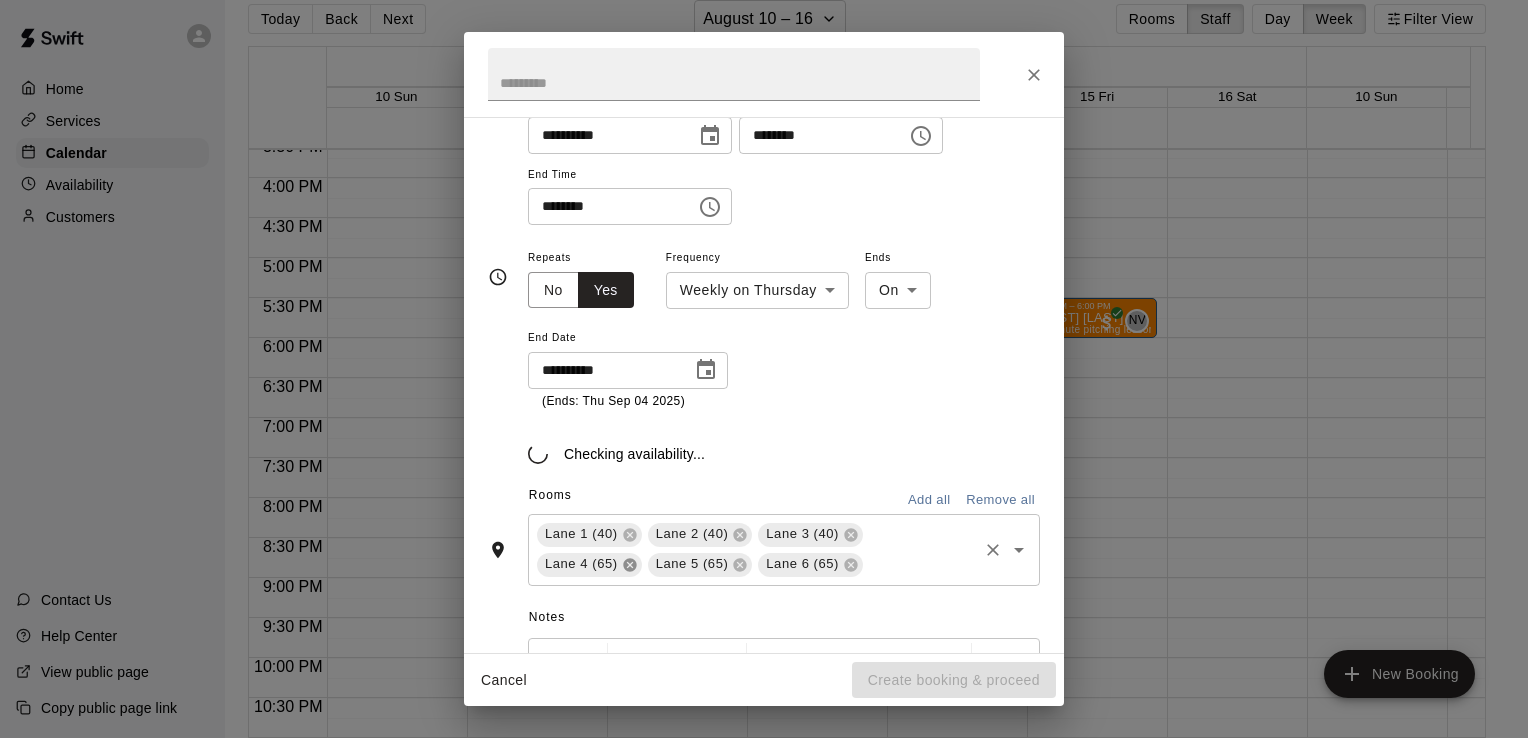 click on "Lane 4 (65)" at bounding box center [589, 565] 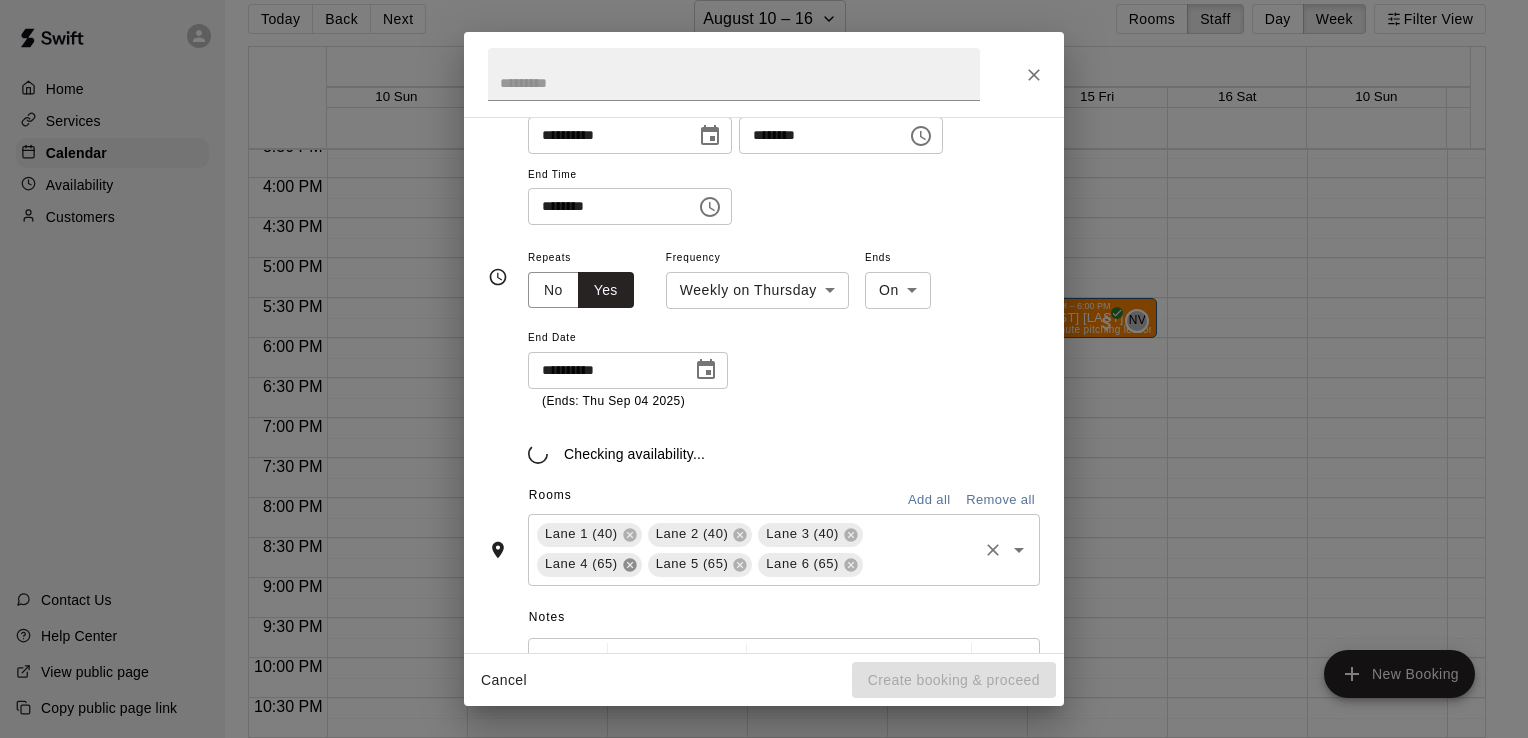 scroll, scrollTop: 209, scrollLeft: 0, axis: vertical 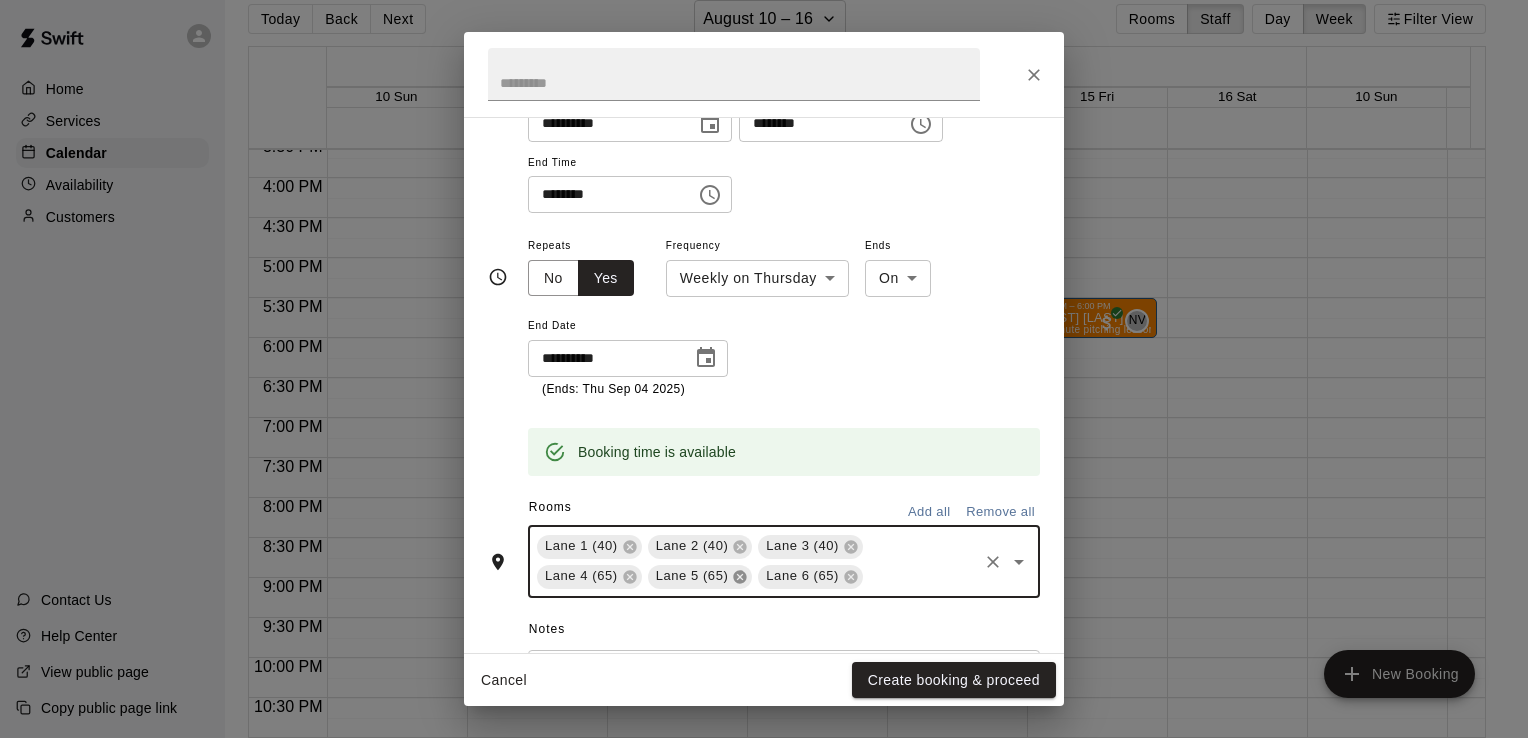 click 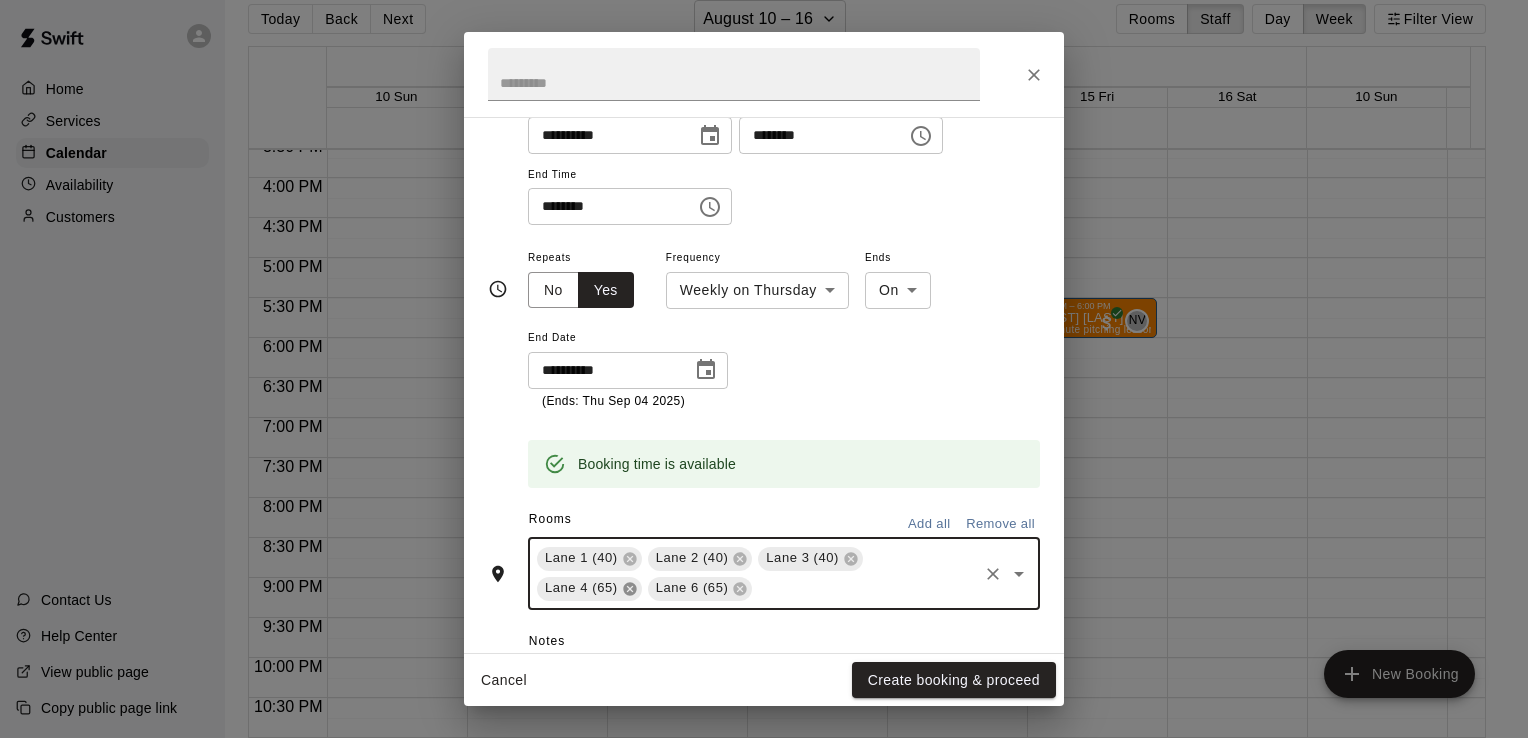scroll, scrollTop: 209, scrollLeft: 0, axis: vertical 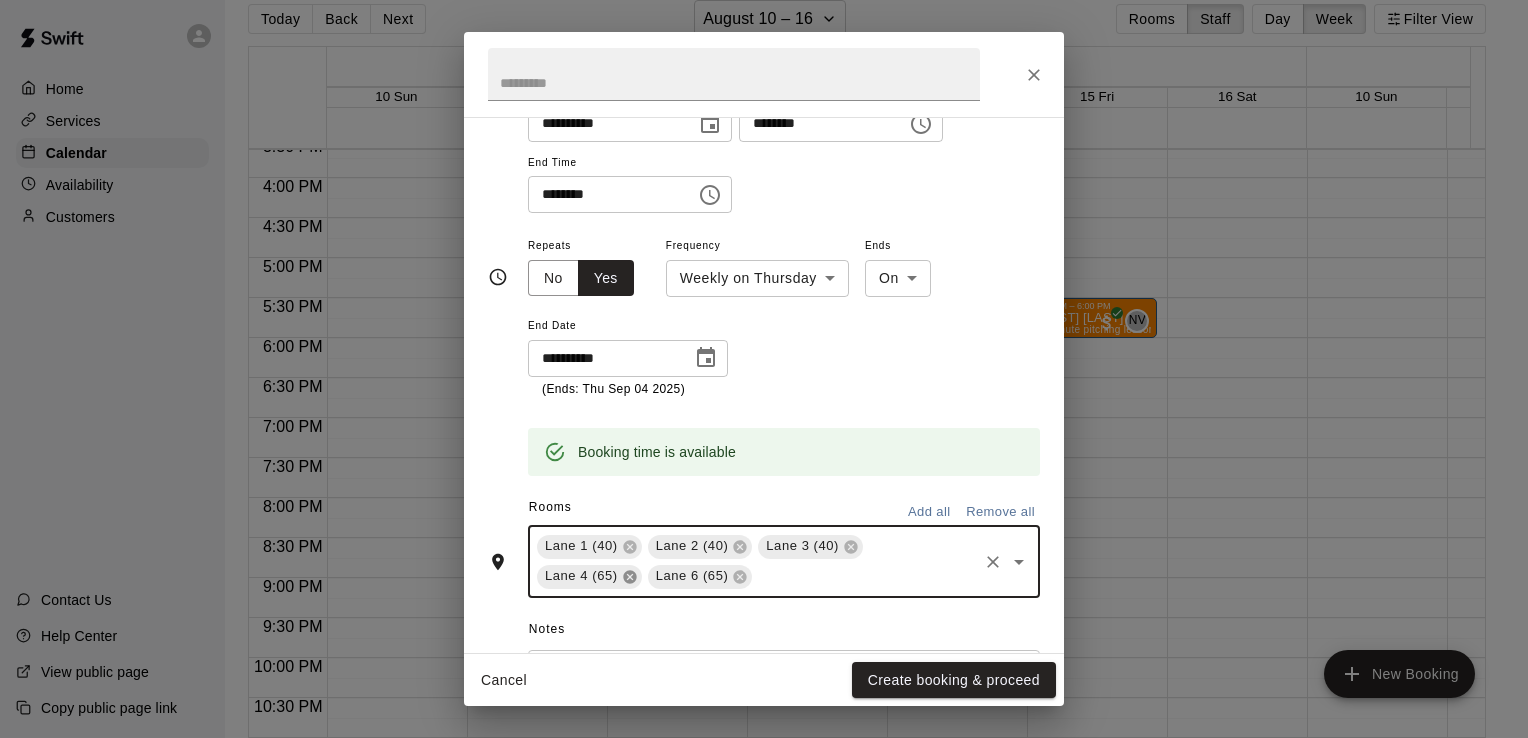 click 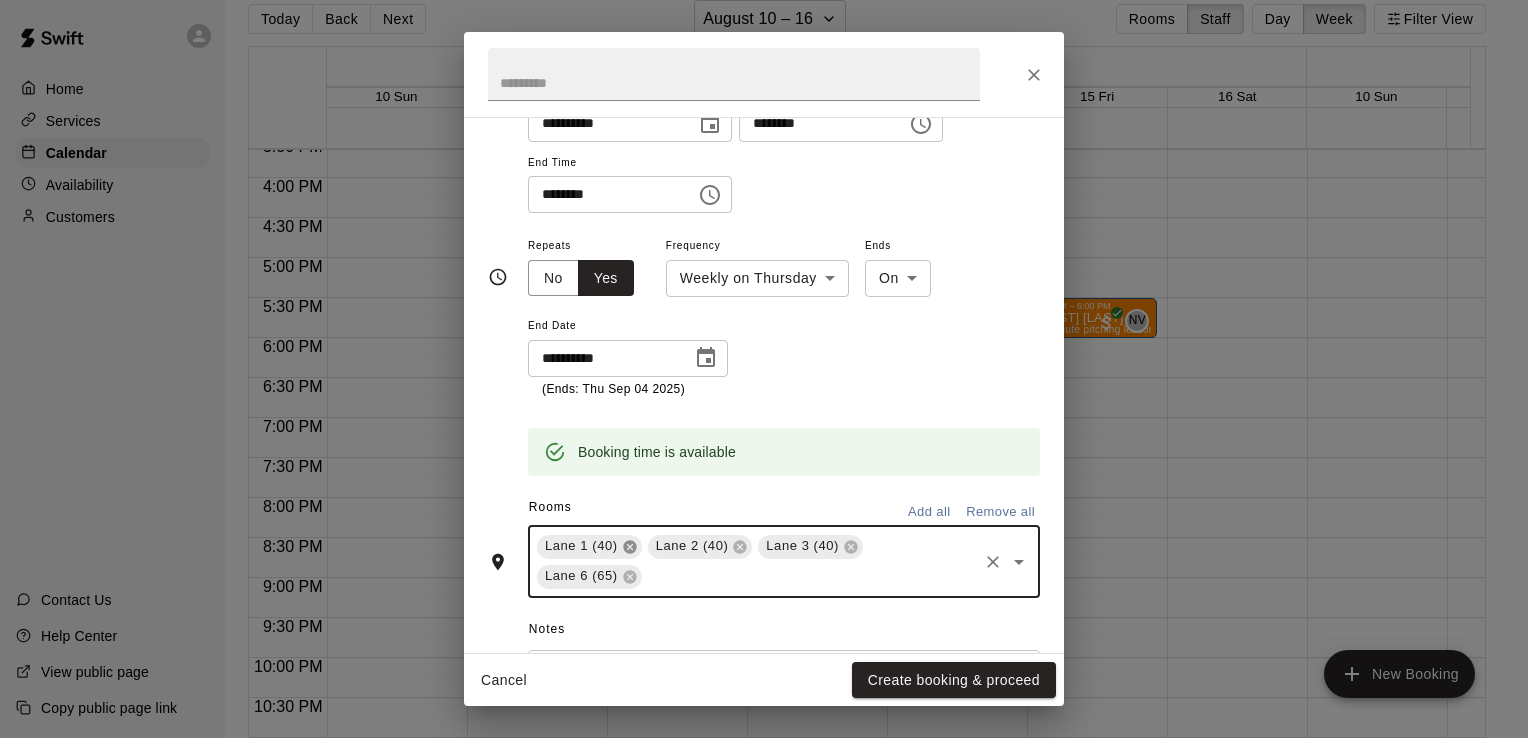 click 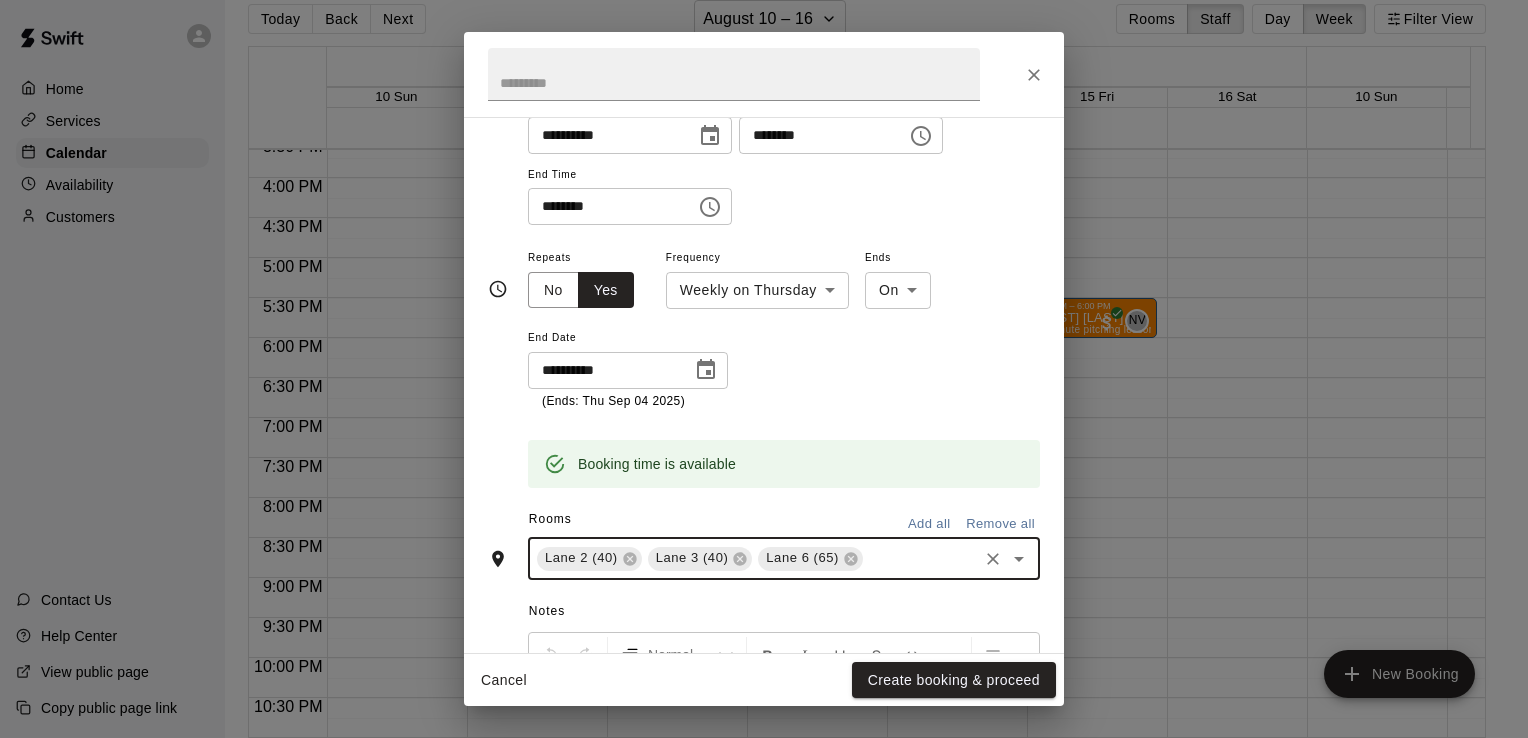 scroll, scrollTop: 209, scrollLeft: 0, axis: vertical 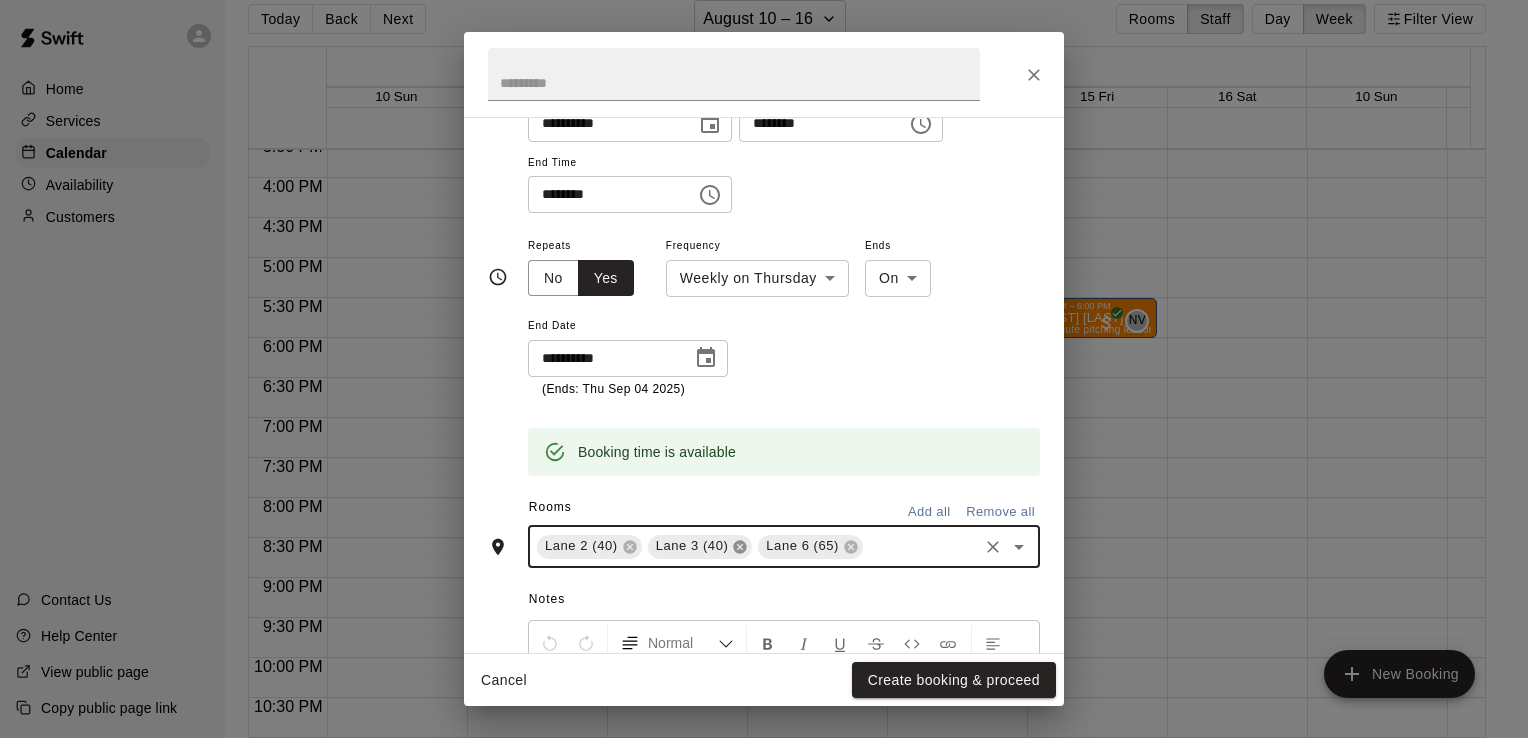 click 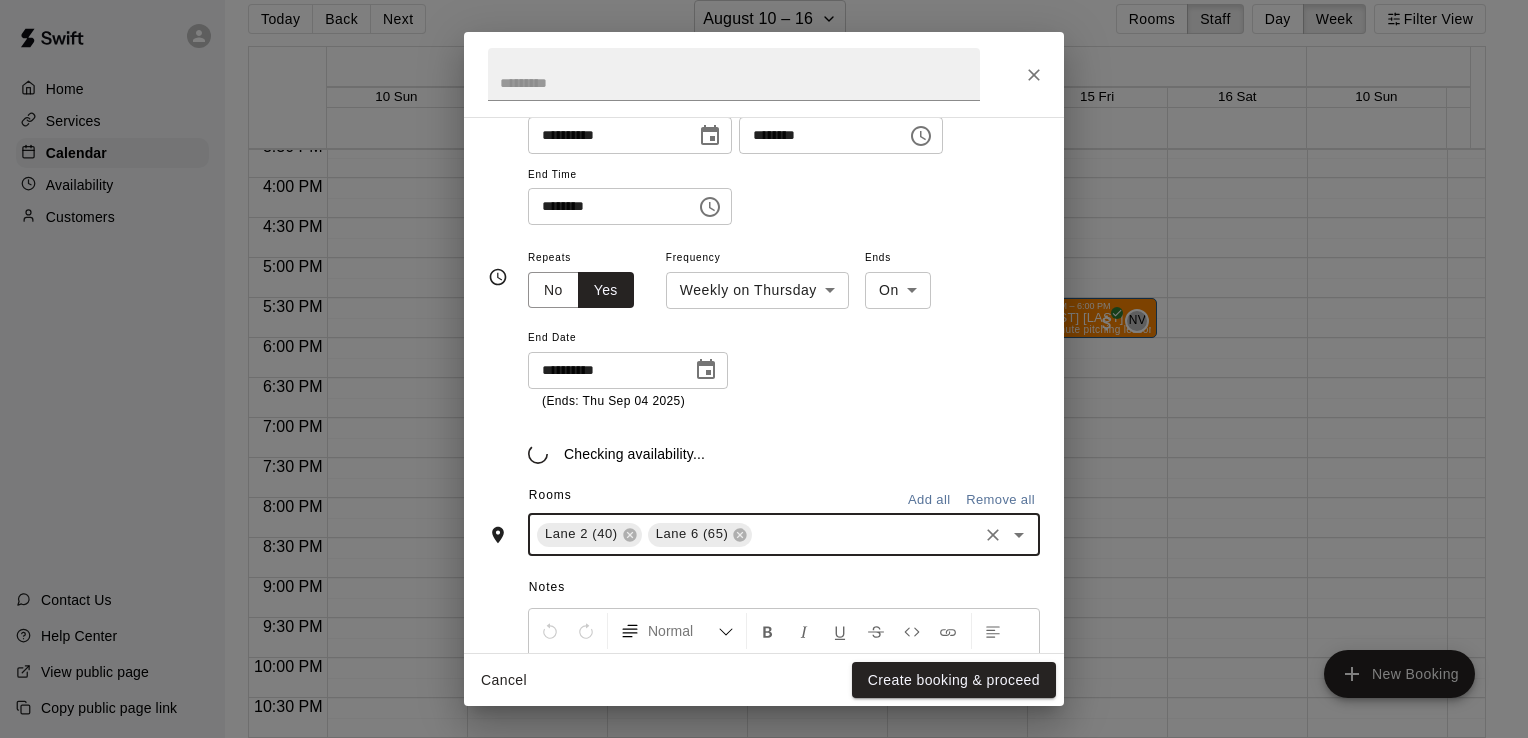scroll, scrollTop: 209, scrollLeft: 0, axis: vertical 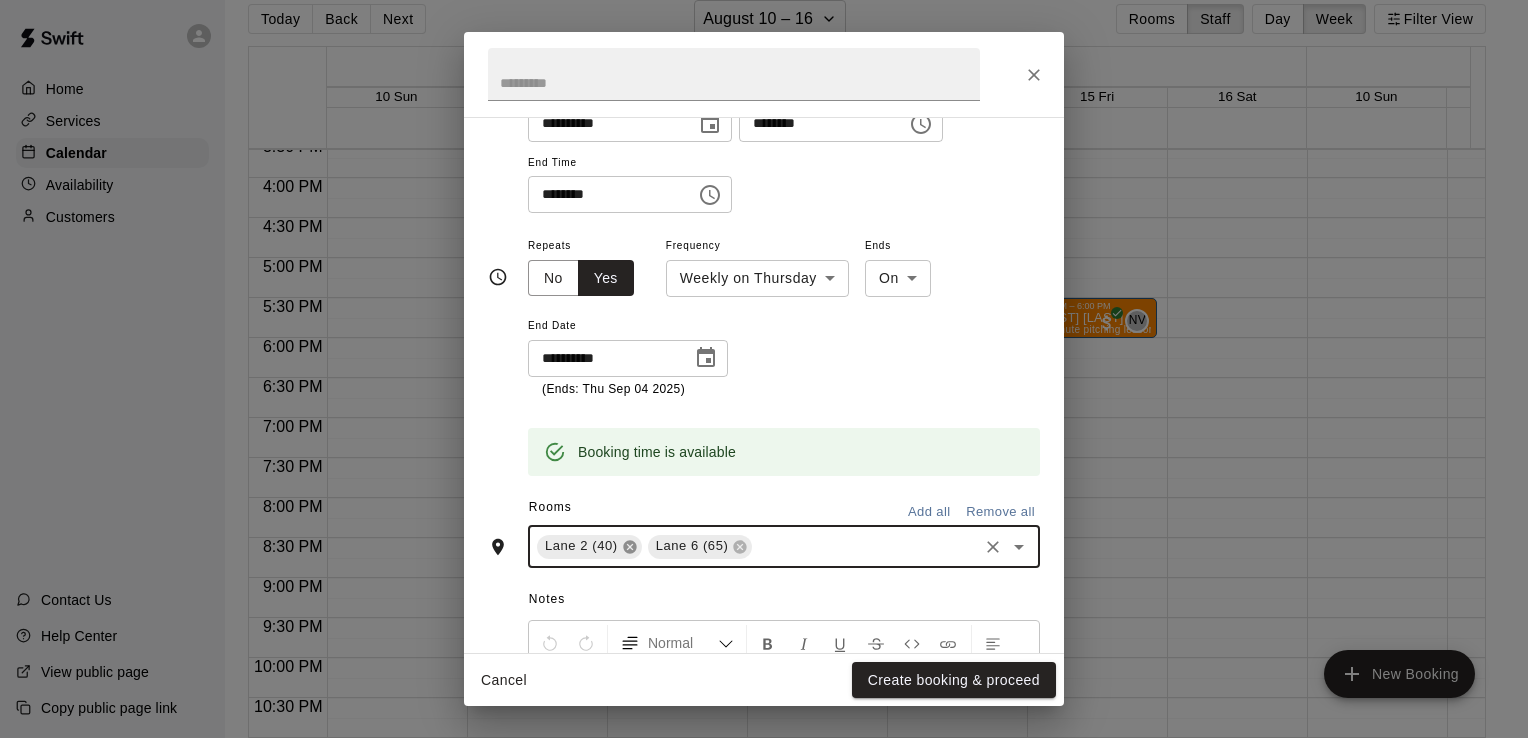 click 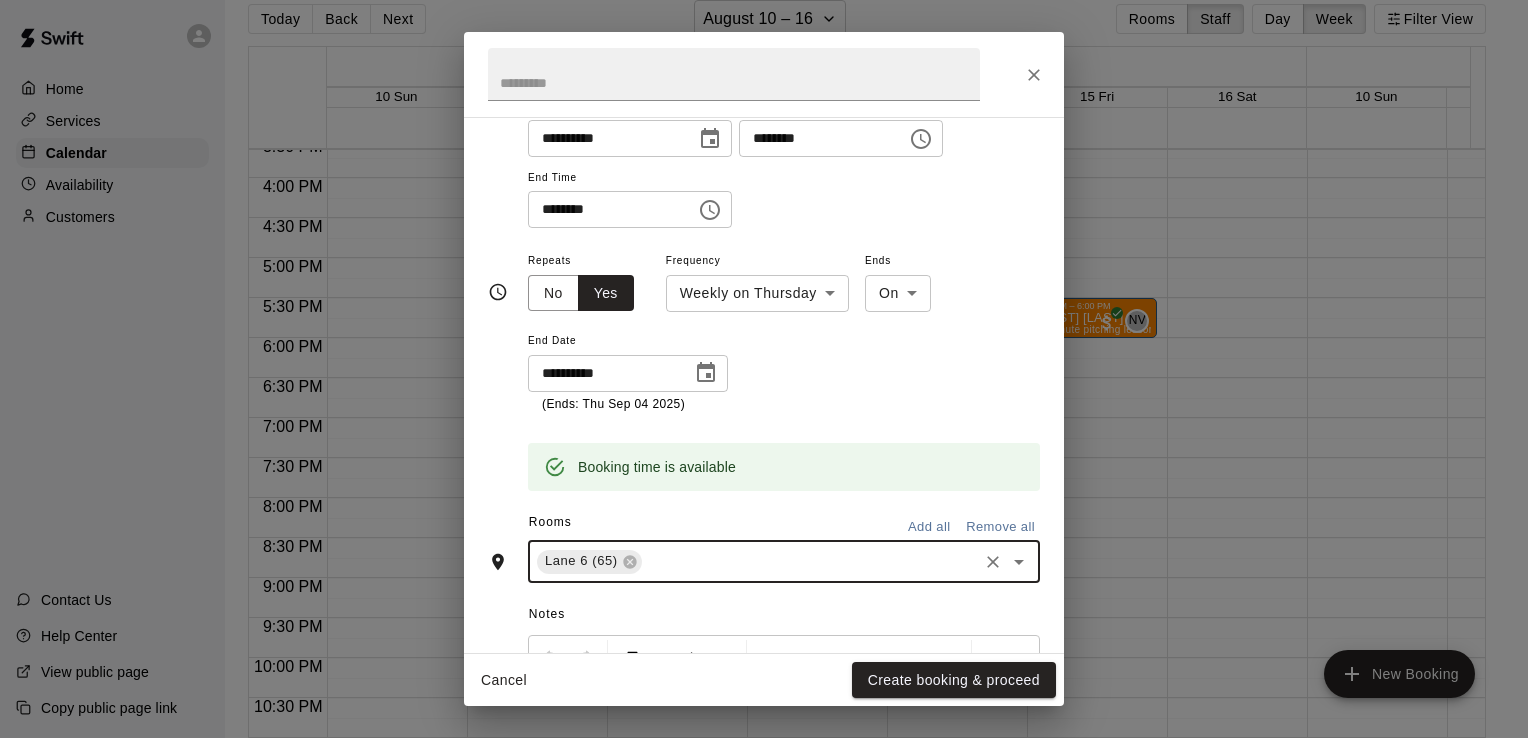 scroll, scrollTop: 0, scrollLeft: 0, axis: both 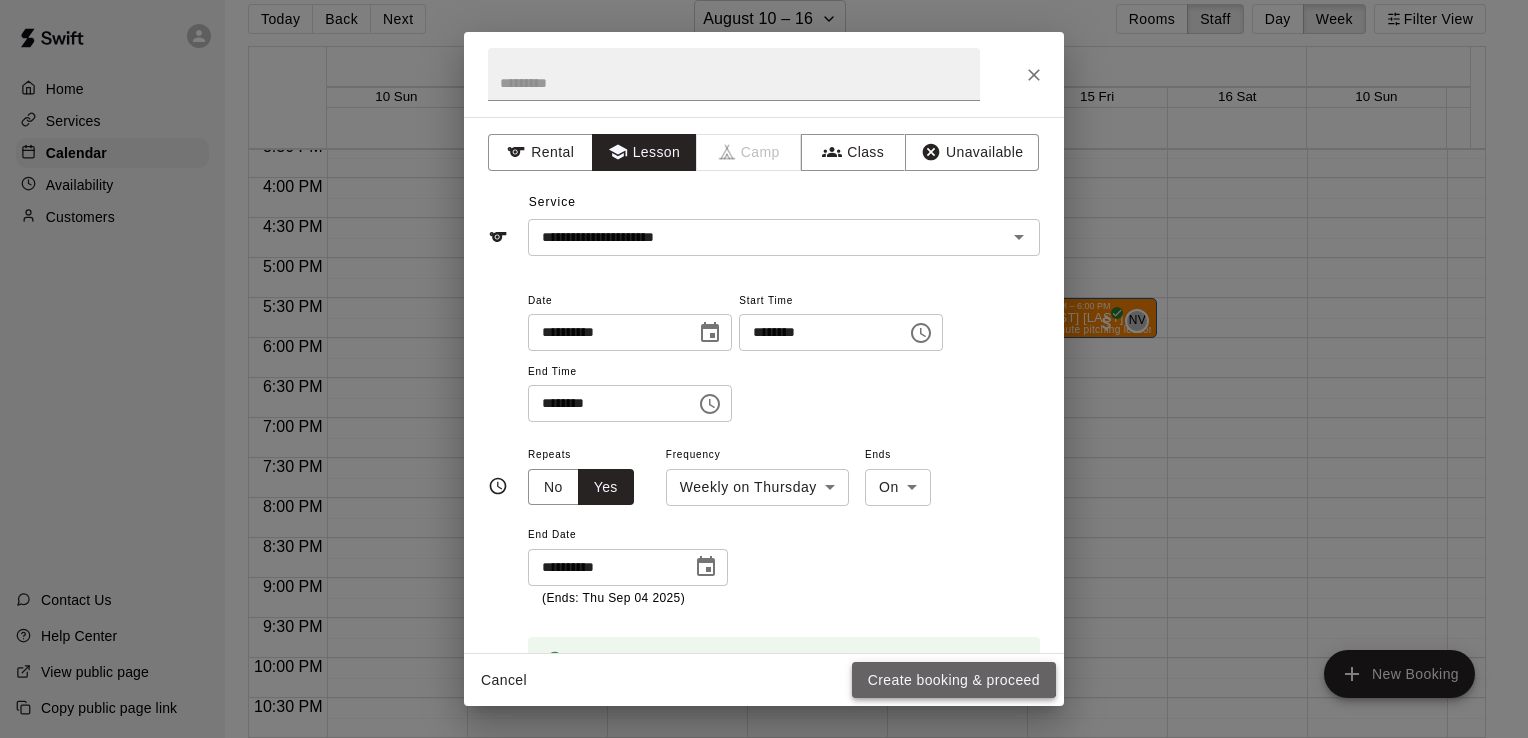 click on "Create booking & proceed" at bounding box center [954, 680] 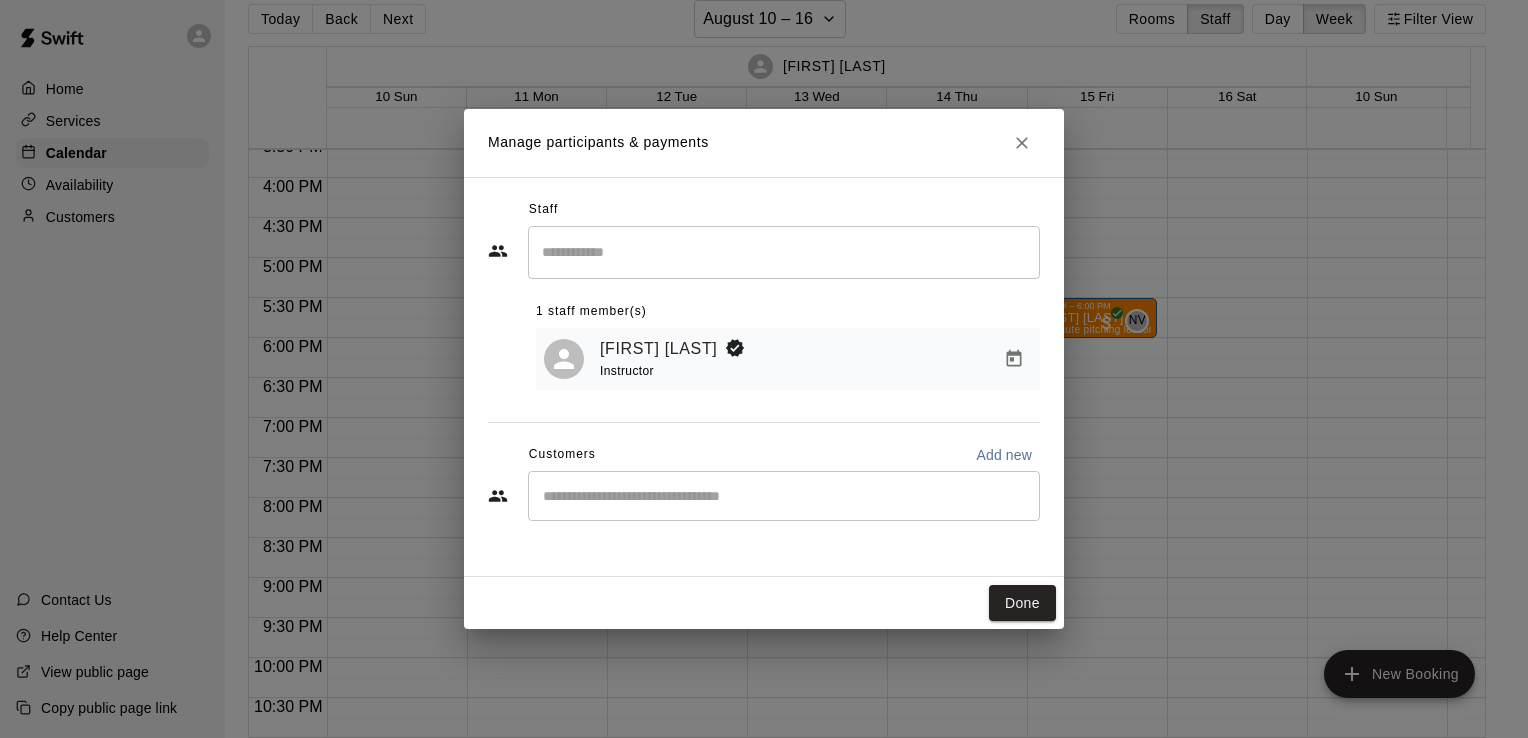 click on "[FIRST] [LAST] Instructor" at bounding box center [816, 359] 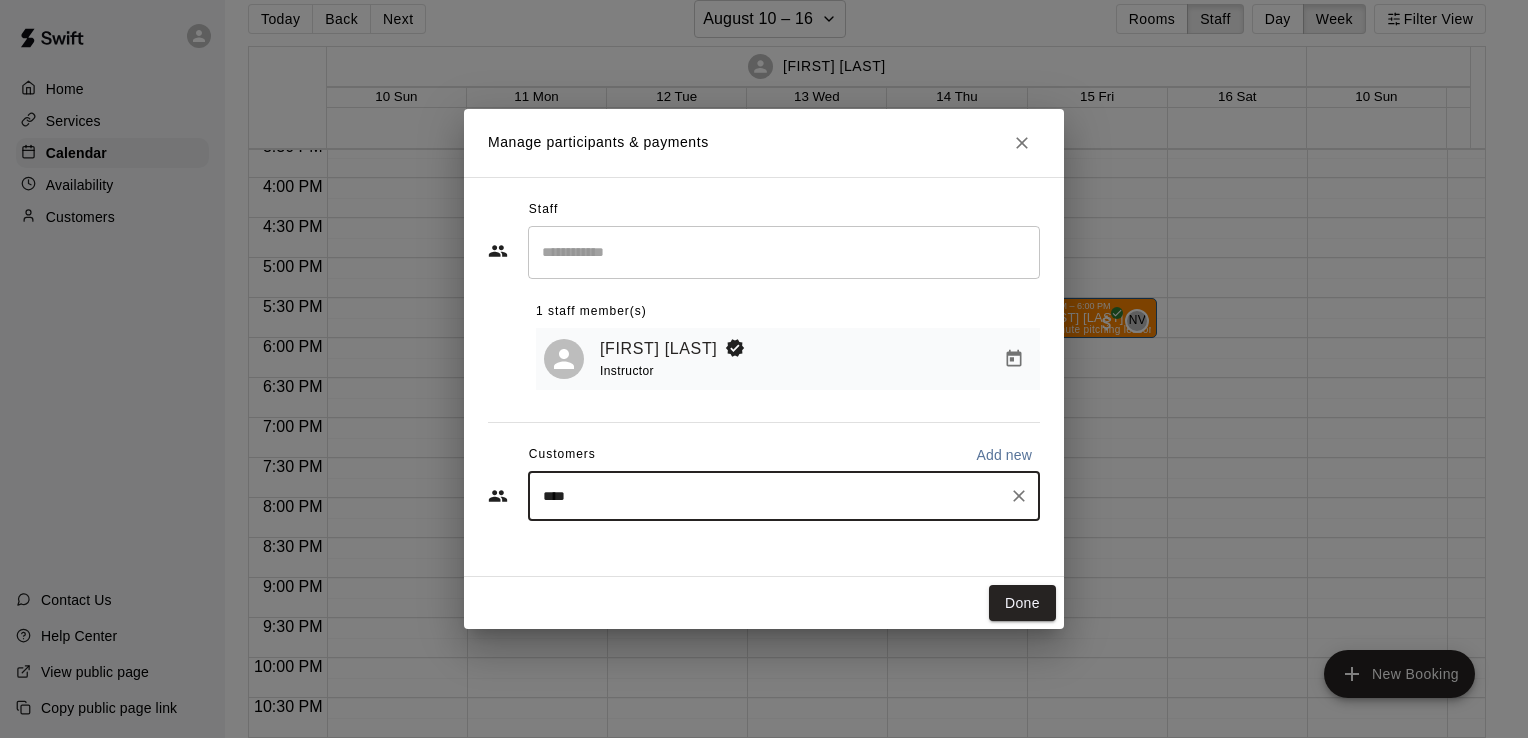 type on "*****" 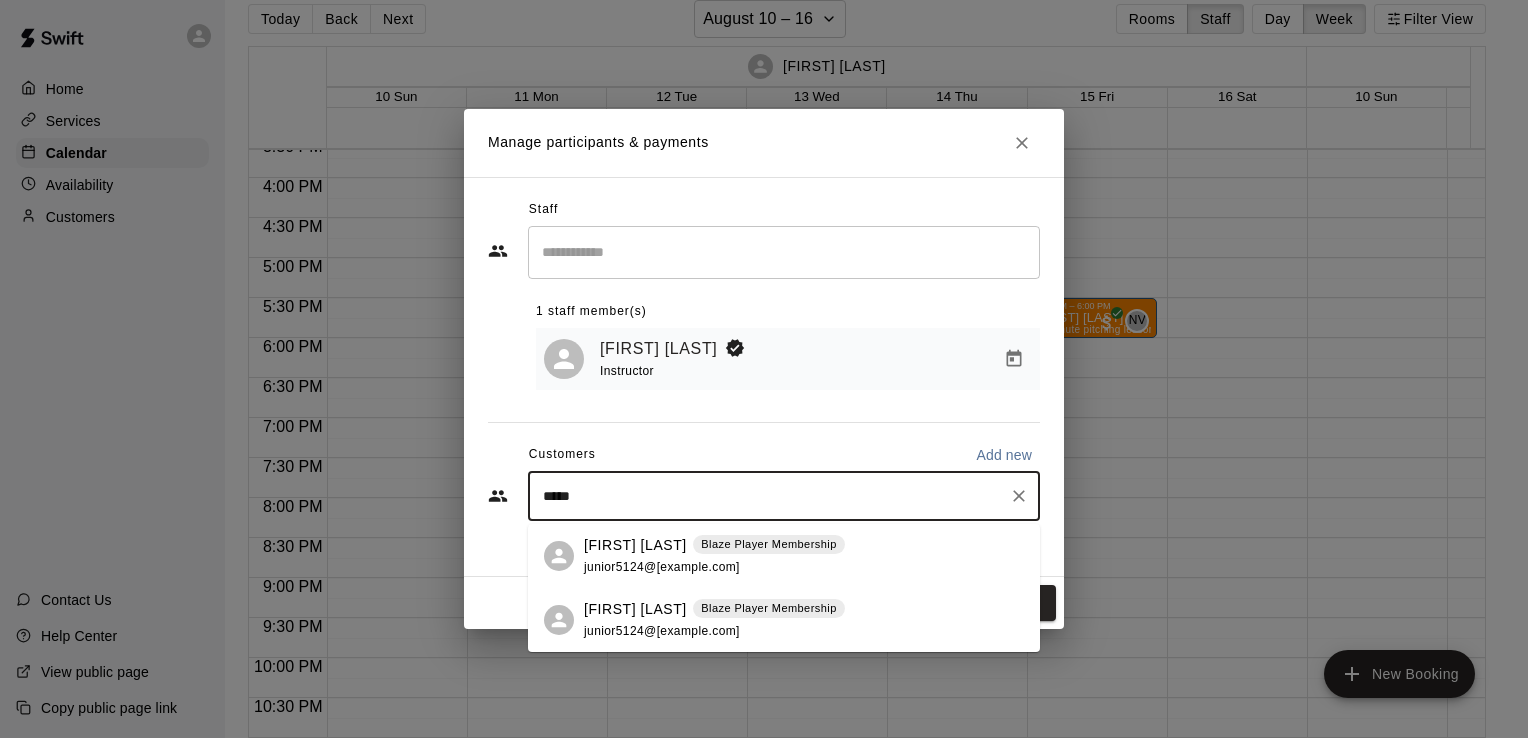 click on "junior5124@[example.com]" at bounding box center (662, 631) 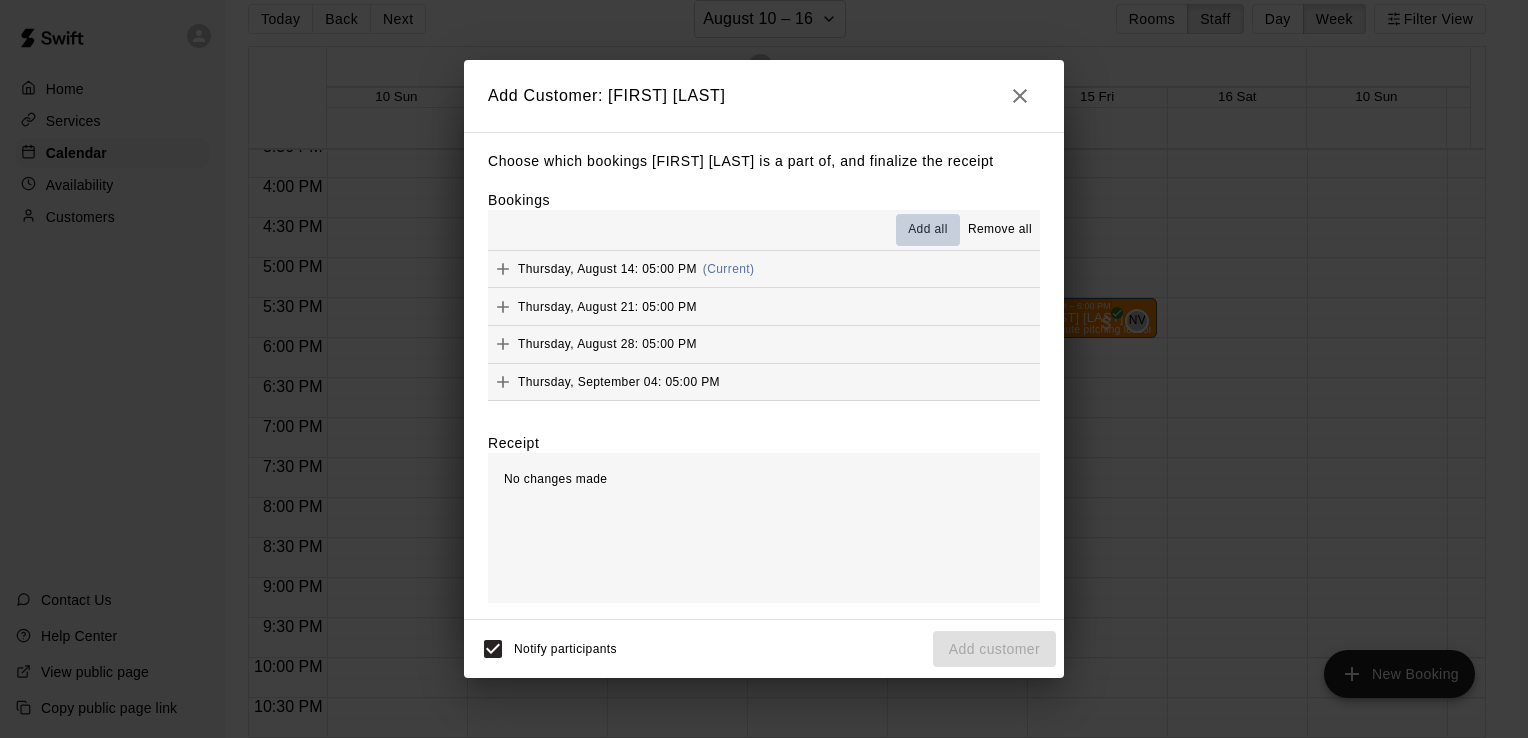 click on "Add all" at bounding box center [928, 230] 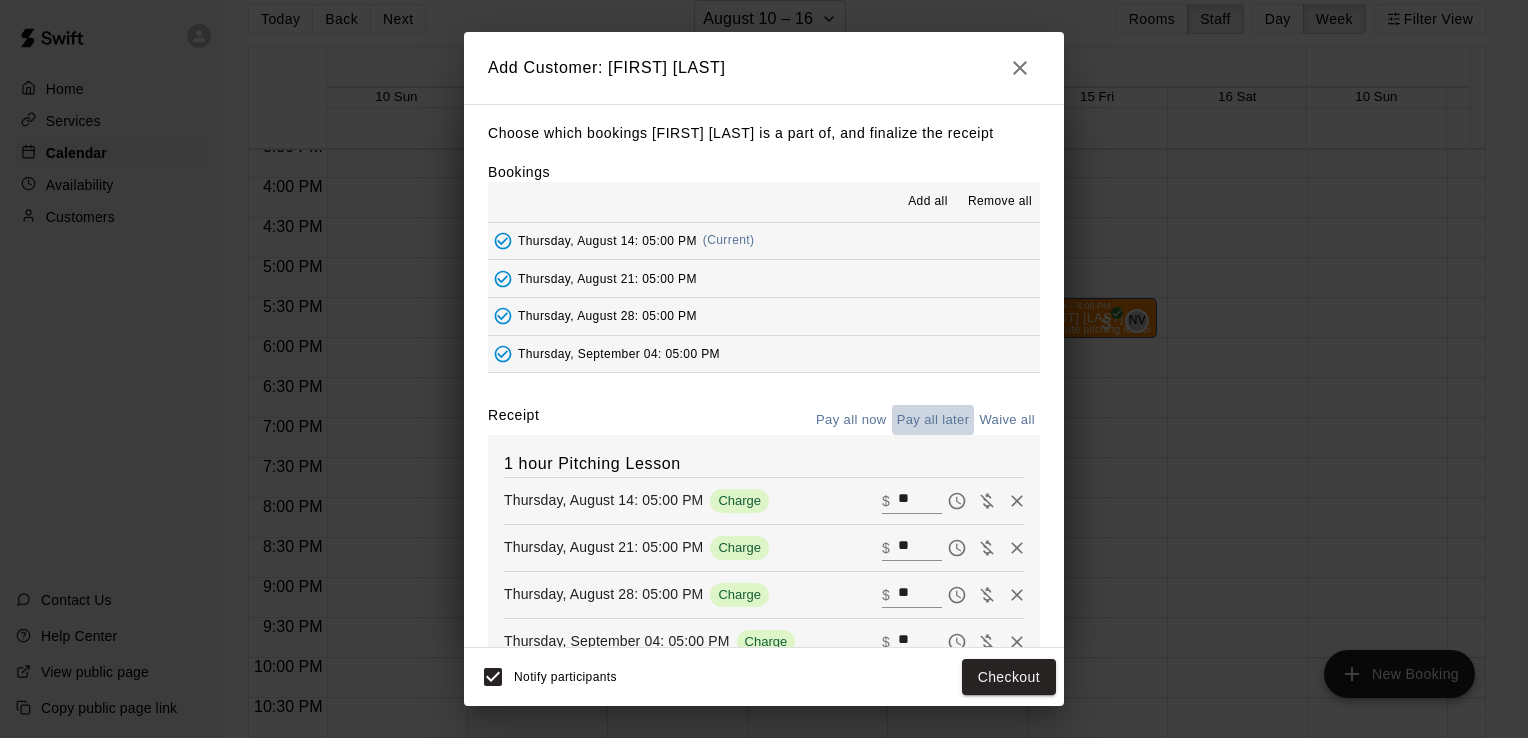 click on "Pay all later" at bounding box center [933, 420] 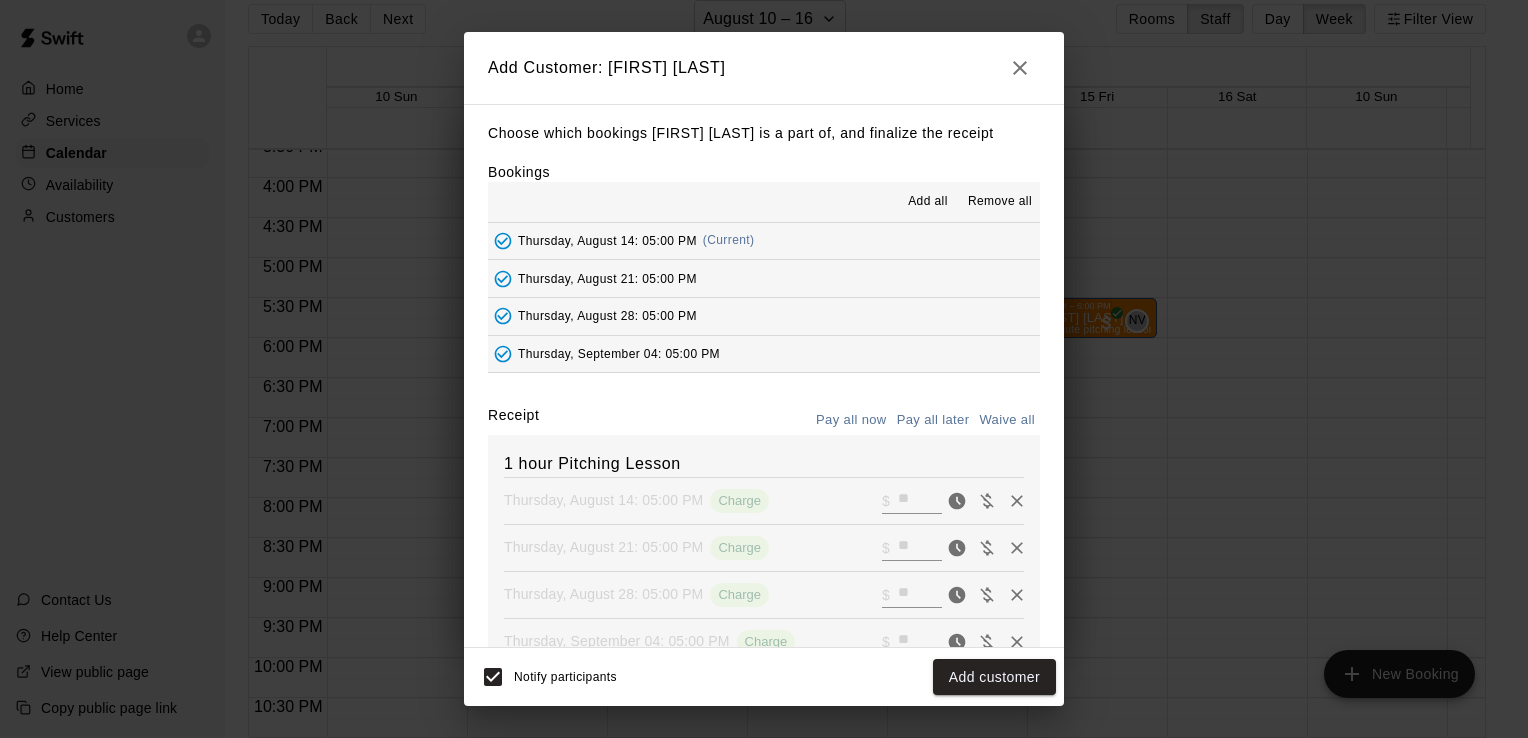scroll, scrollTop: 109, scrollLeft: 0, axis: vertical 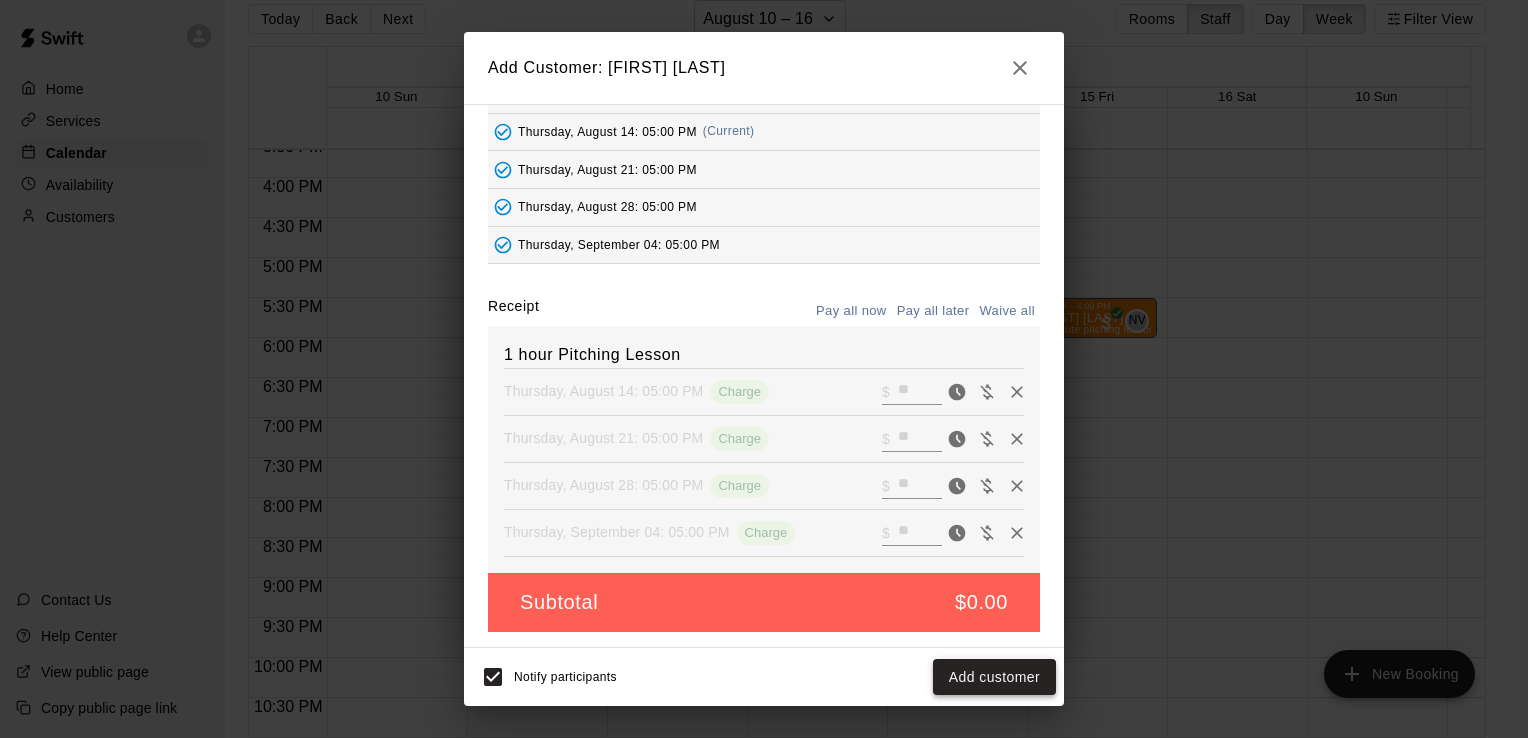click on "Add customer" at bounding box center [994, 677] 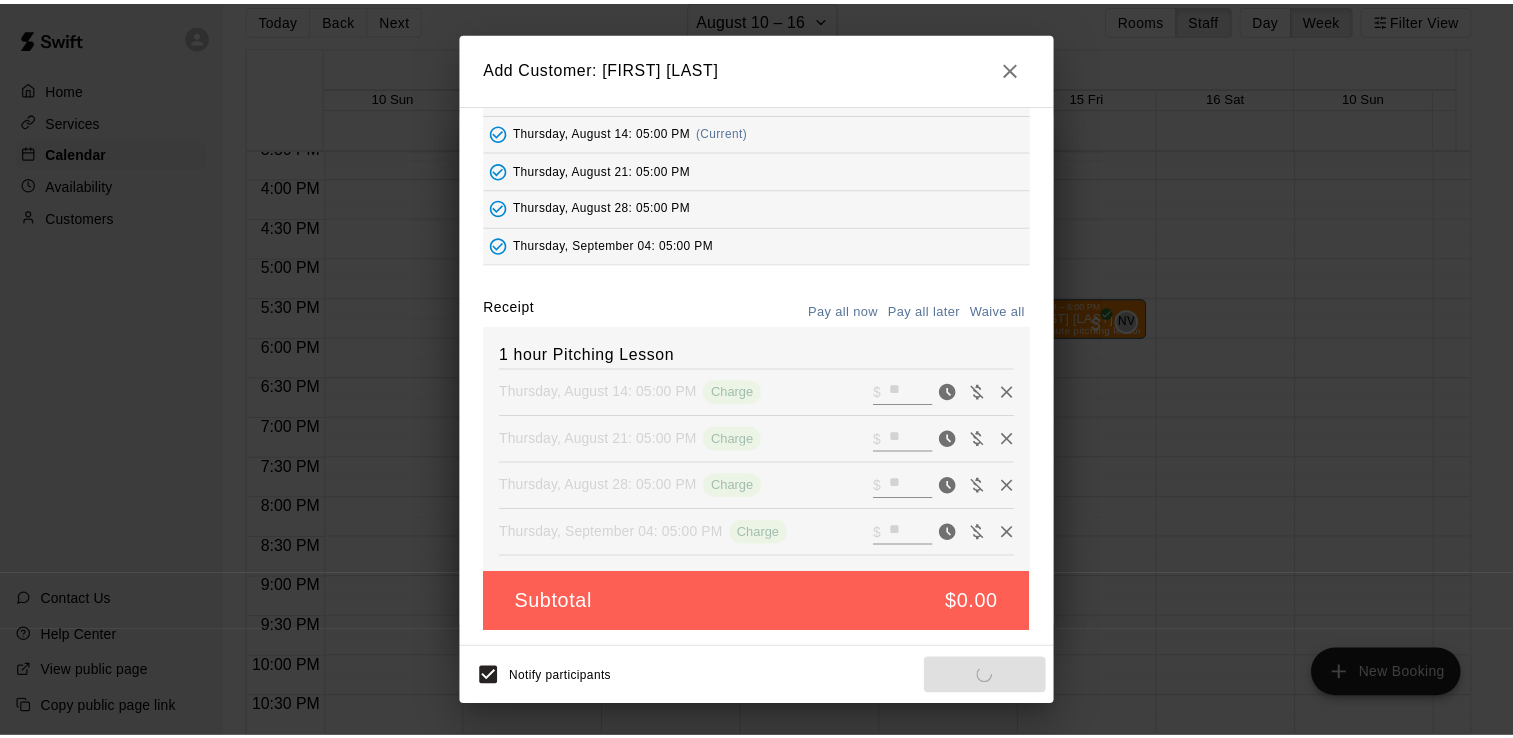 scroll, scrollTop: 40, scrollLeft: 0, axis: vertical 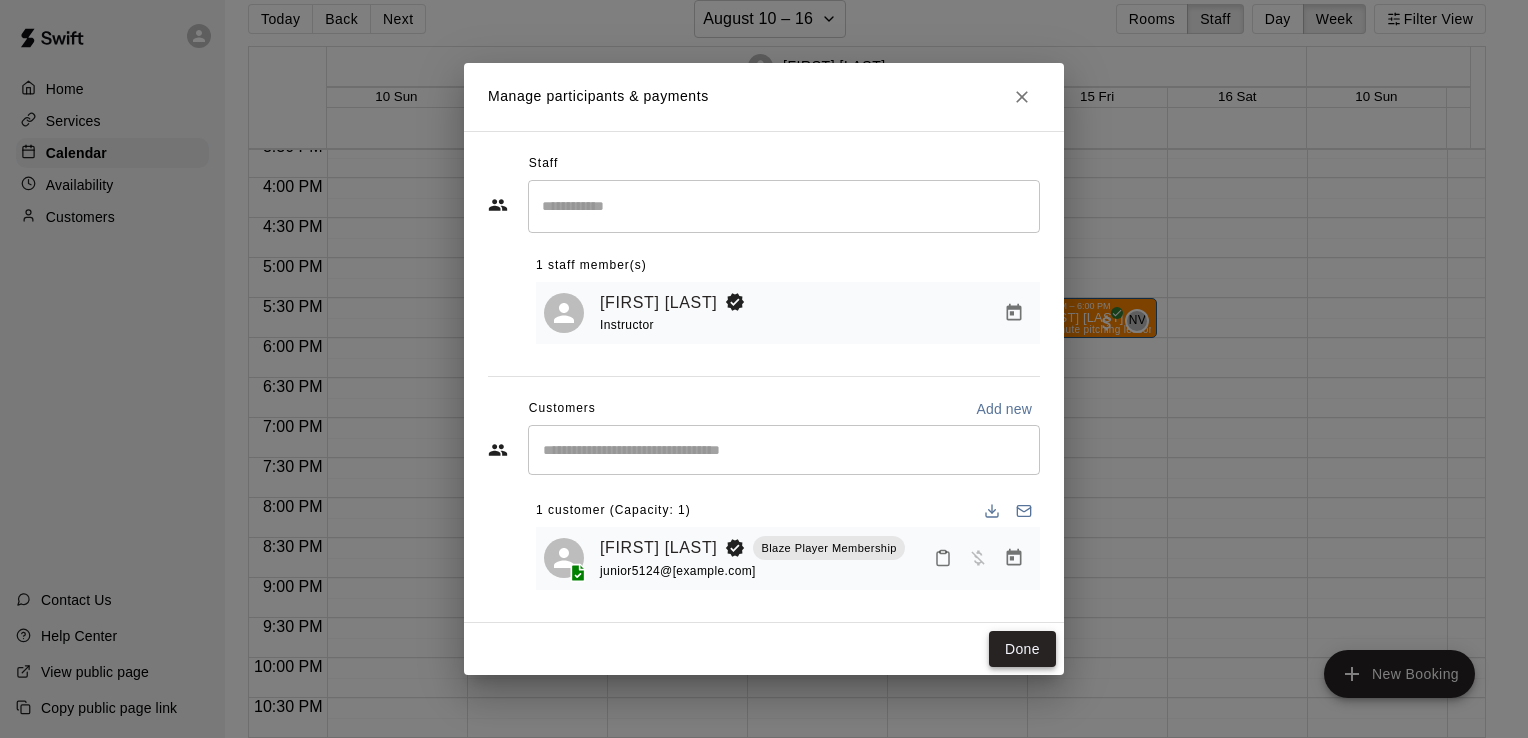 click on "Done" at bounding box center (1022, 649) 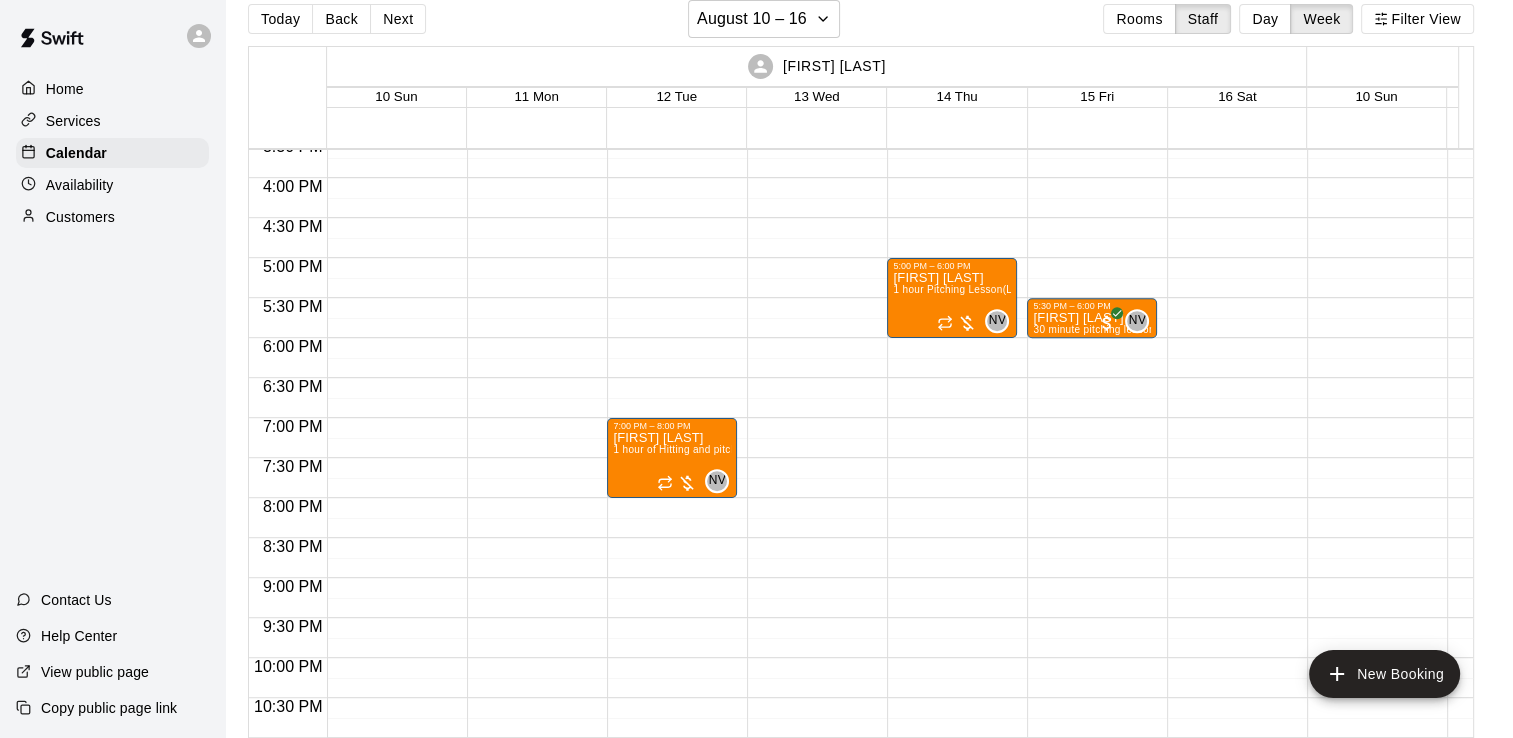 scroll, scrollTop: 1292, scrollLeft: 68, axis: both 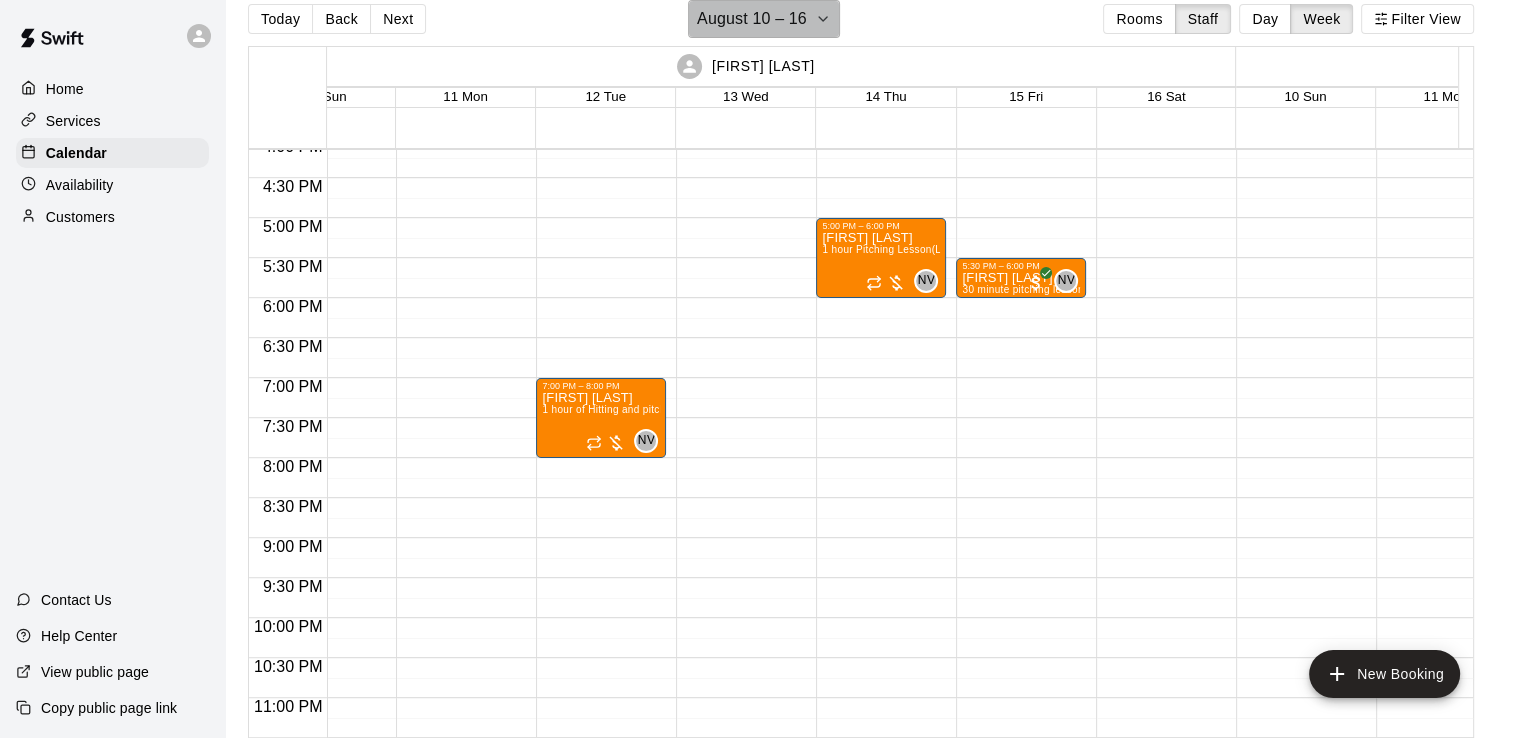 click on "August 10 – 16" at bounding box center [752, 19] 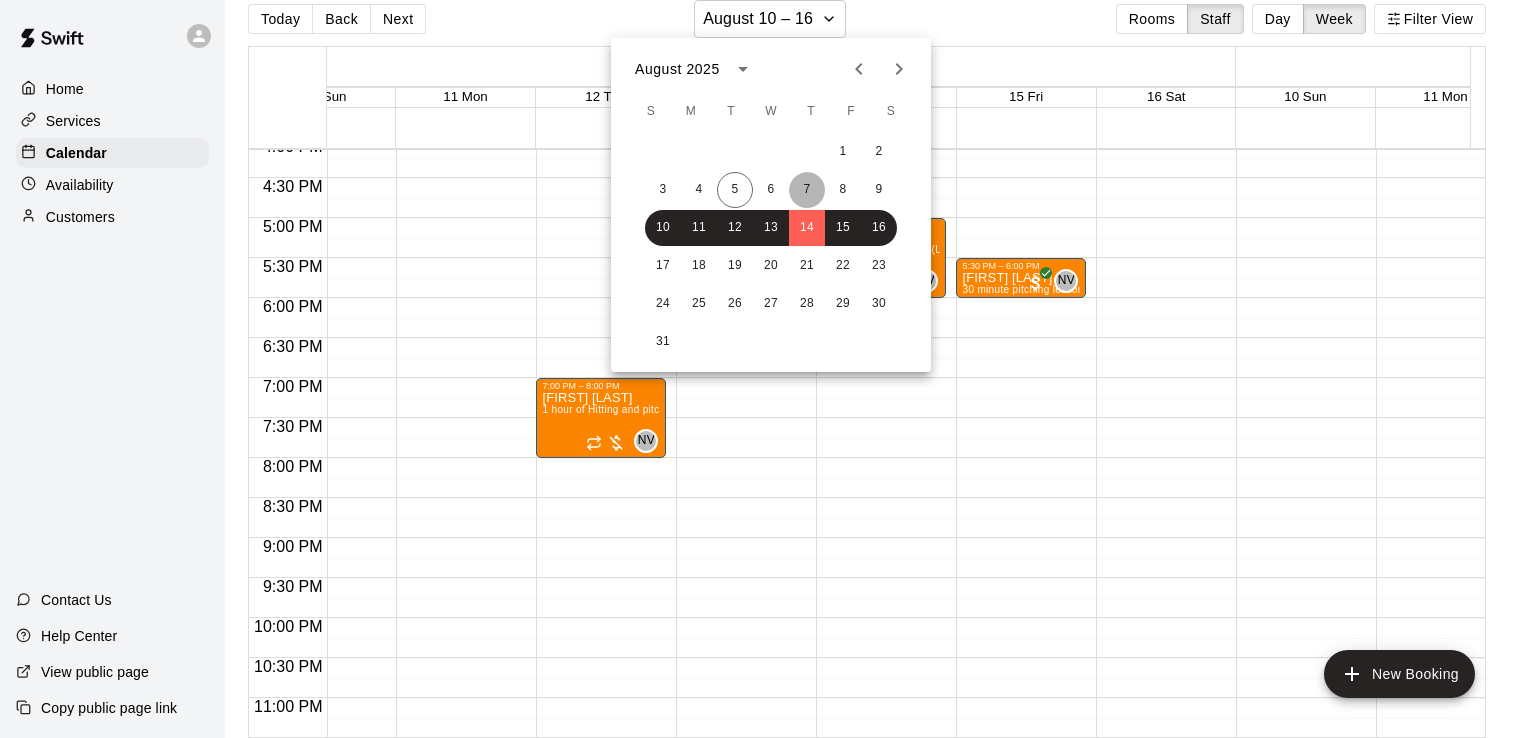 click on "7" at bounding box center [807, 190] 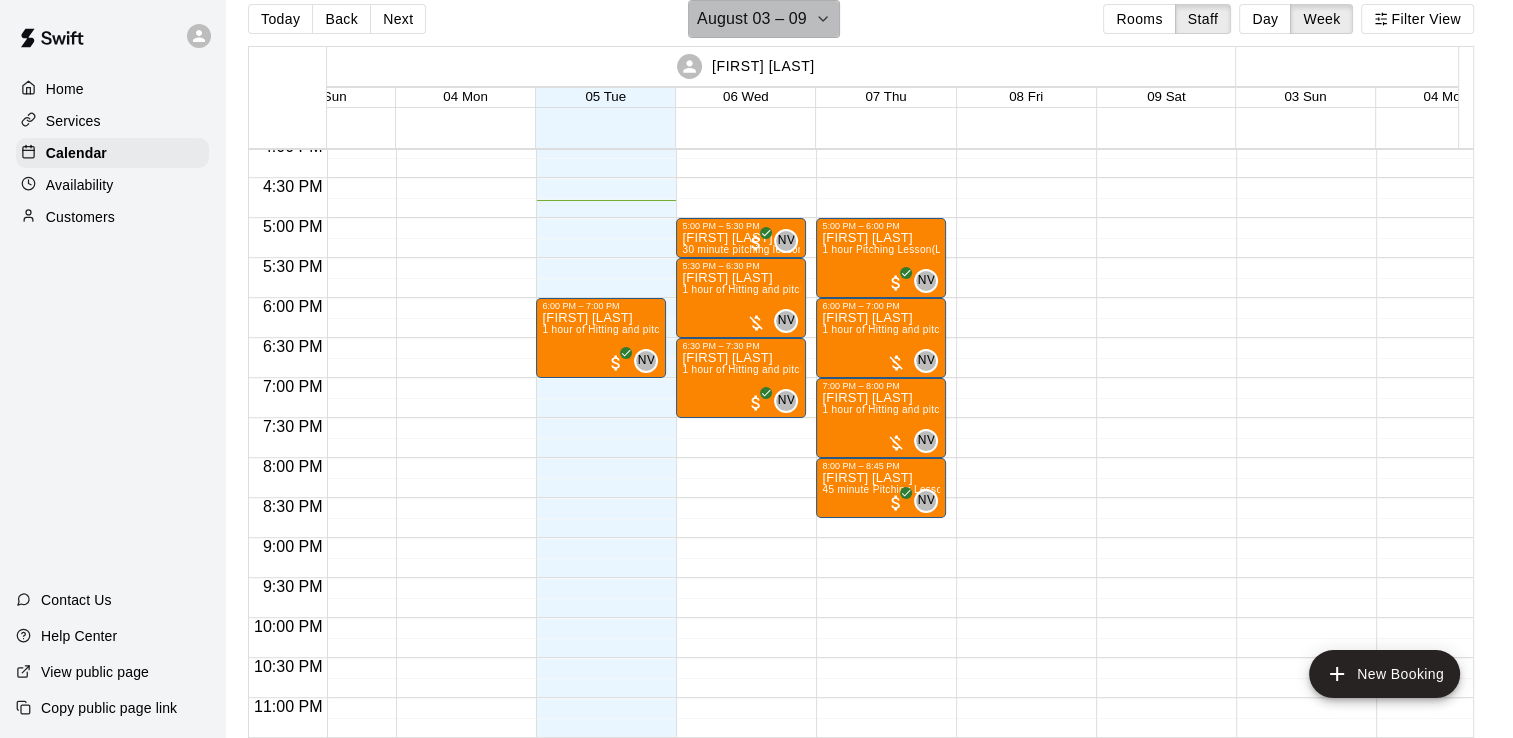 click on "August 03 – 09" at bounding box center [752, 19] 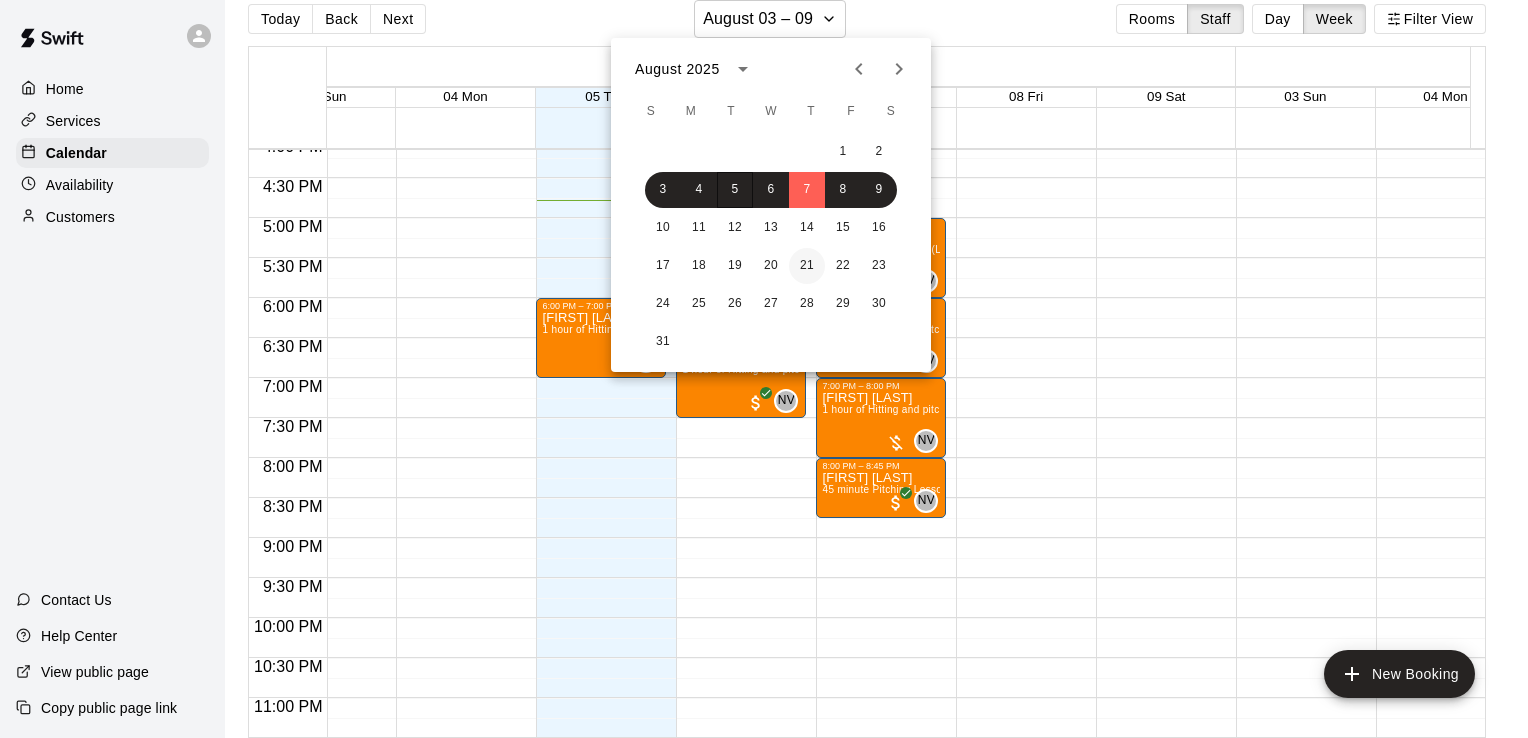 click on "21" at bounding box center [807, 266] 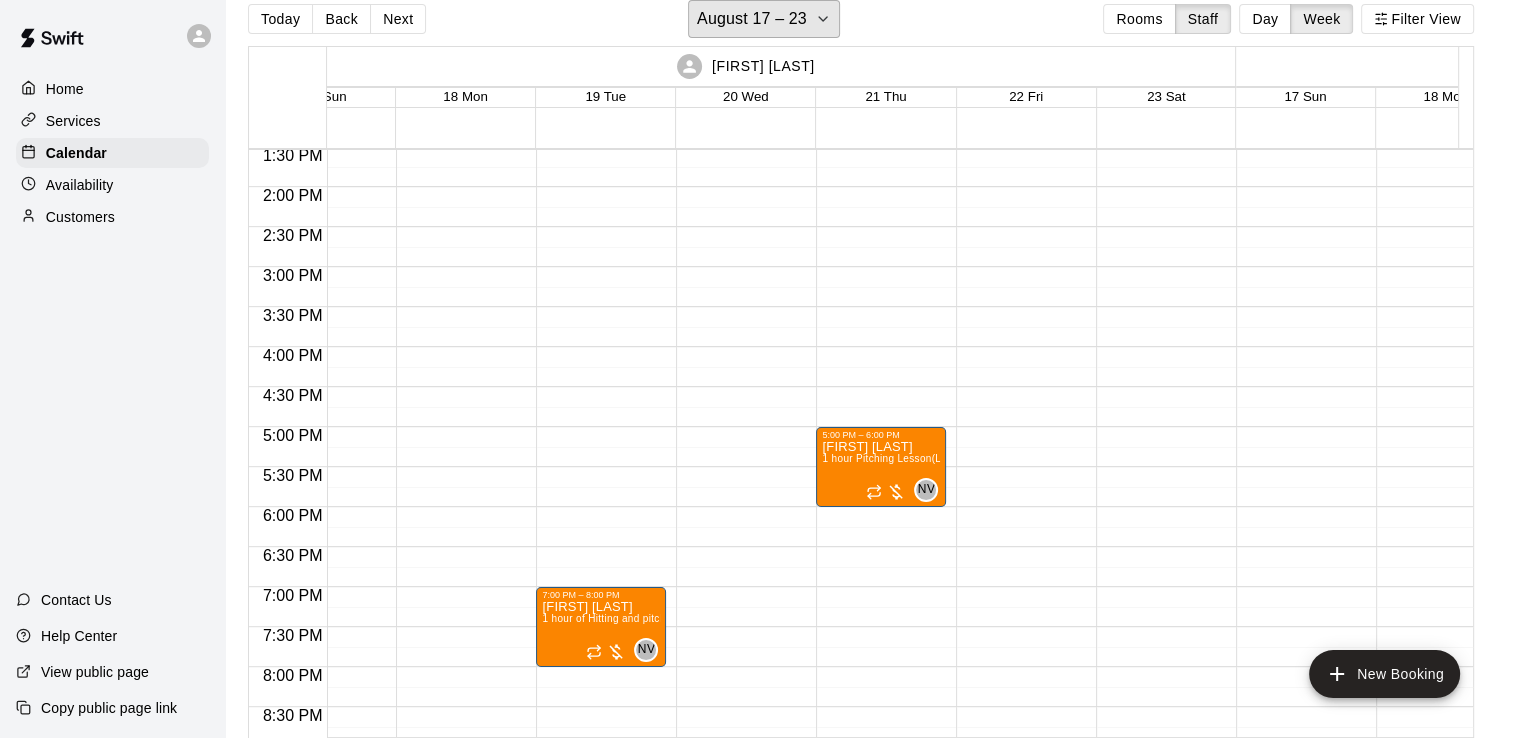 scroll, scrollTop: 1080, scrollLeft: 71, axis: both 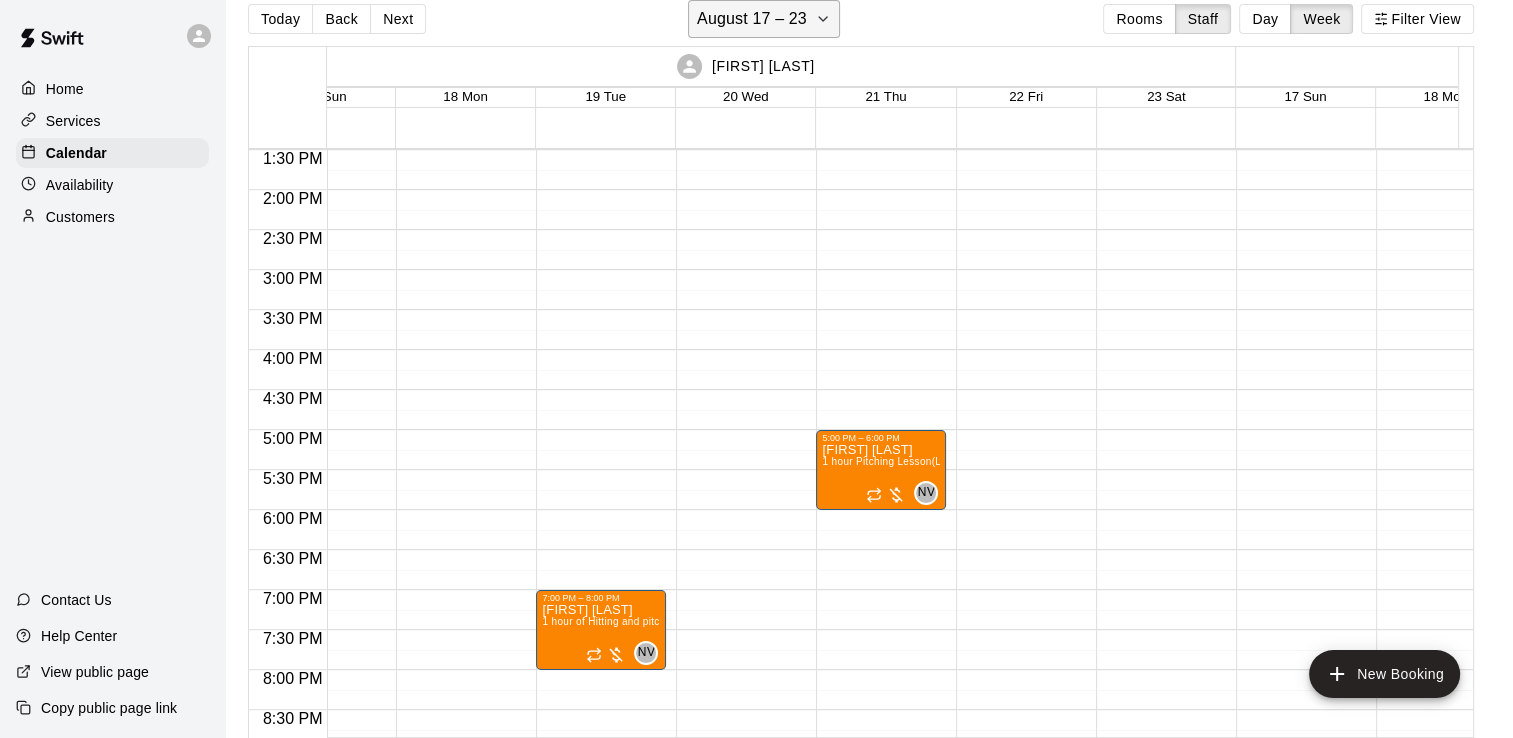 click on "August 17 – 23" at bounding box center (752, 19) 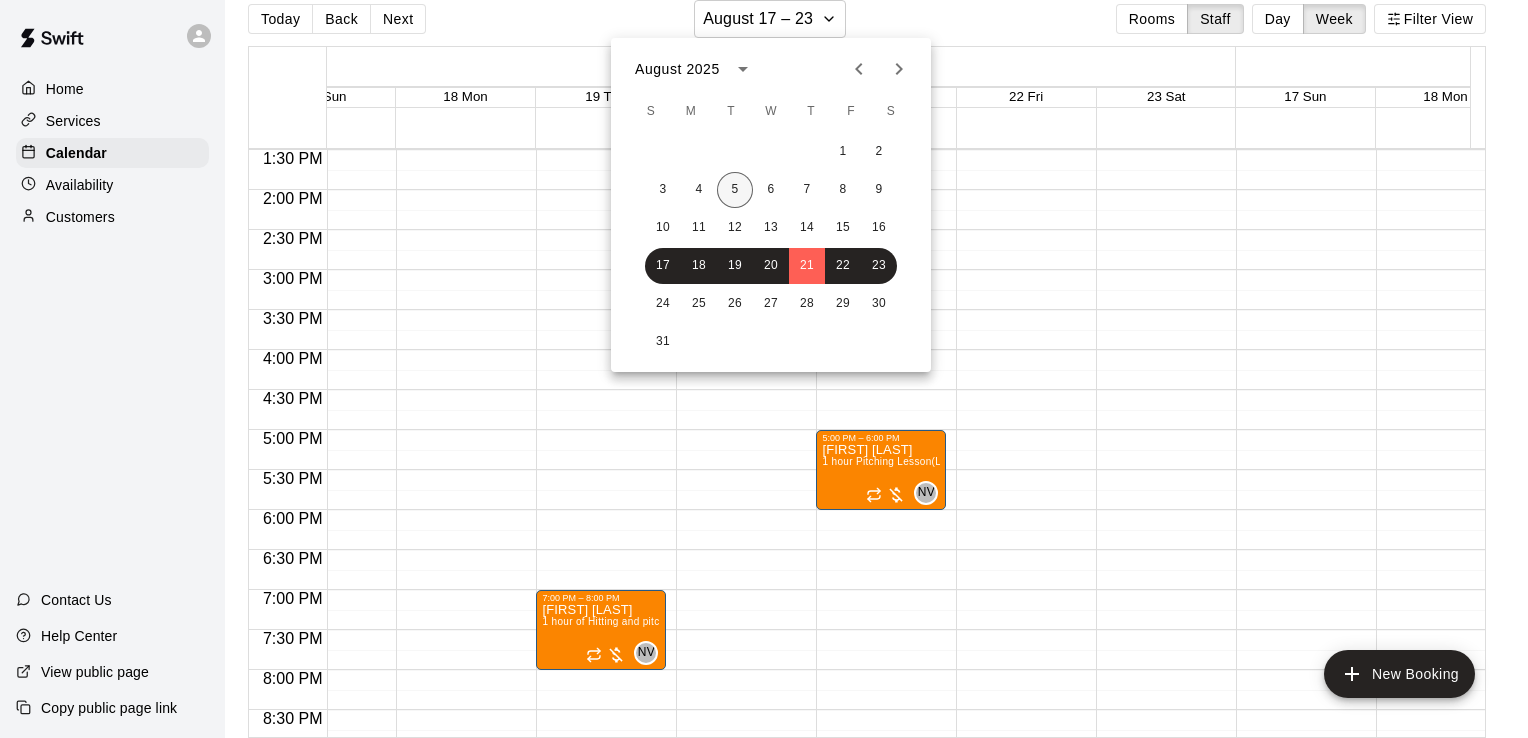 click on "5" at bounding box center (735, 190) 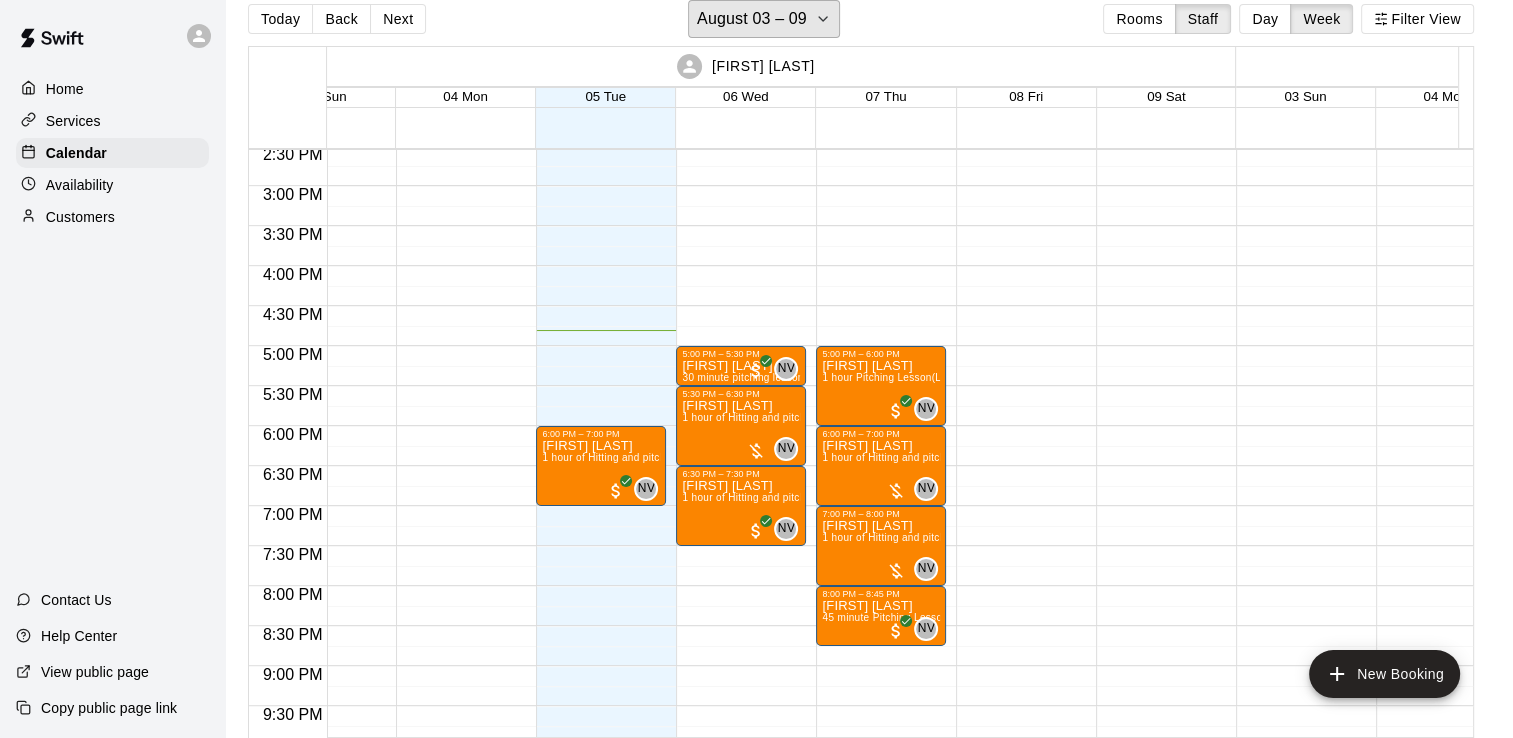 scroll, scrollTop: 1166, scrollLeft: 71, axis: both 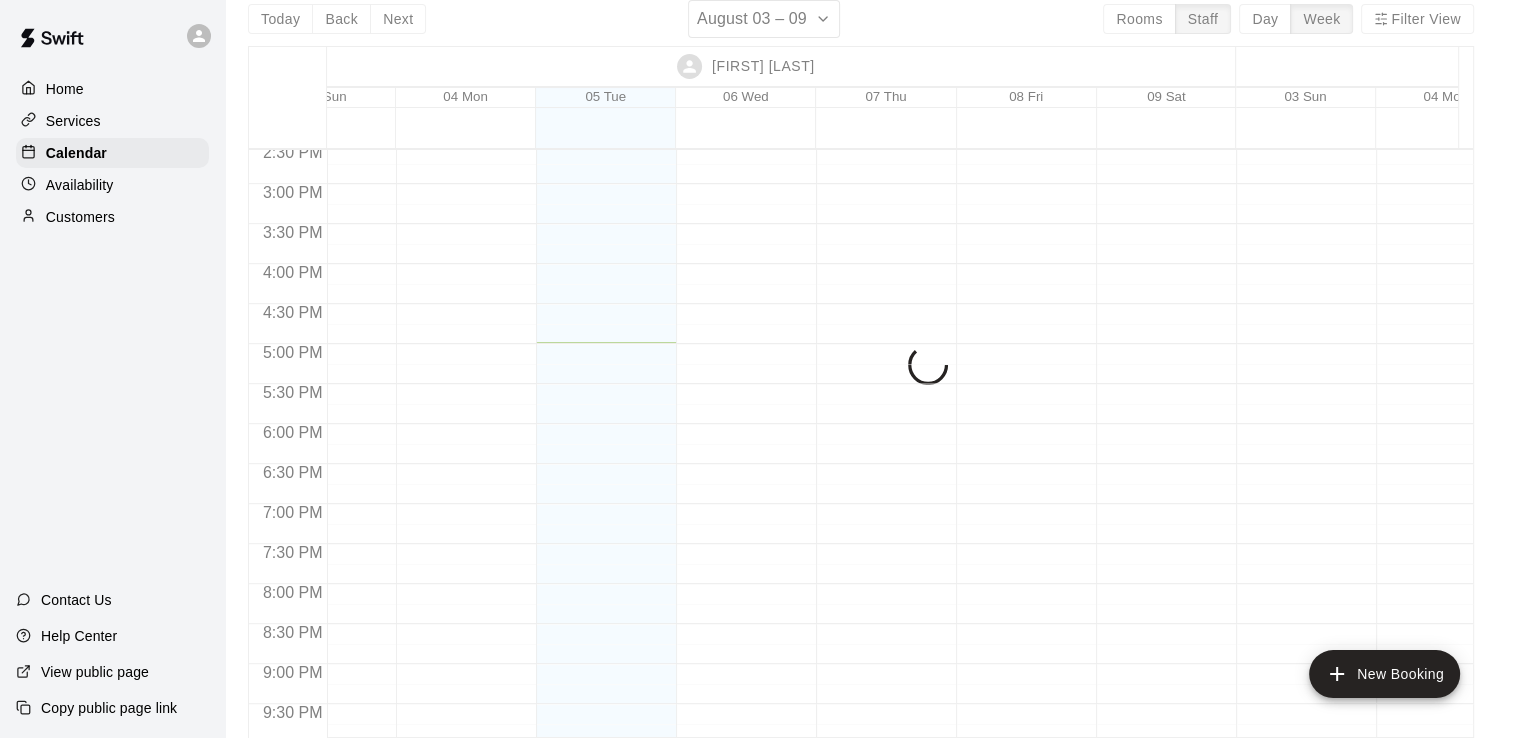 click on "Customers" at bounding box center [112, 217] 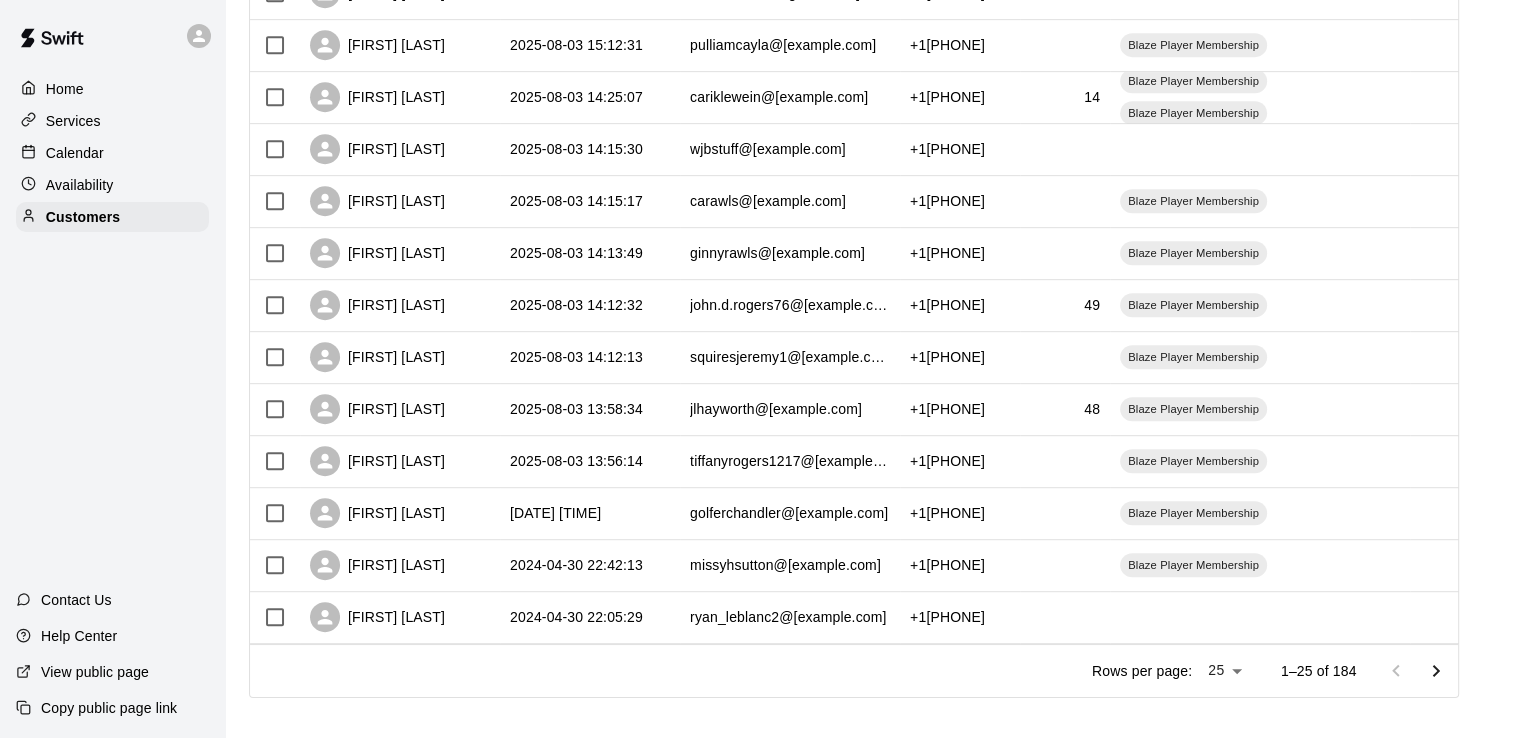 scroll, scrollTop: 989, scrollLeft: 0, axis: vertical 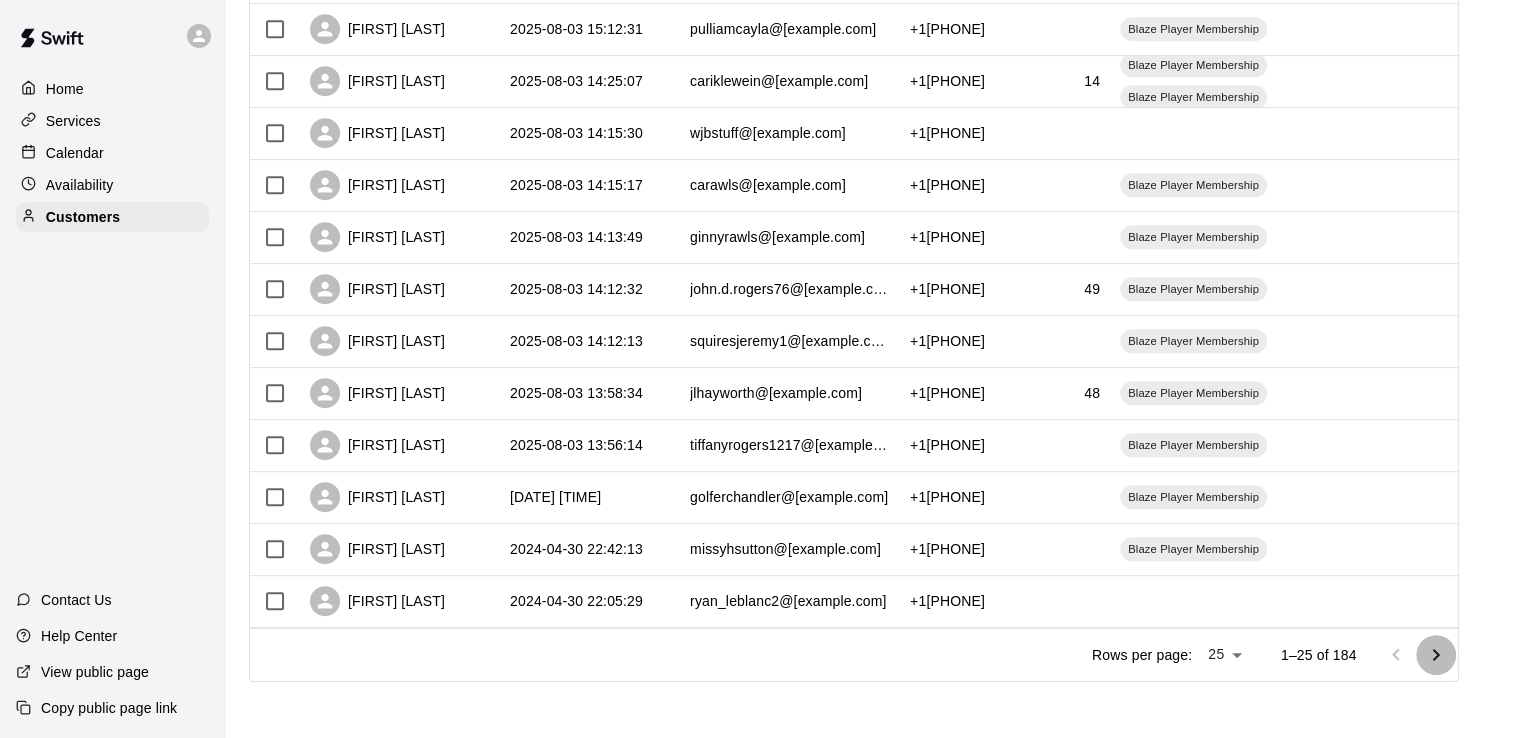 click 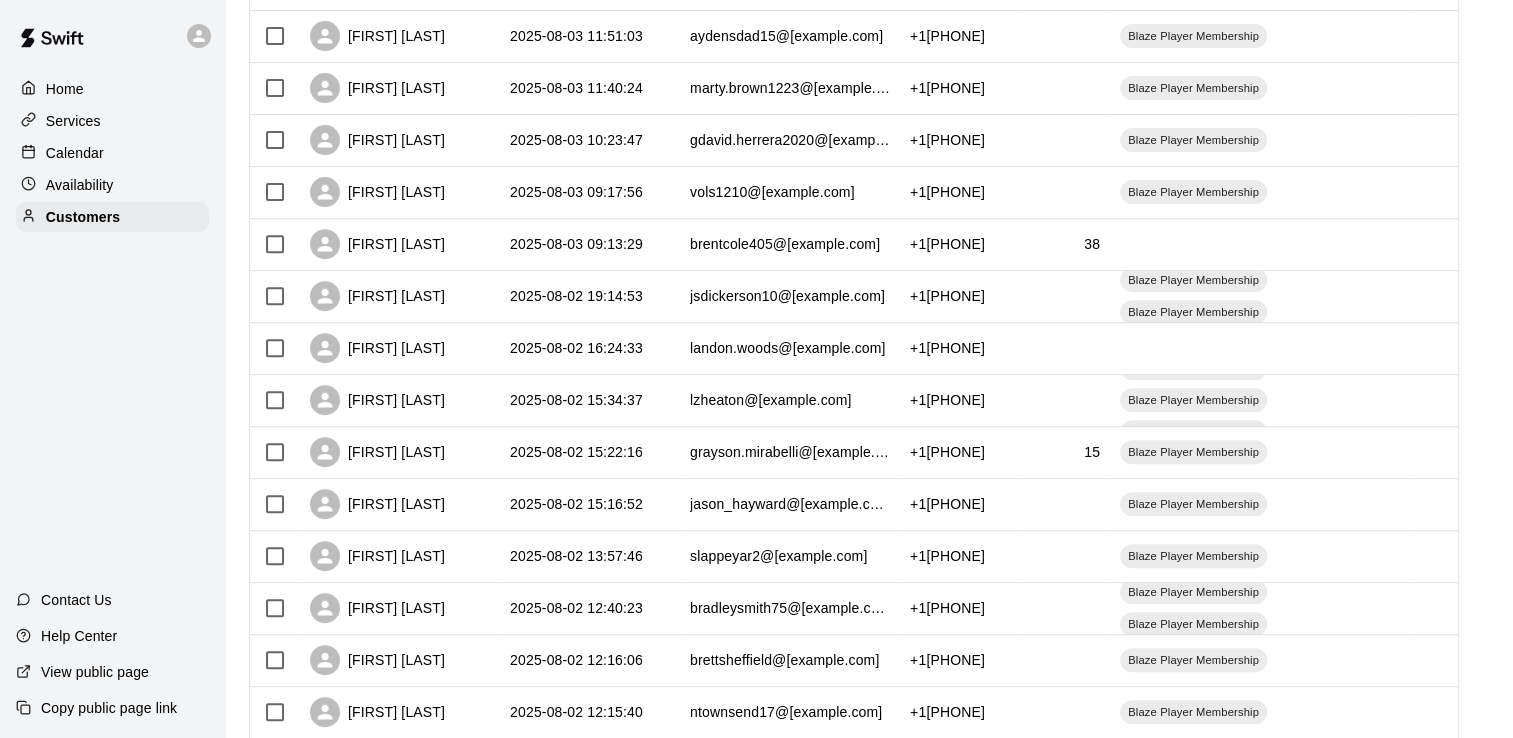 scroll, scrollTop: 989, scrollLeft: 0, axis: vertical 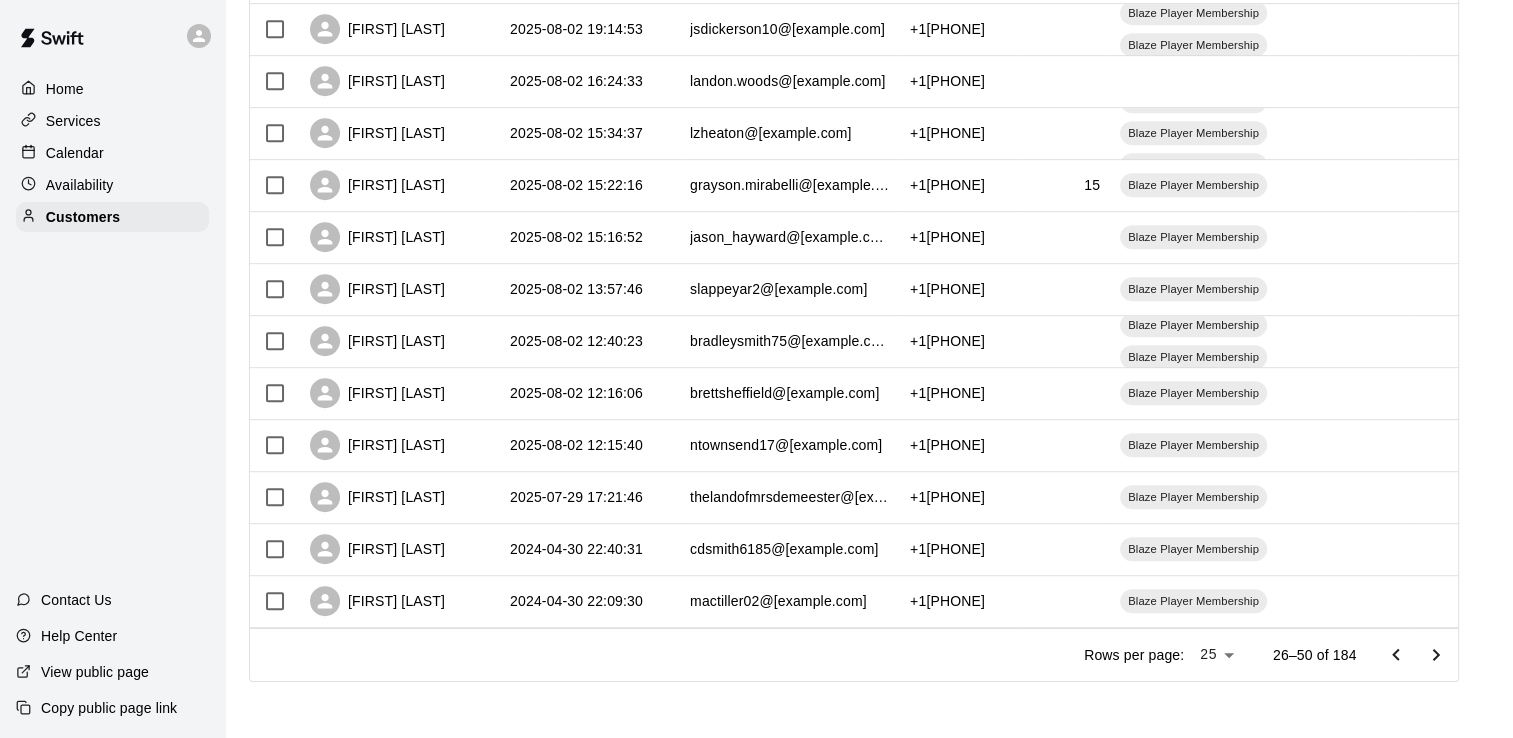 click on "Home" at bounding box center [65, 89] 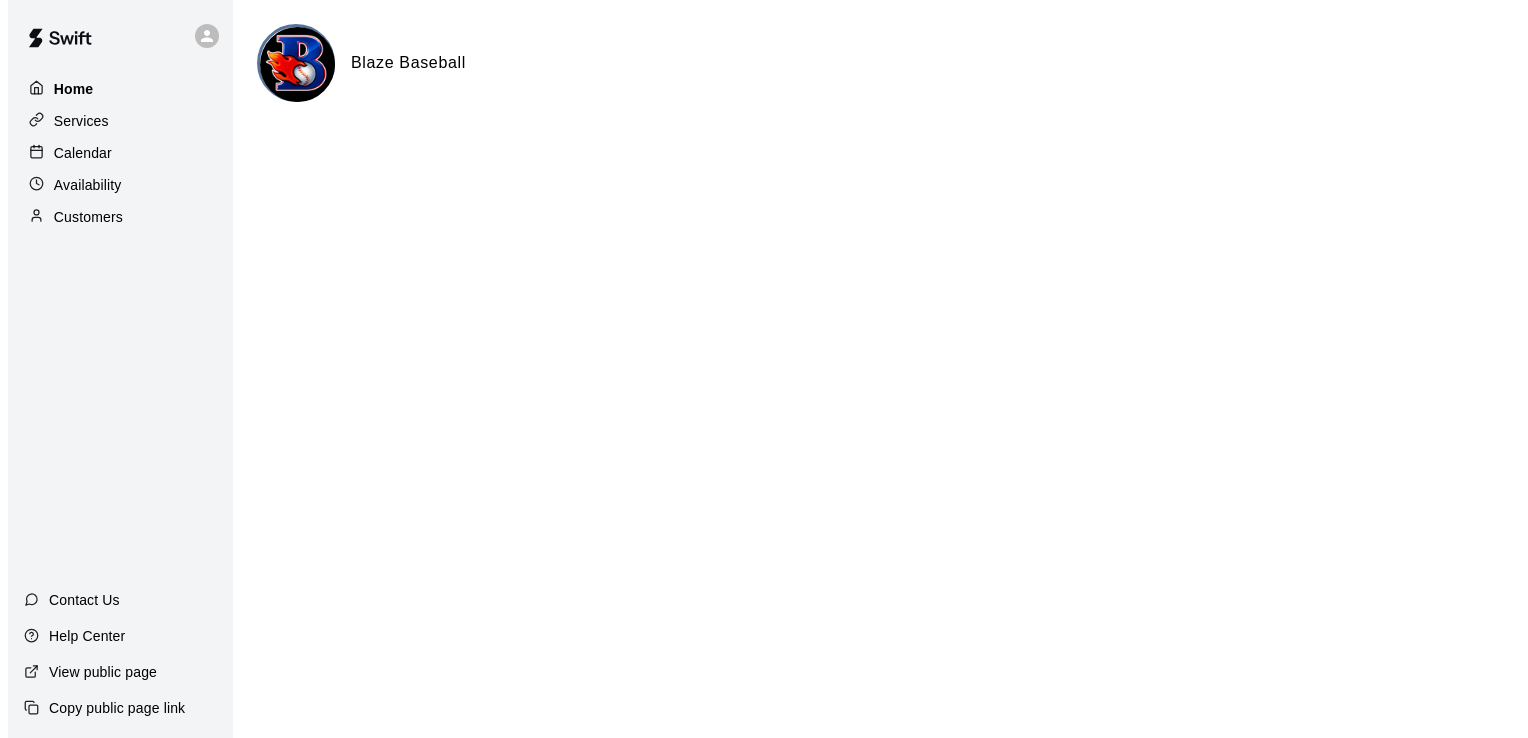 scroll, scrollTop: 0, scrollLeft: 0, axis: both 